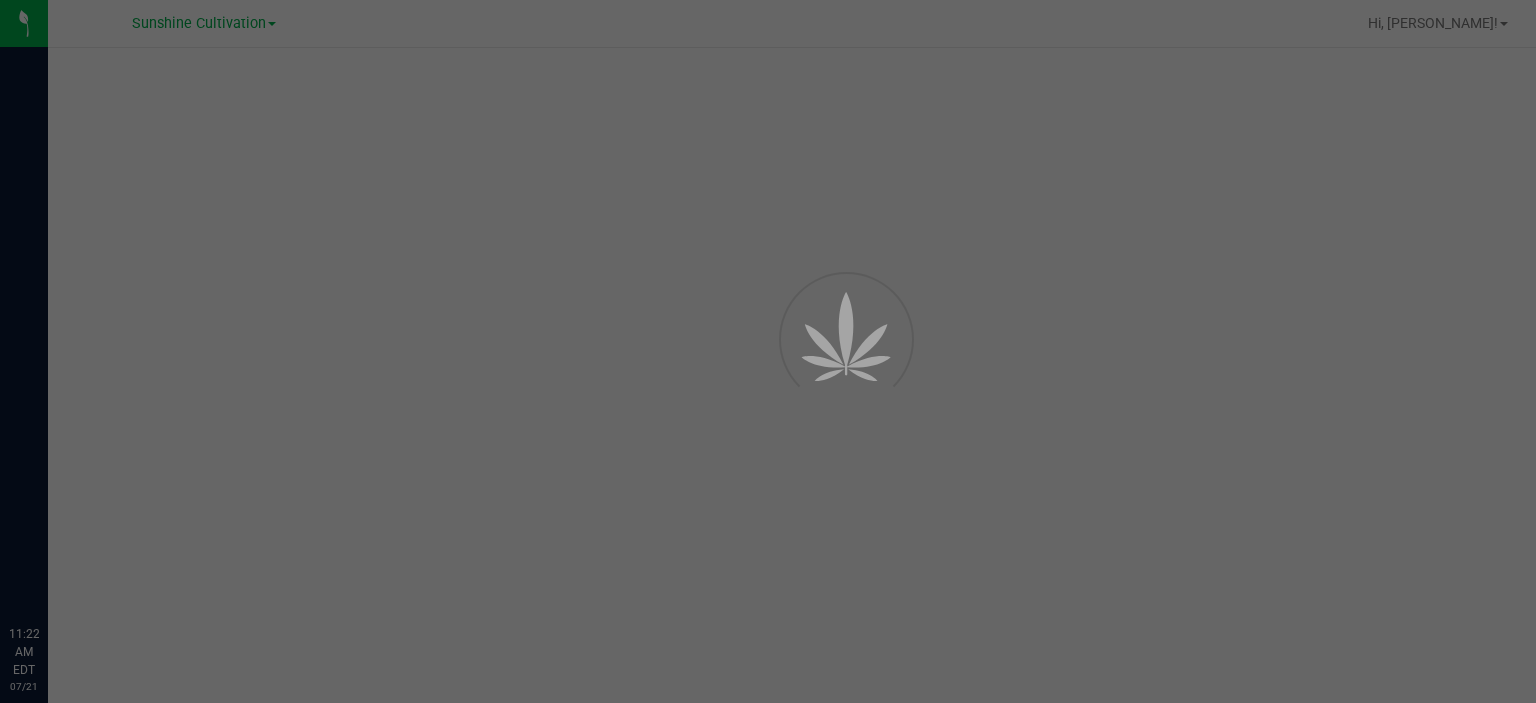 scroll, scrollTop: 0, scrollLeft: 0, axis: both 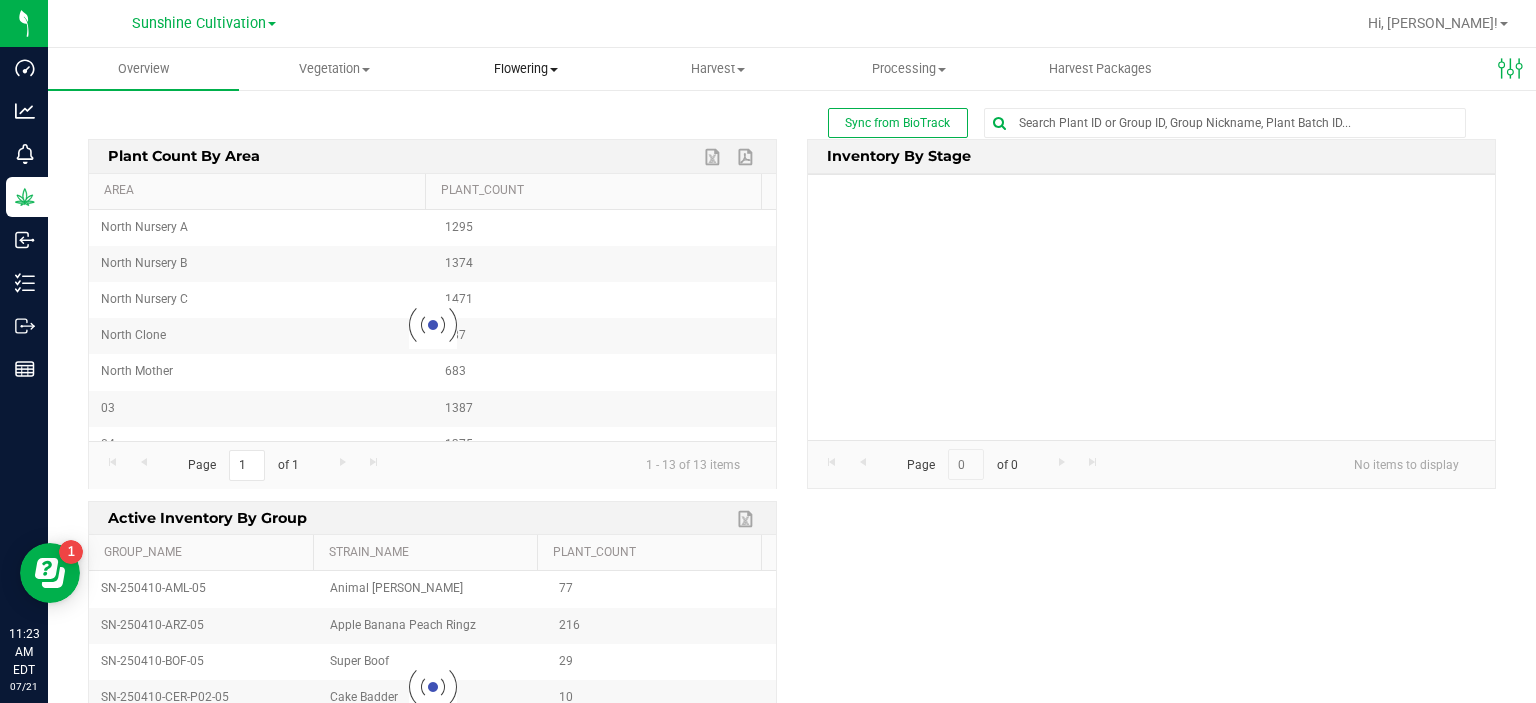 click on "Flowering" at bounding box center [526, 69] 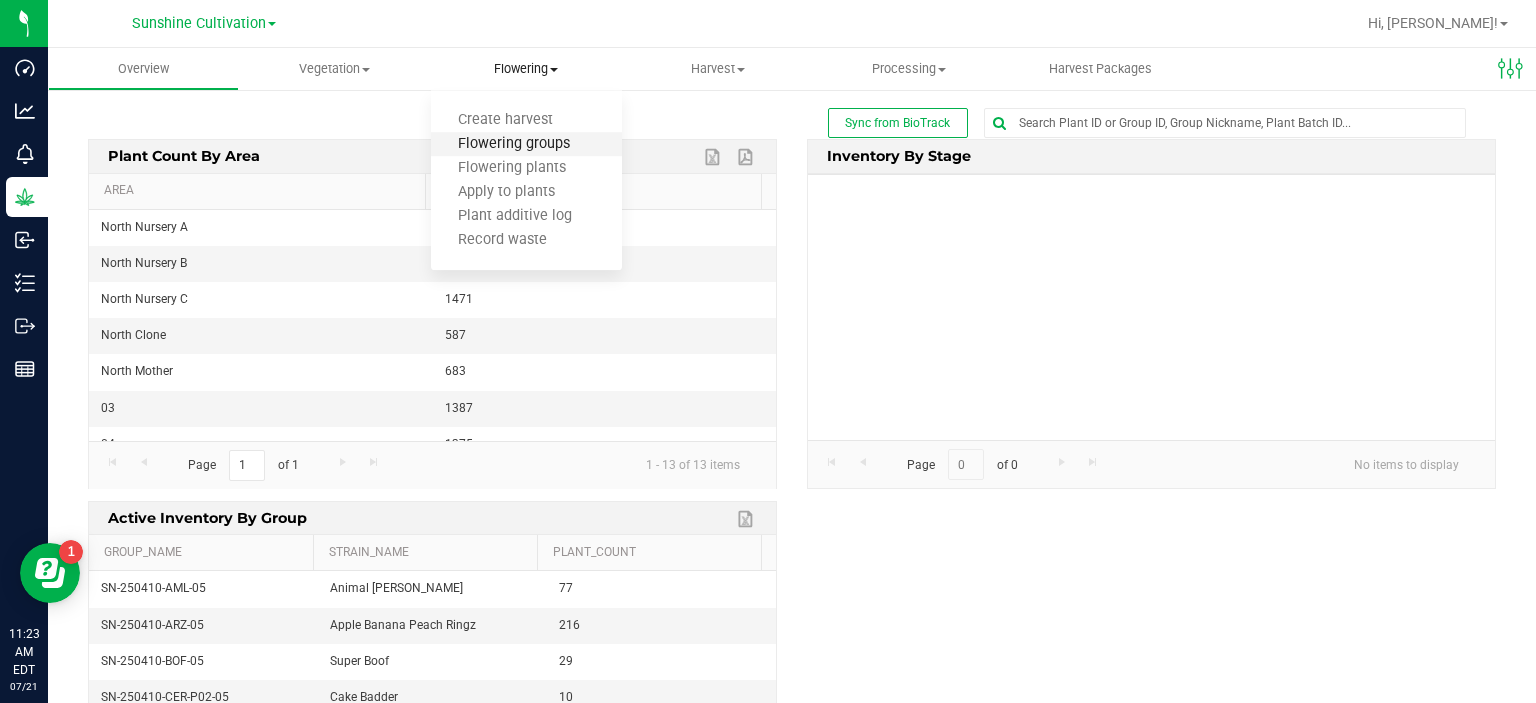 click on "Flowering groups" at bounding box center (514, 144) 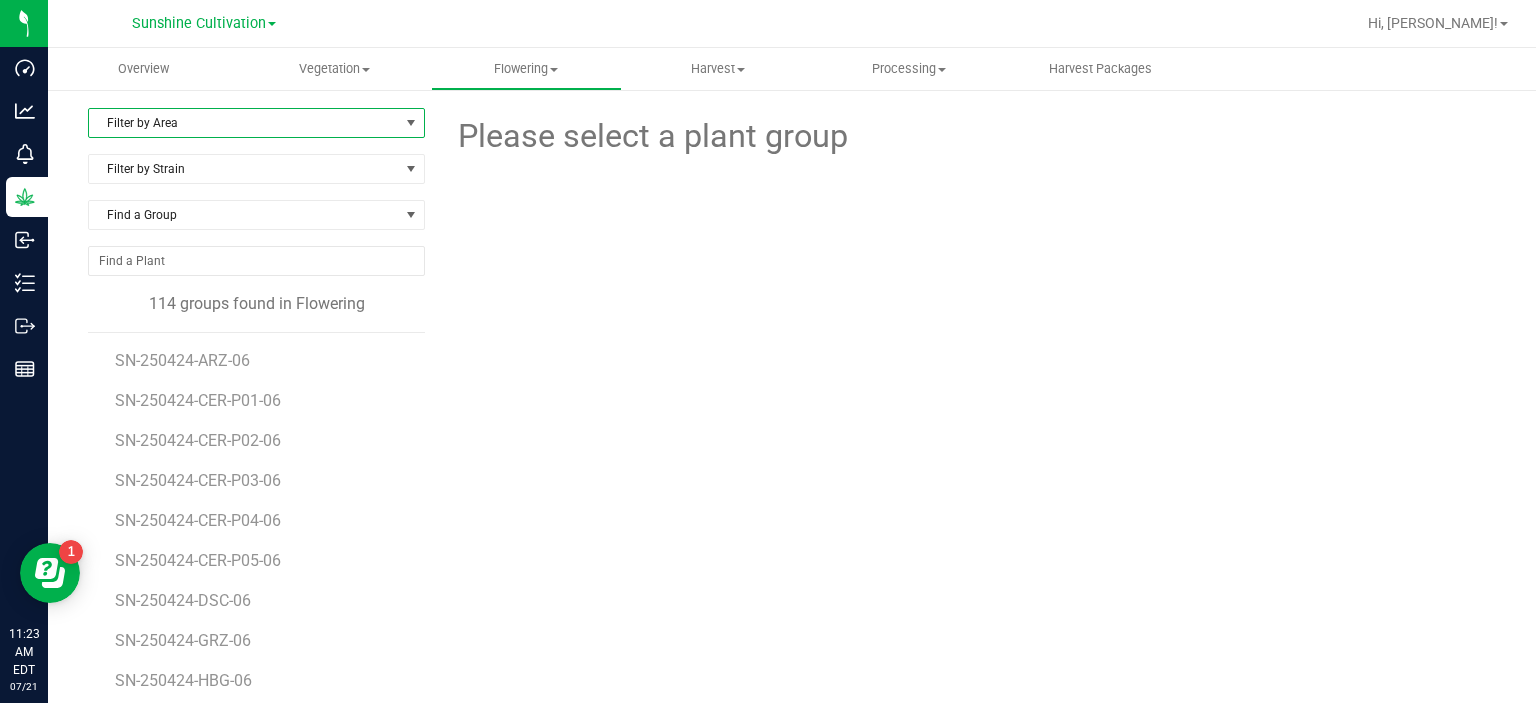 click on "Filter by Area" at bounding box center [244, 123] 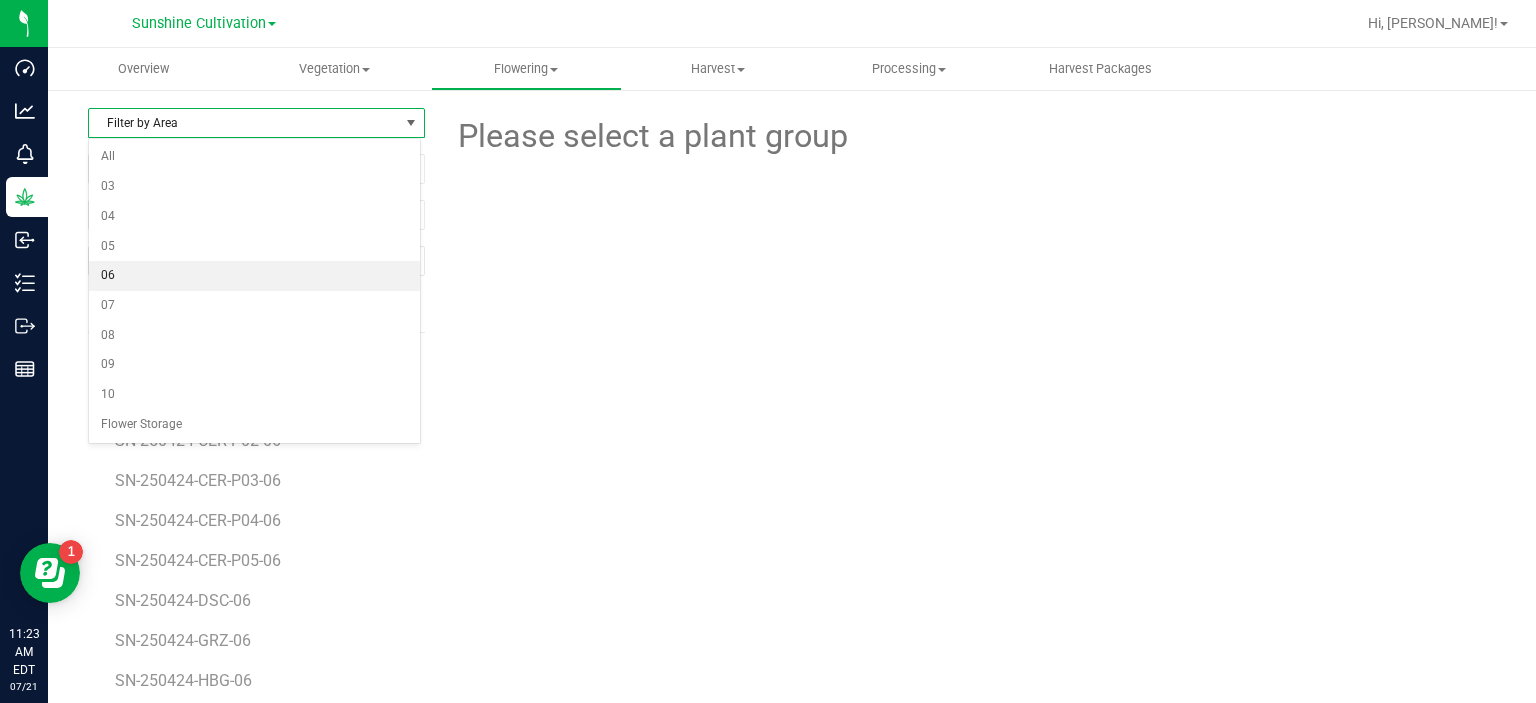 click on "06" at bounding box center [254, 276] 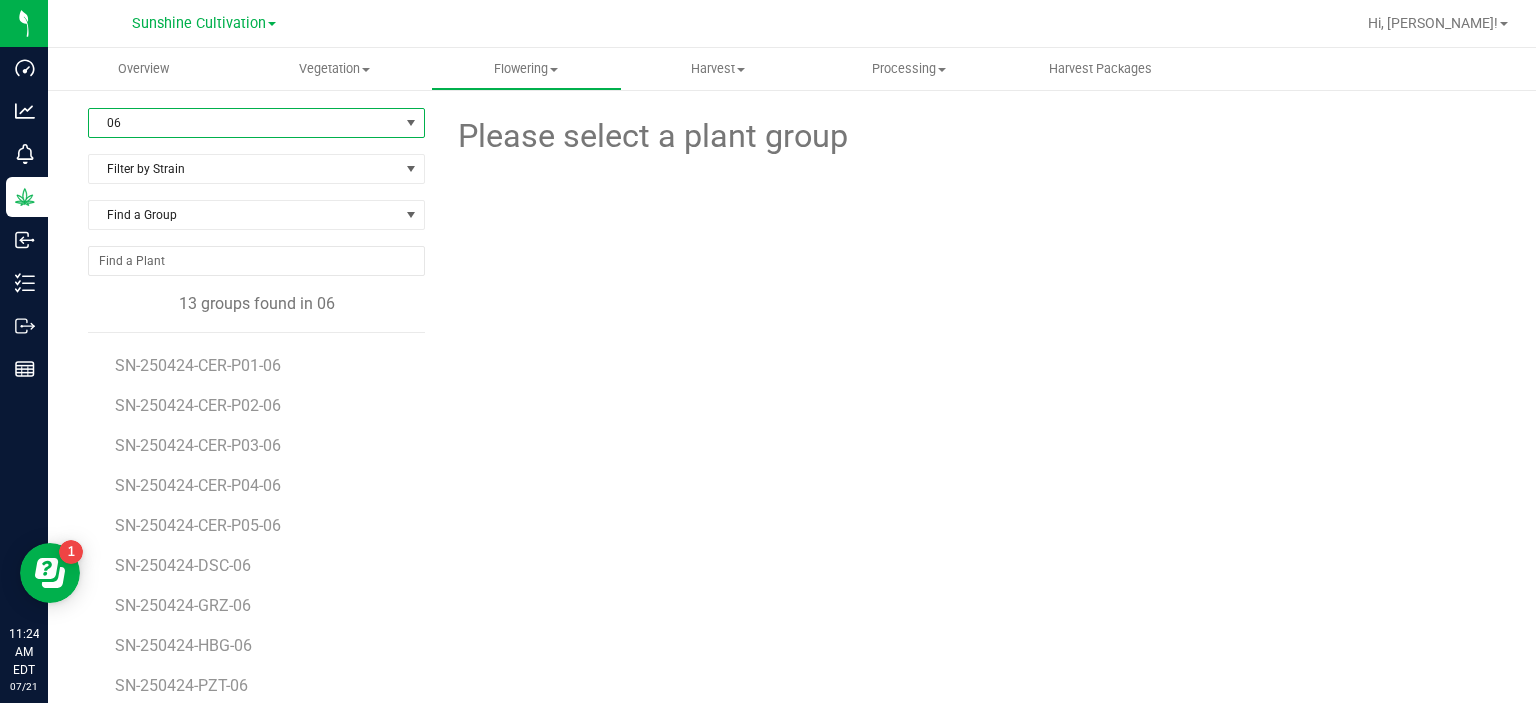 scroll, scrollTop: 36, scrollLeft: 0, axis: vertical 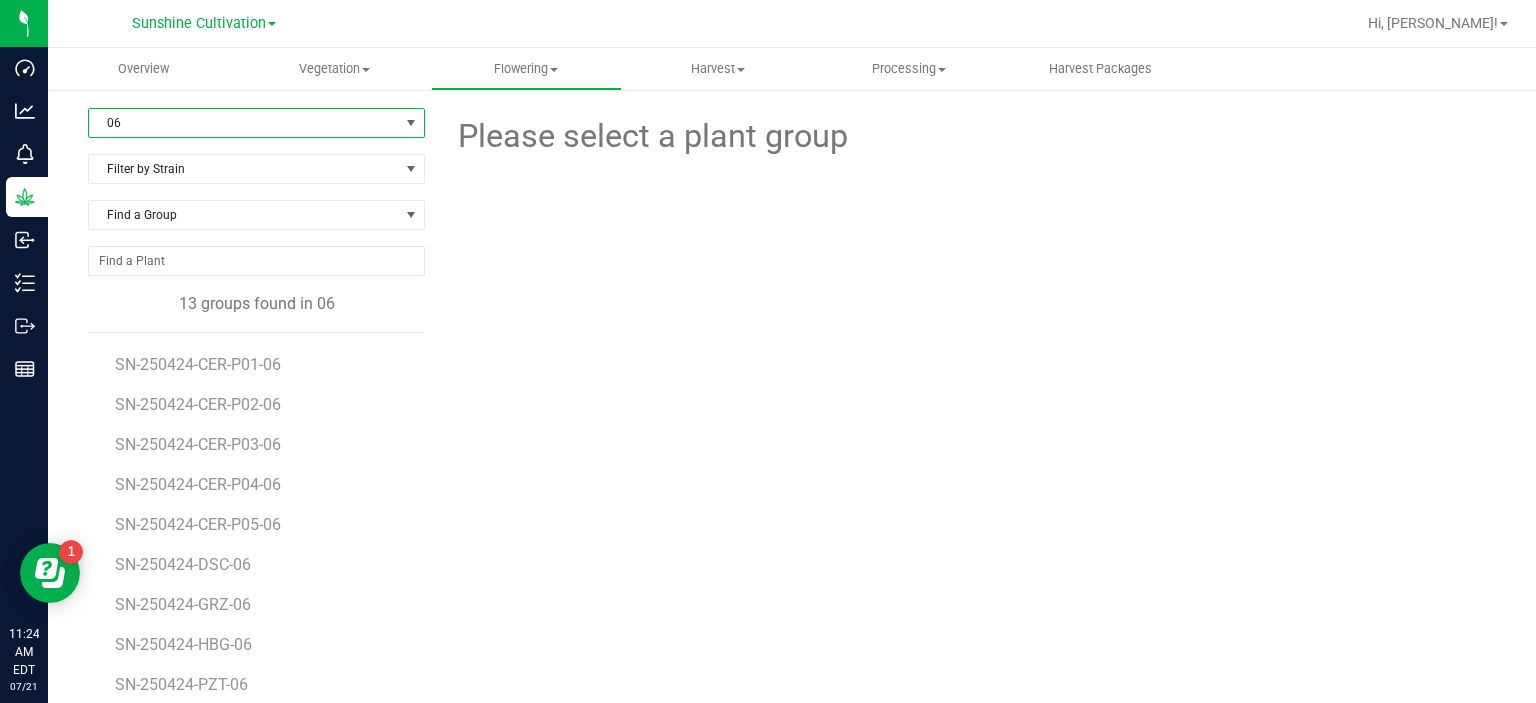 click on "Sunshine Cultivation" at bounding box center [204, 23] 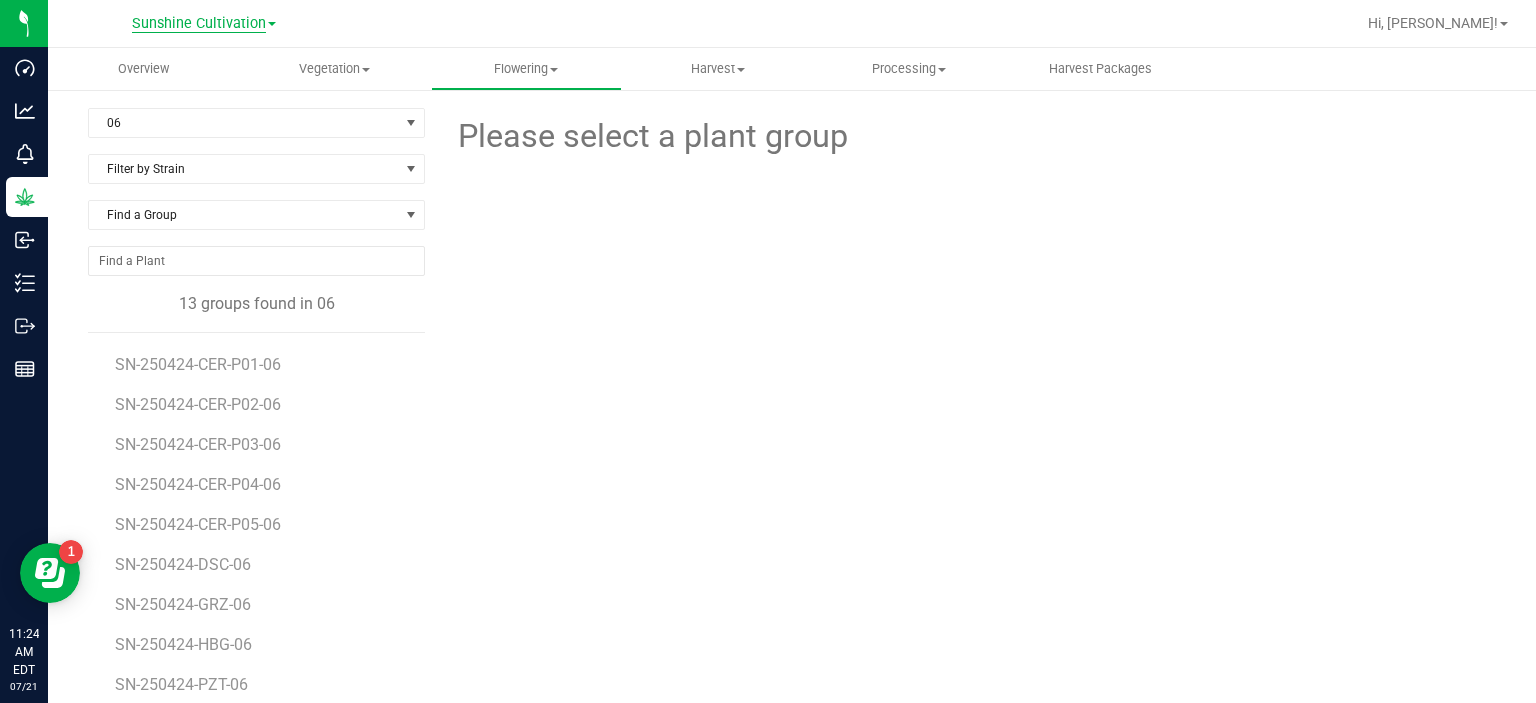 click on "Sunshine Cultivation" at bounding box center [199, 24] 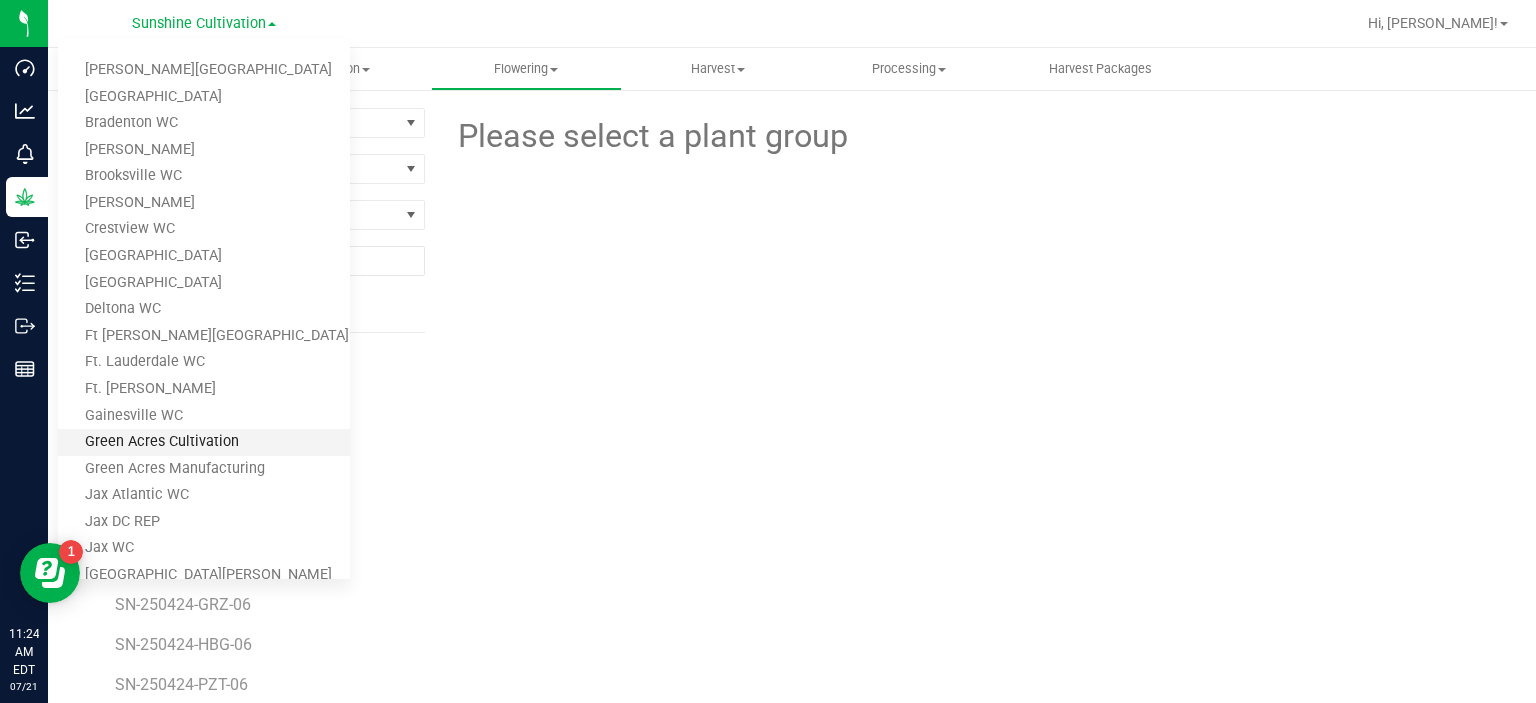 click on "Green Acres Cultivation" at bounding box center (204, 442) 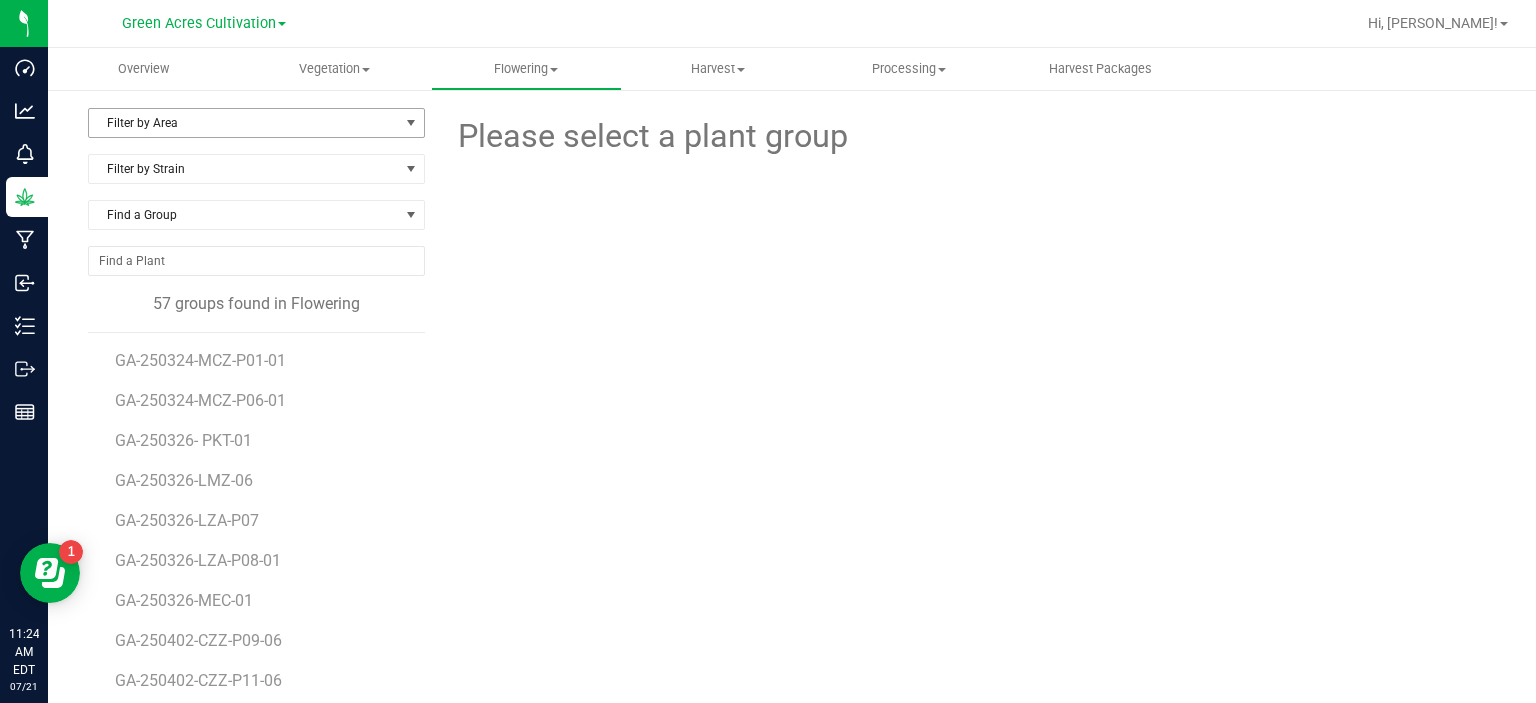 click on "Filter by Area" at bounding box center (244, 123) 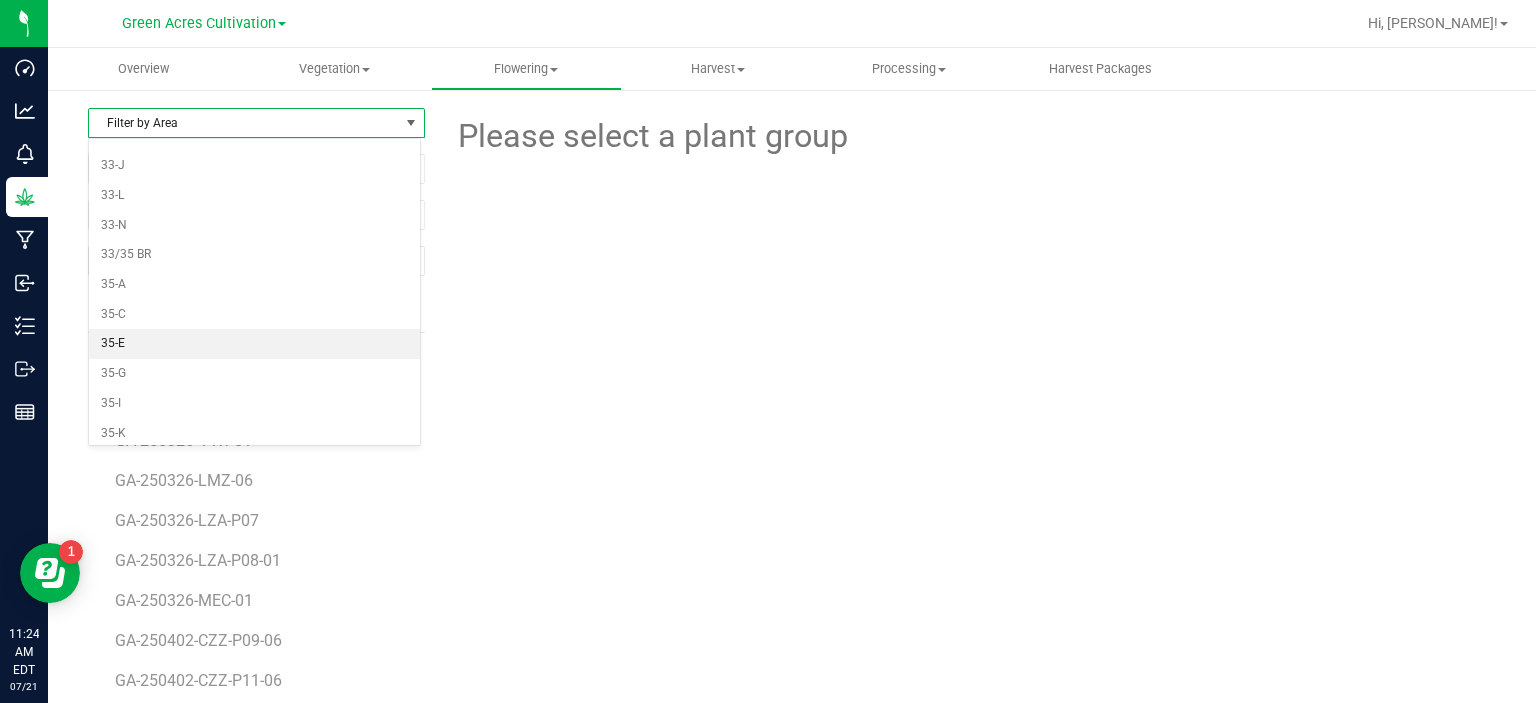 scroll, scrollTop: 579, scrollLeft: 0, axis: vertical 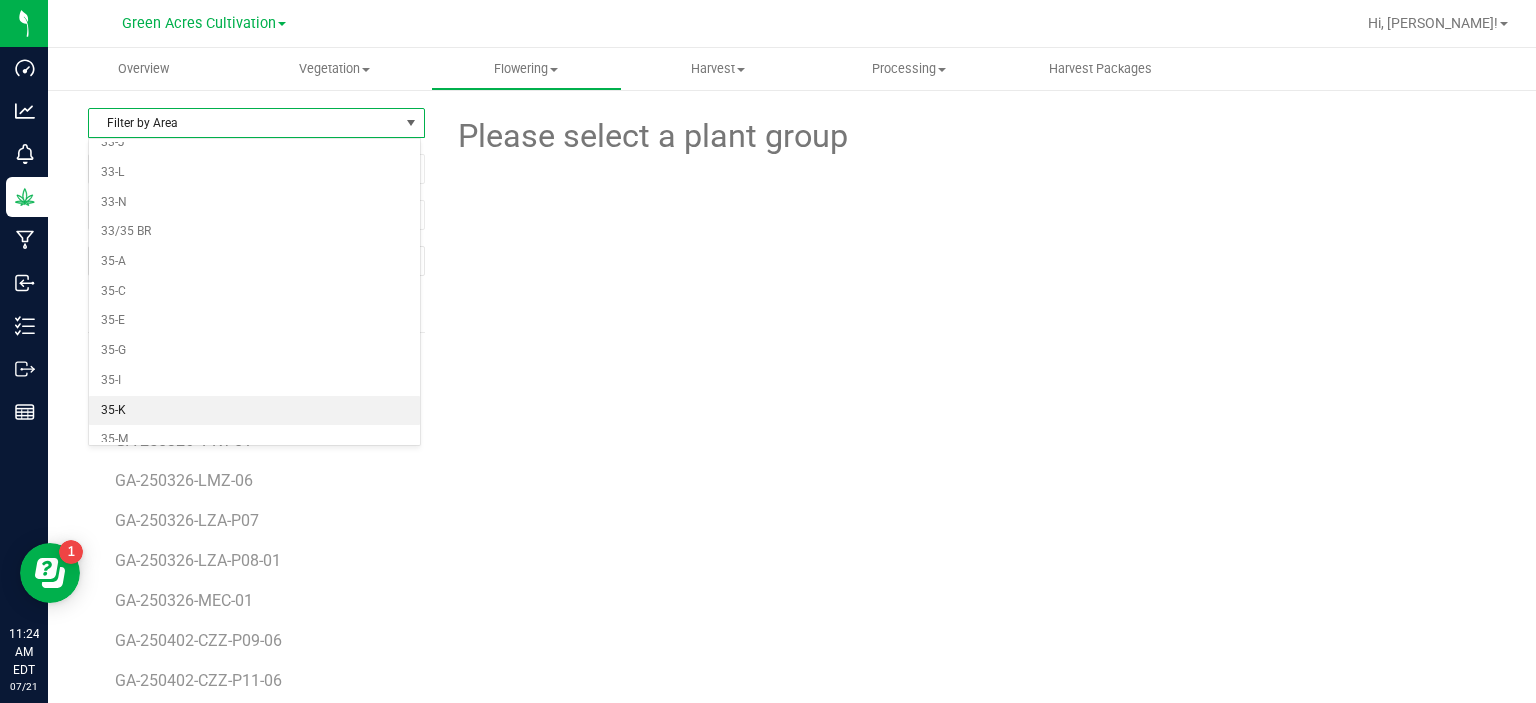click on "35-K" at bounding box center (254, 411) 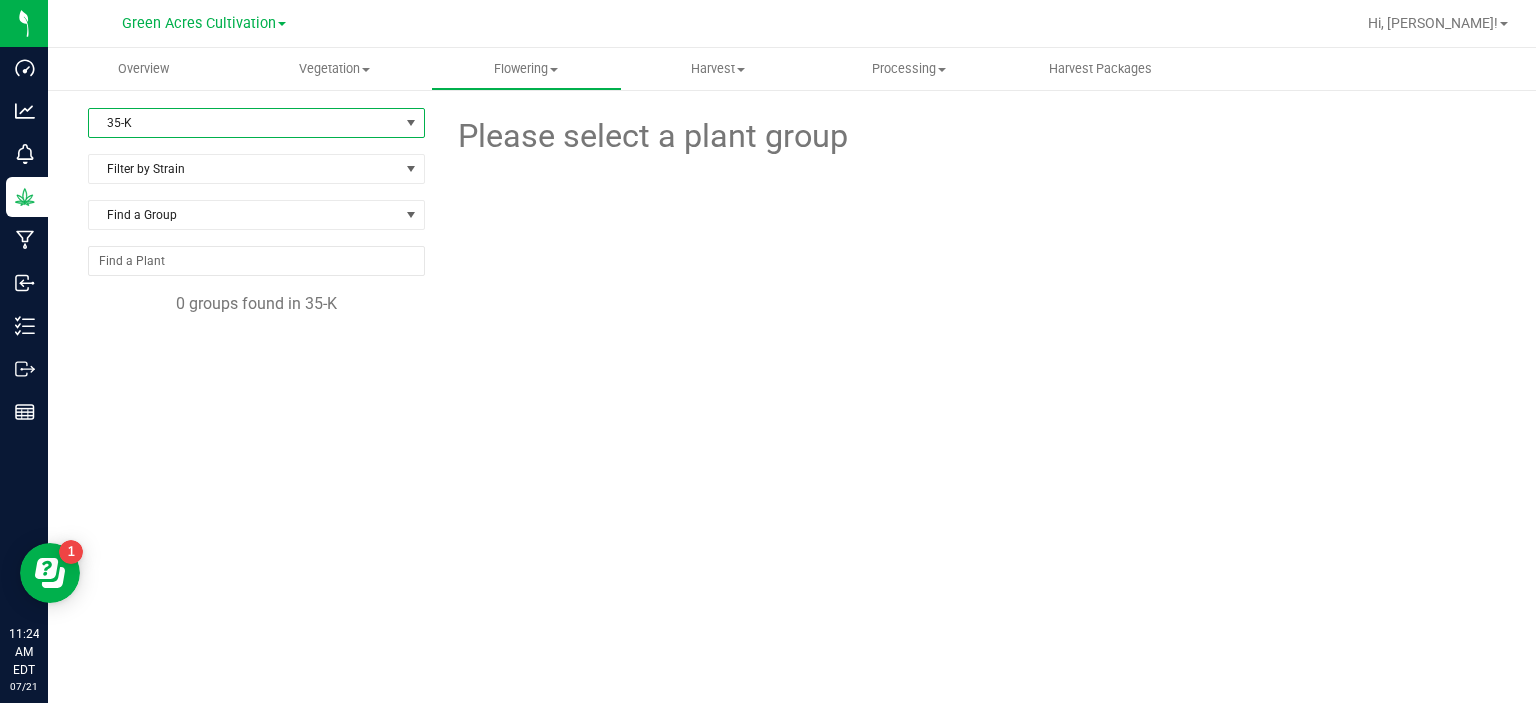 scroll, scrollTop: 24, scrollLeft: 0, axis: vertical 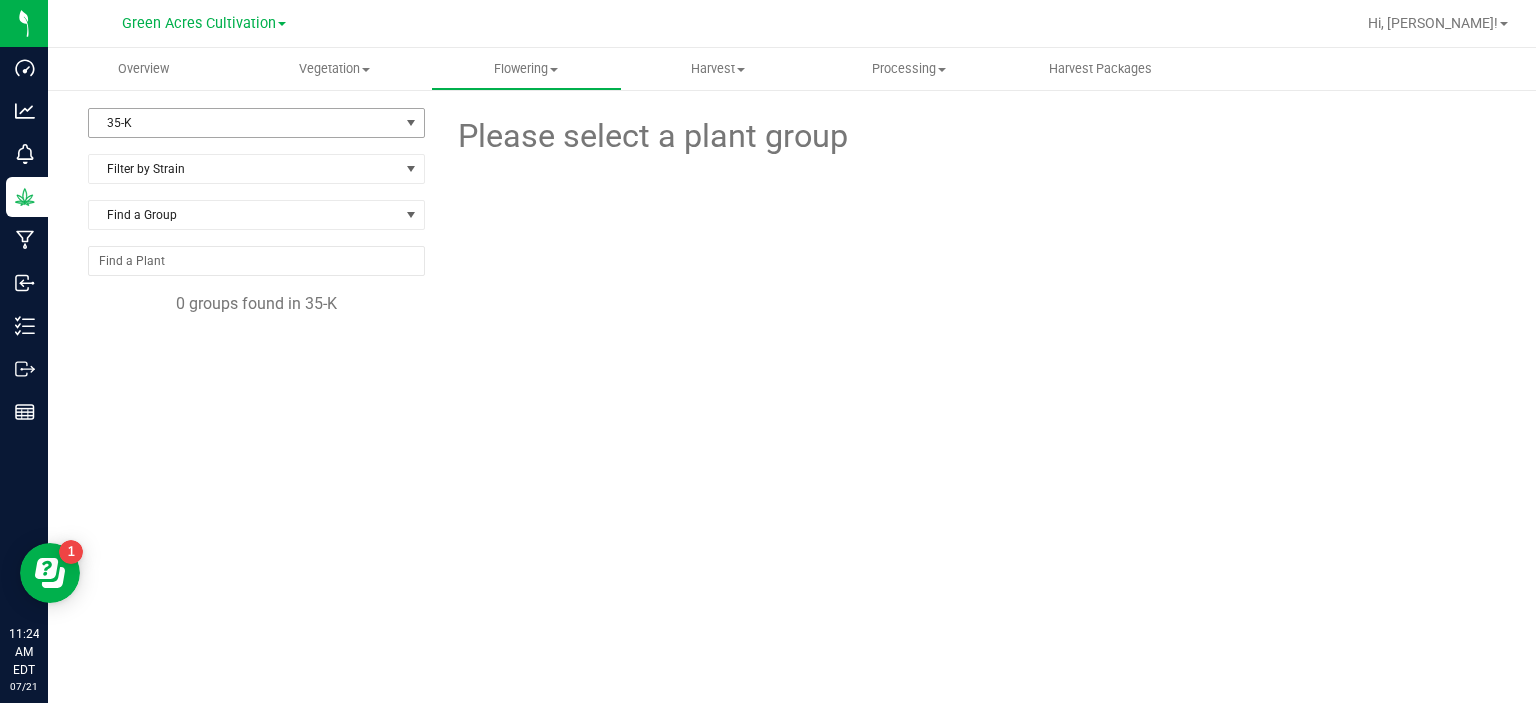 click on "35-K" at bounding box center [244, 123] 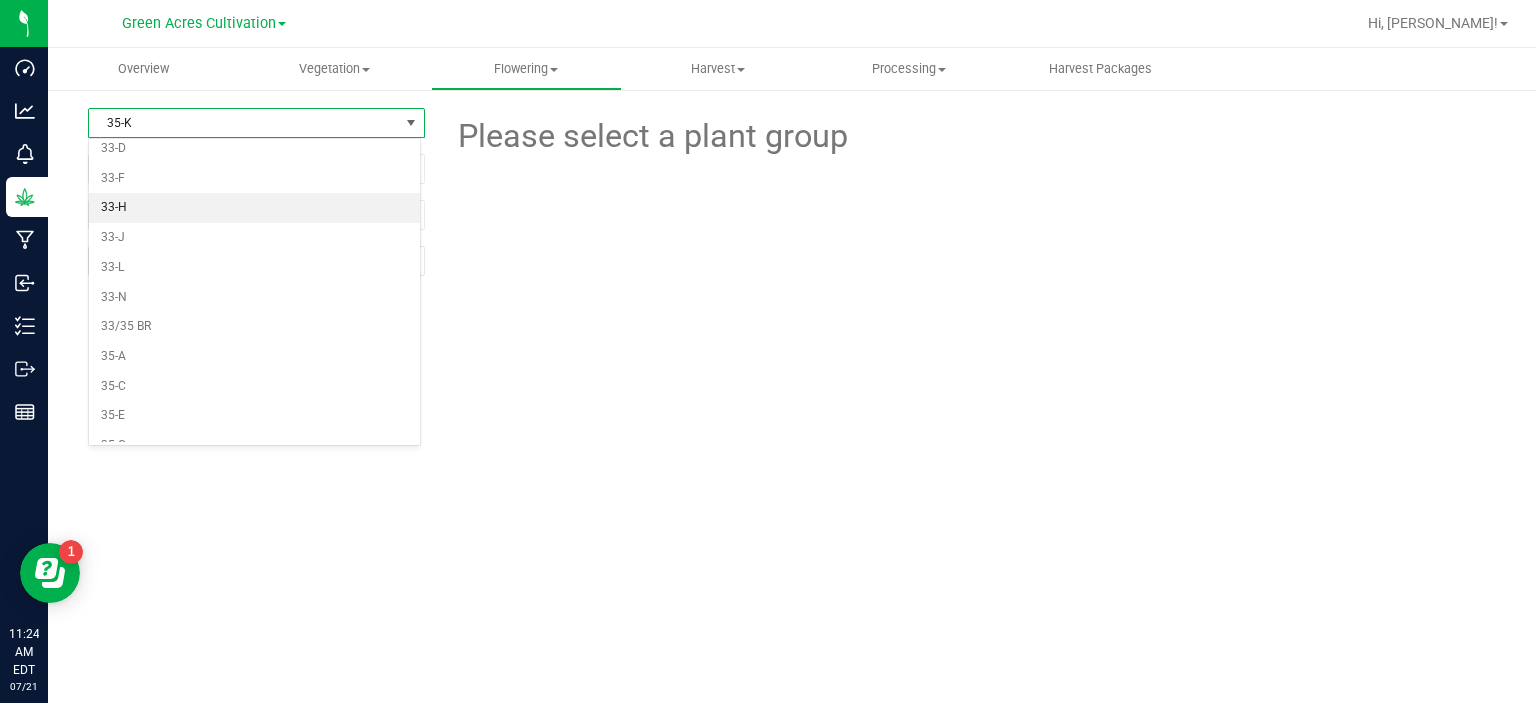 scroll, scrollTop: 479, scrollLeft: 0, axis: vertical 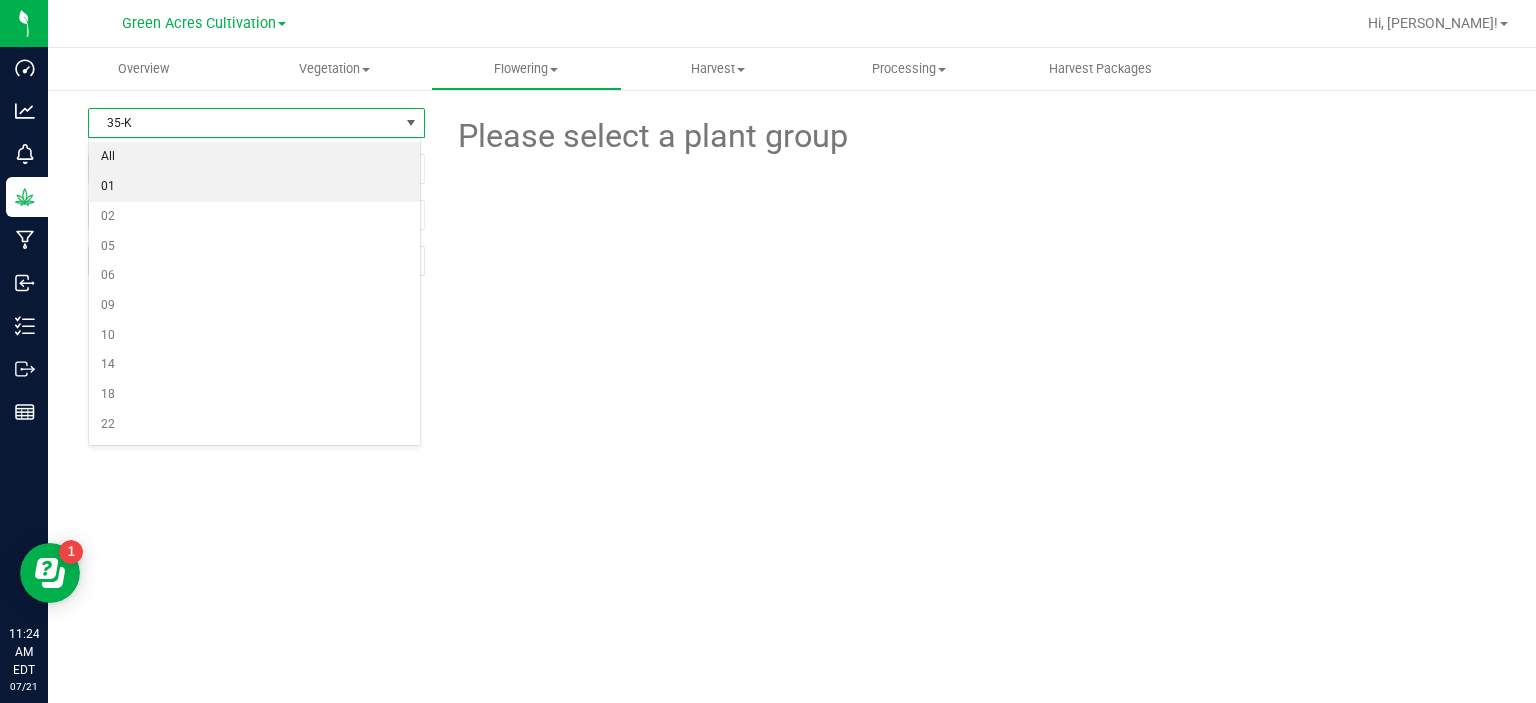 click on "All" at bounding box center (254, 157) 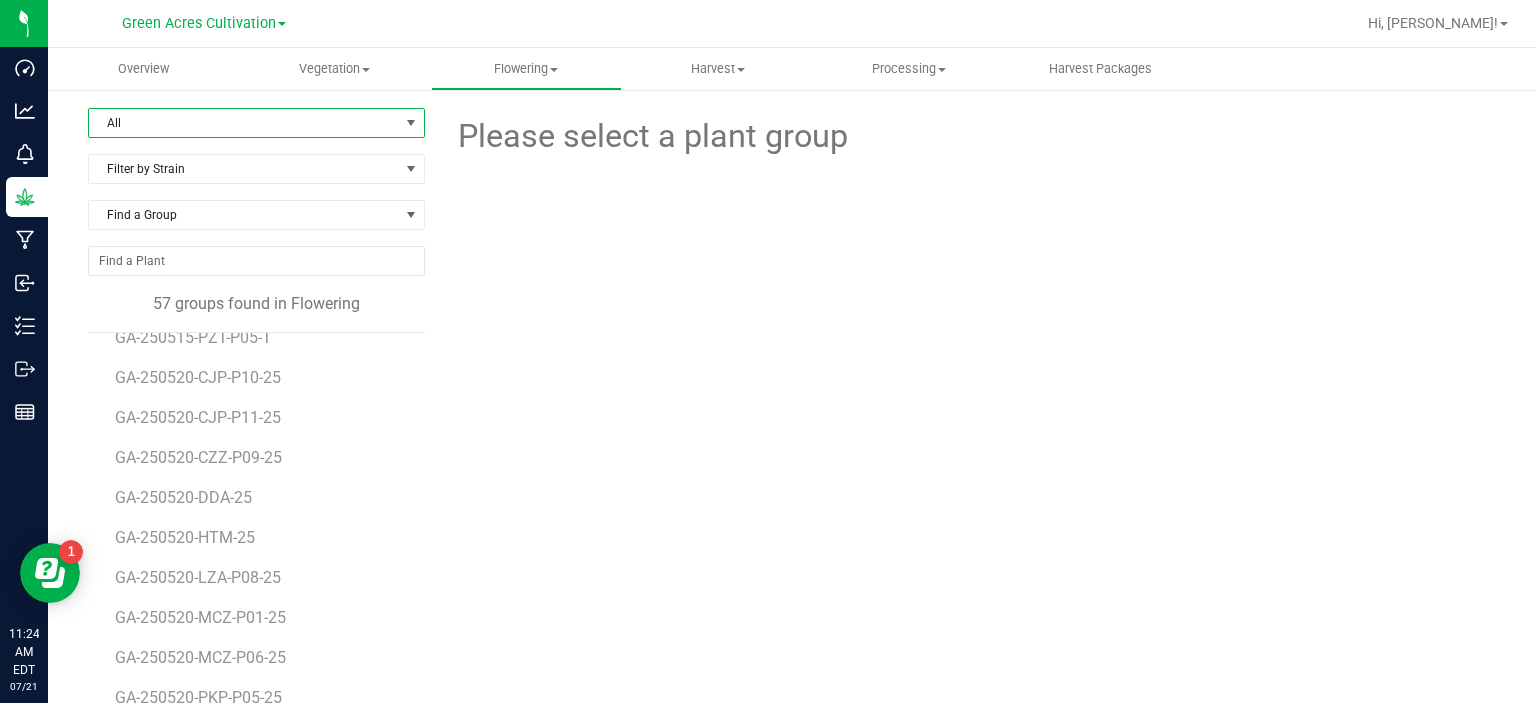 scroll, scrollTop: 1579, scrollLeft: 0, axis: vertical 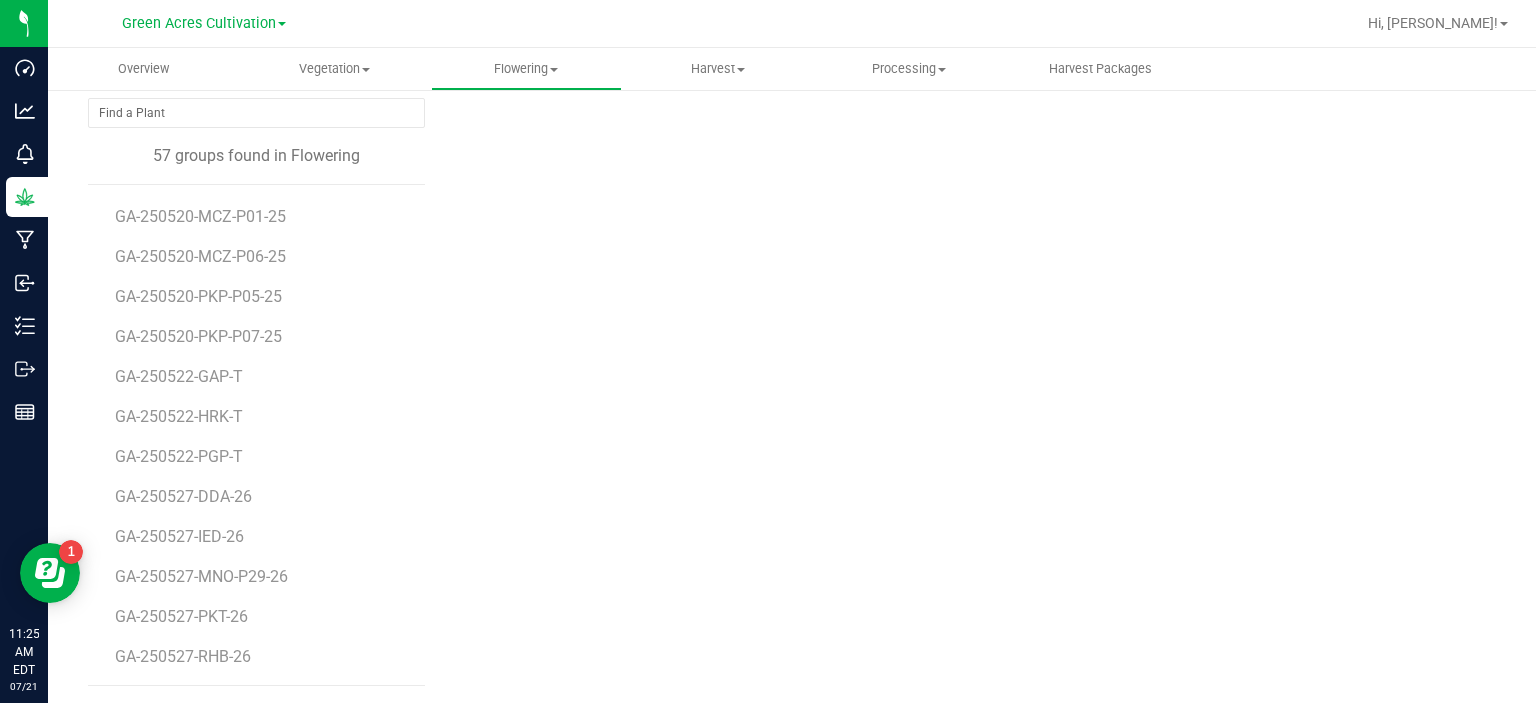 click on "Harvest
Harvests
Harvested plants" at bounding box center (717, 69) 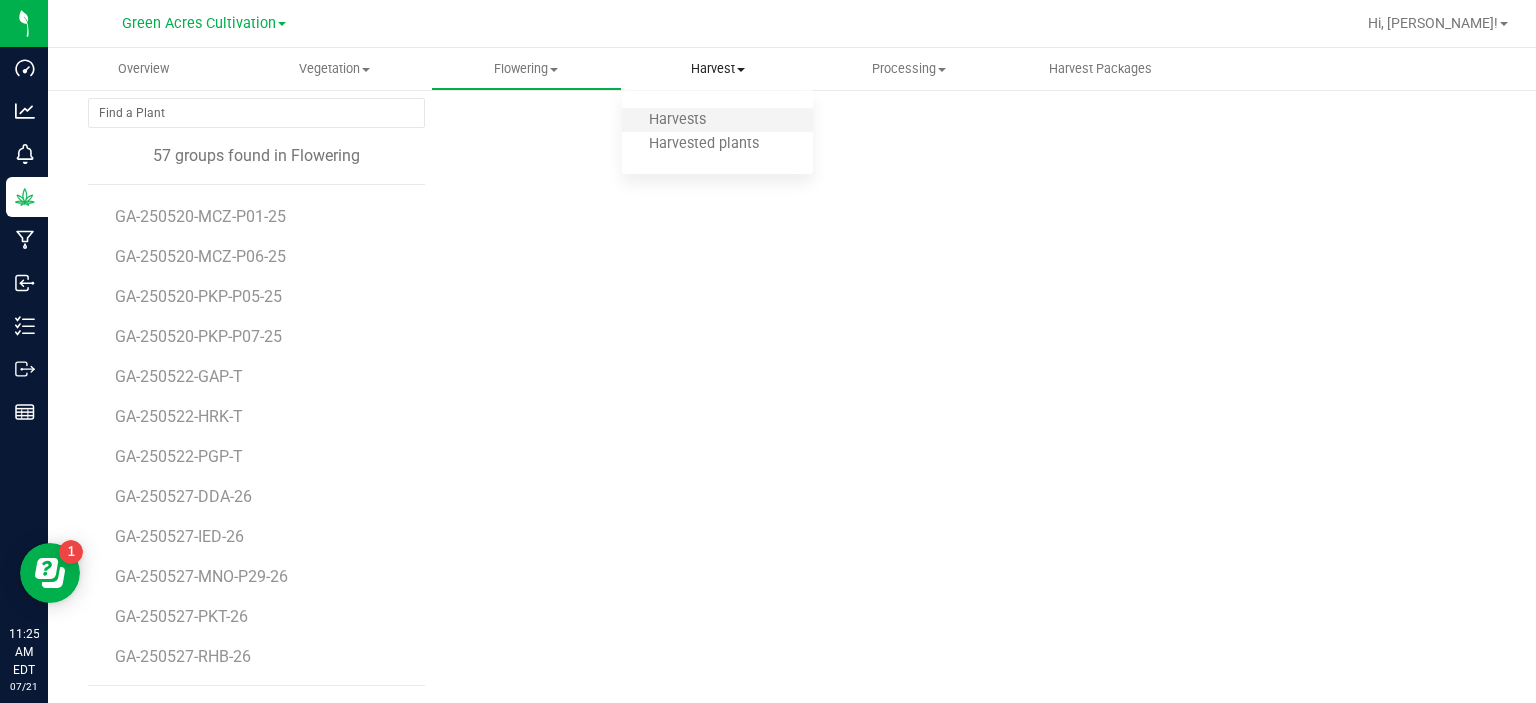click on "Harvests" at bounding box center [677, 120] 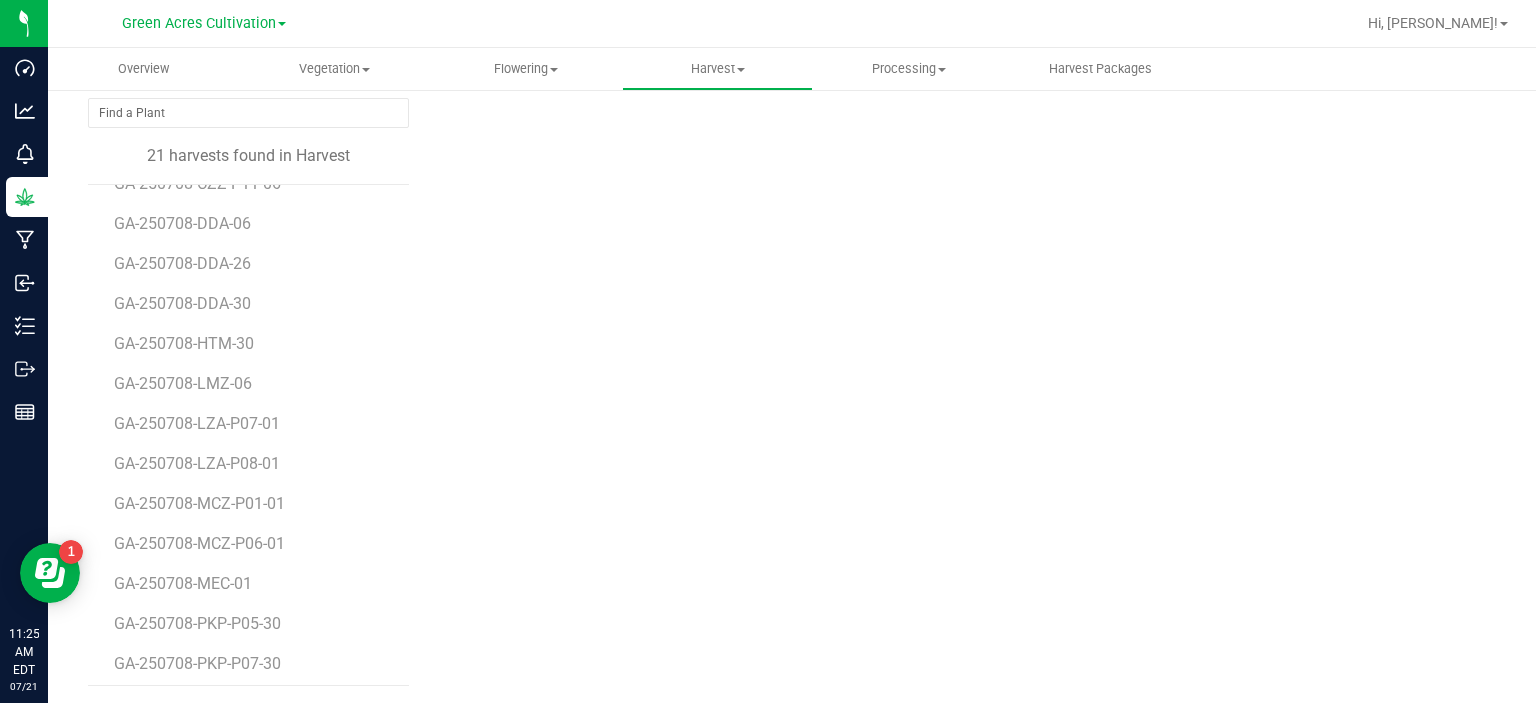 scroll, scrollTop: 356, scrollLeft: 0, axis: vertical 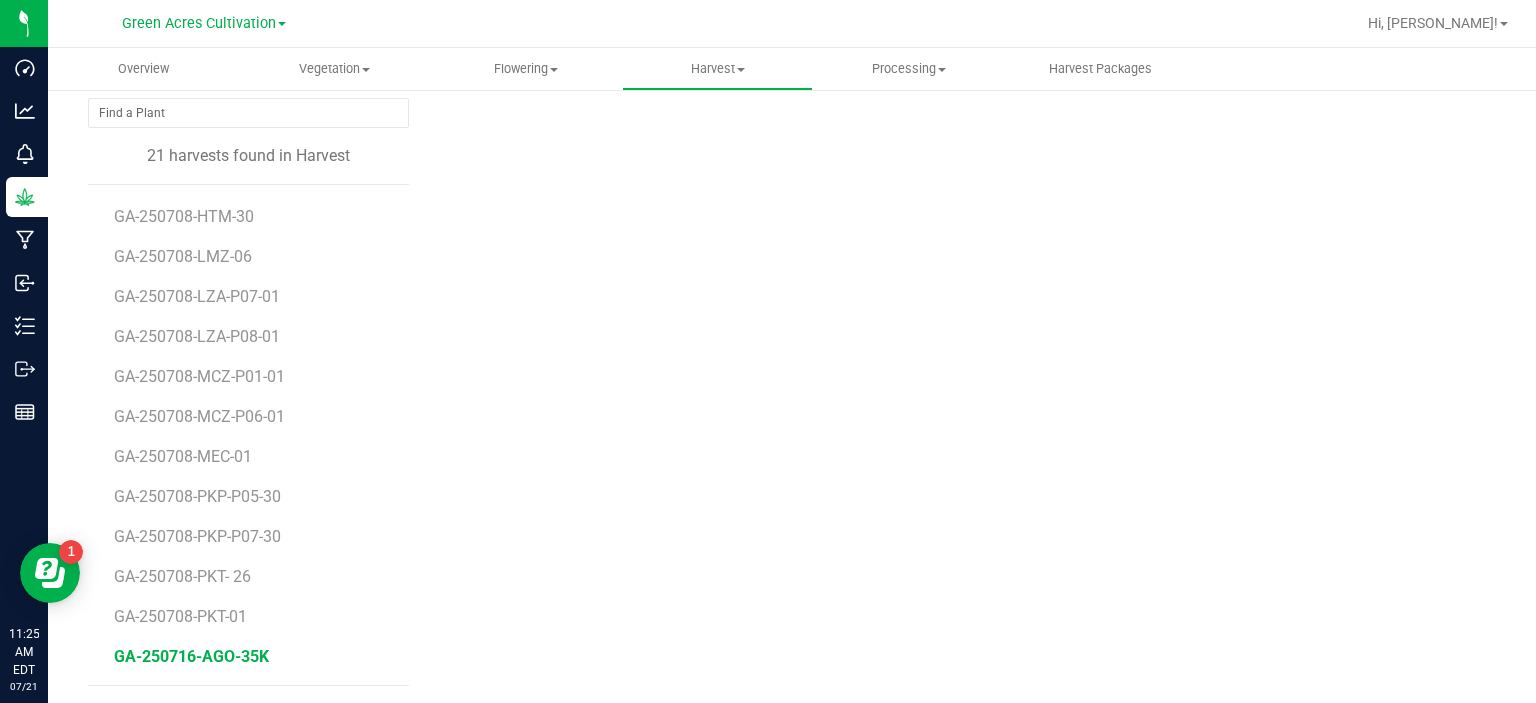 click on "GA-250716-AGO-35K" at bounding box center [254, 657] 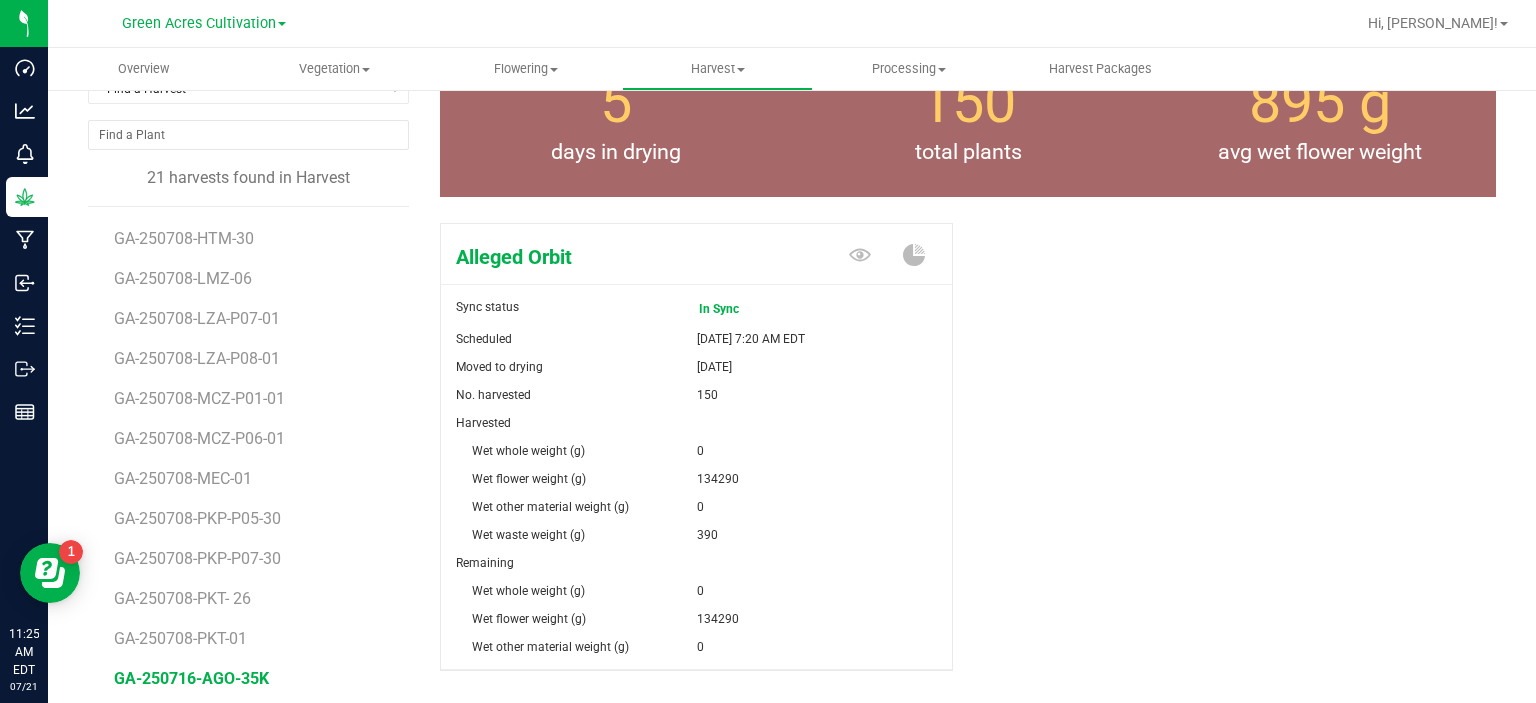 scroll, scrollTop: 209, scrollLeft: 0, axis: vertical 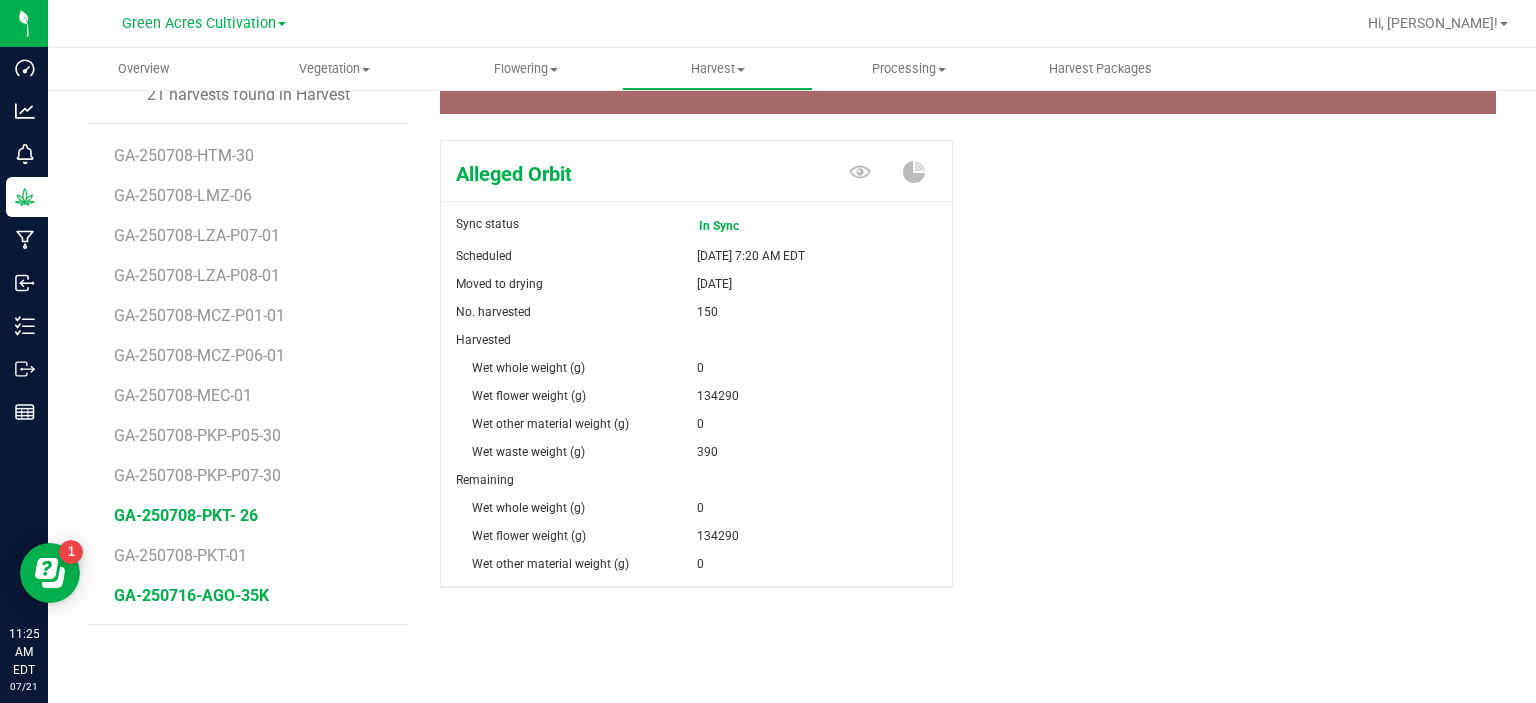 click on "GA-250708-PKT- 26" at bounding box center [186, 515] 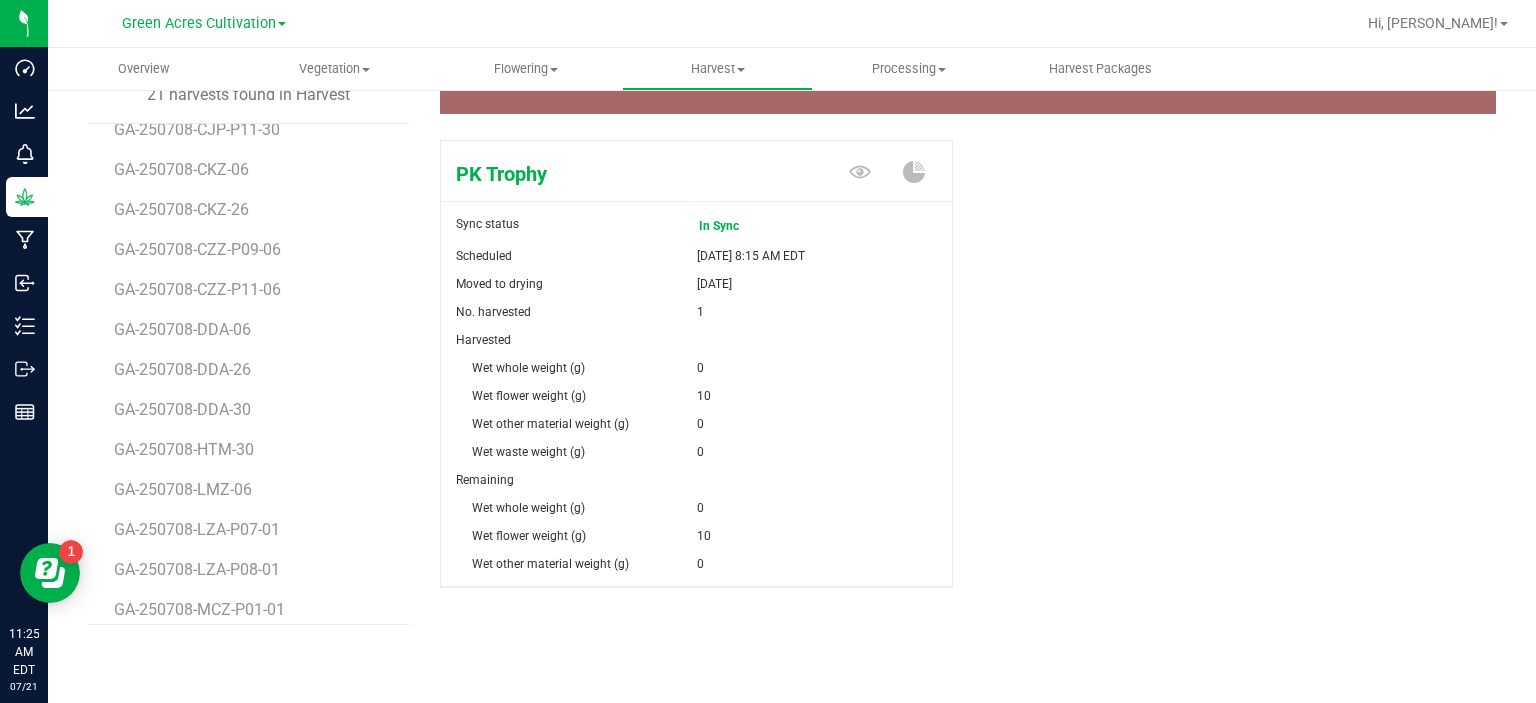 scroll, scrollTop: 53, scrollLeft: 0, axis: vertical 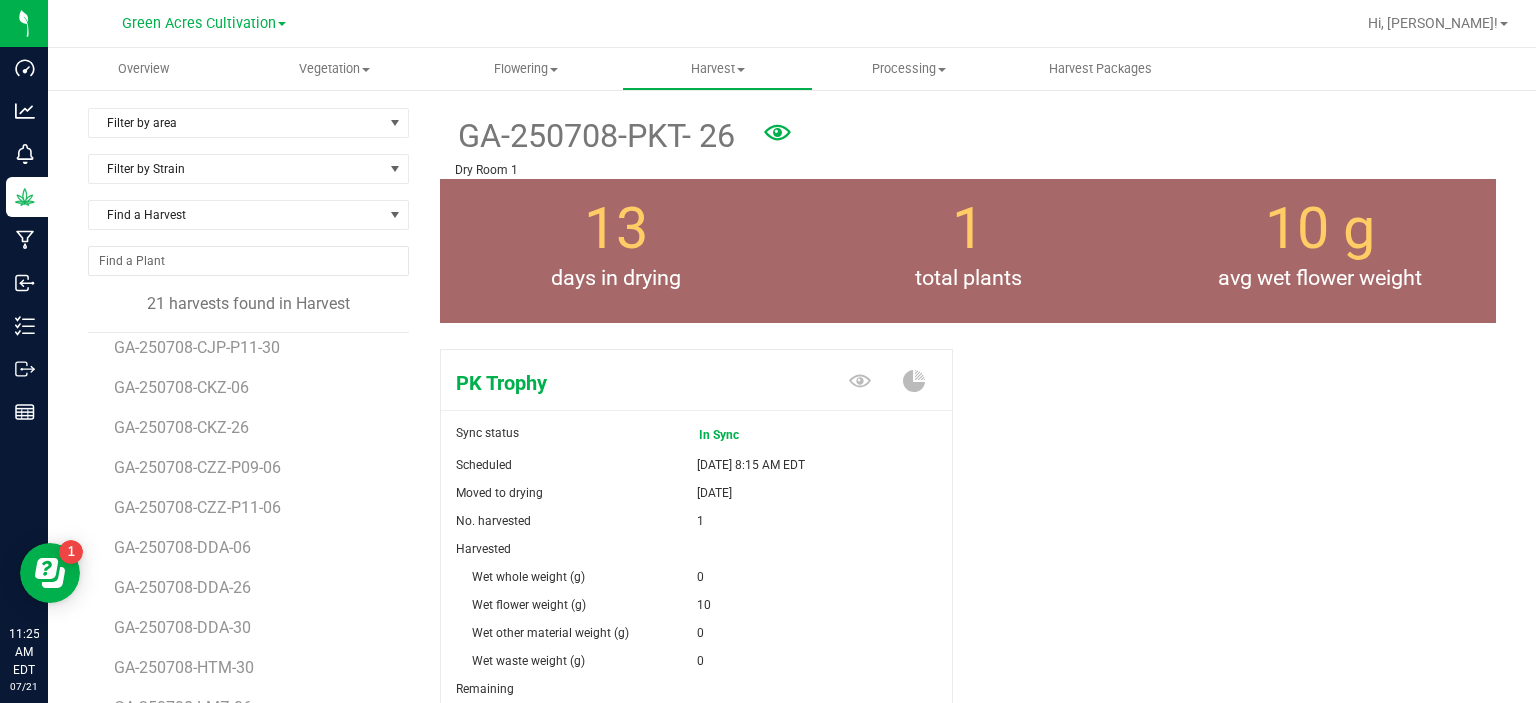 click on "GA-250708-PKT- 26" at bounding box center (595, 136) 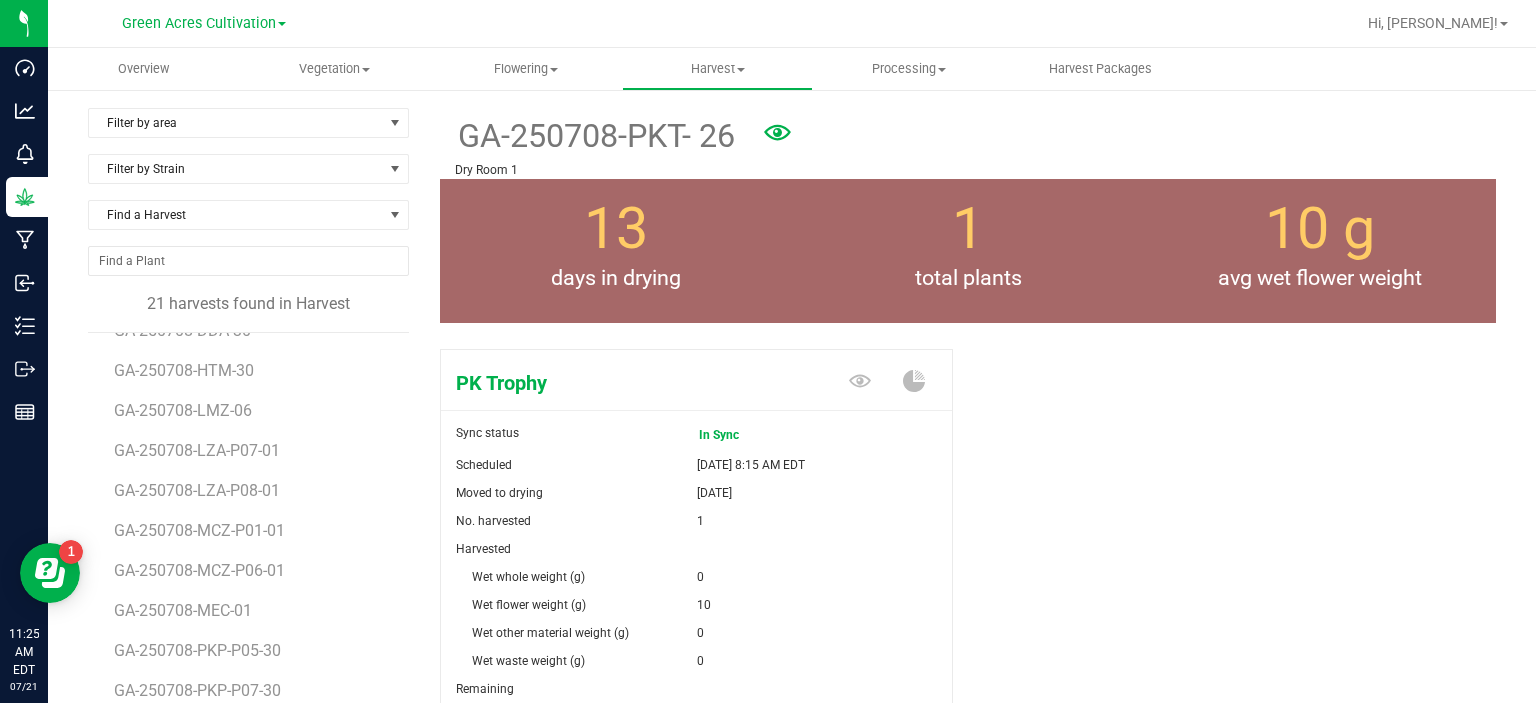 scroll, scrollTop: 356, scrollLeft: 0, axis: vertical 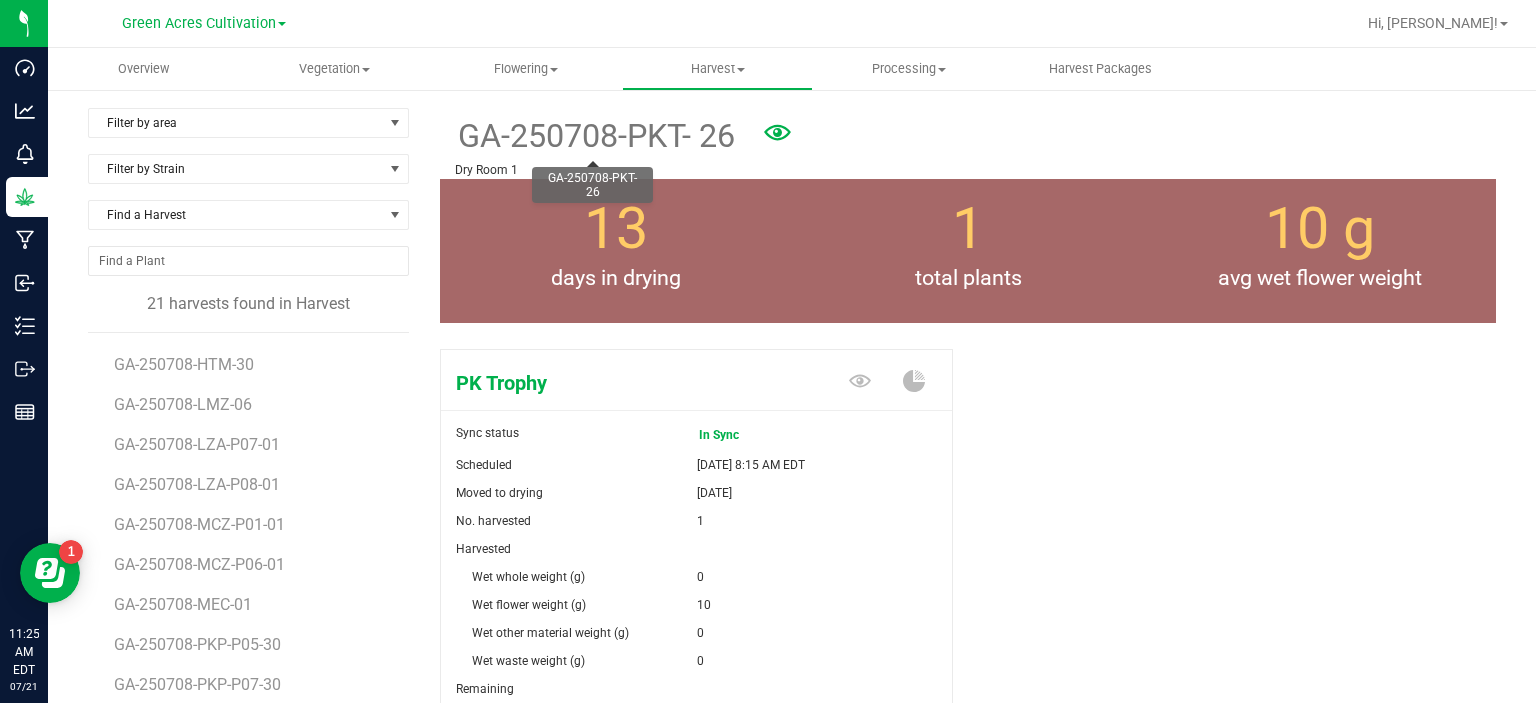 drag, startPoint x: 727, startPoint y: 136, endPoint x: 459, endPoint y: 139, distance: 268.01678 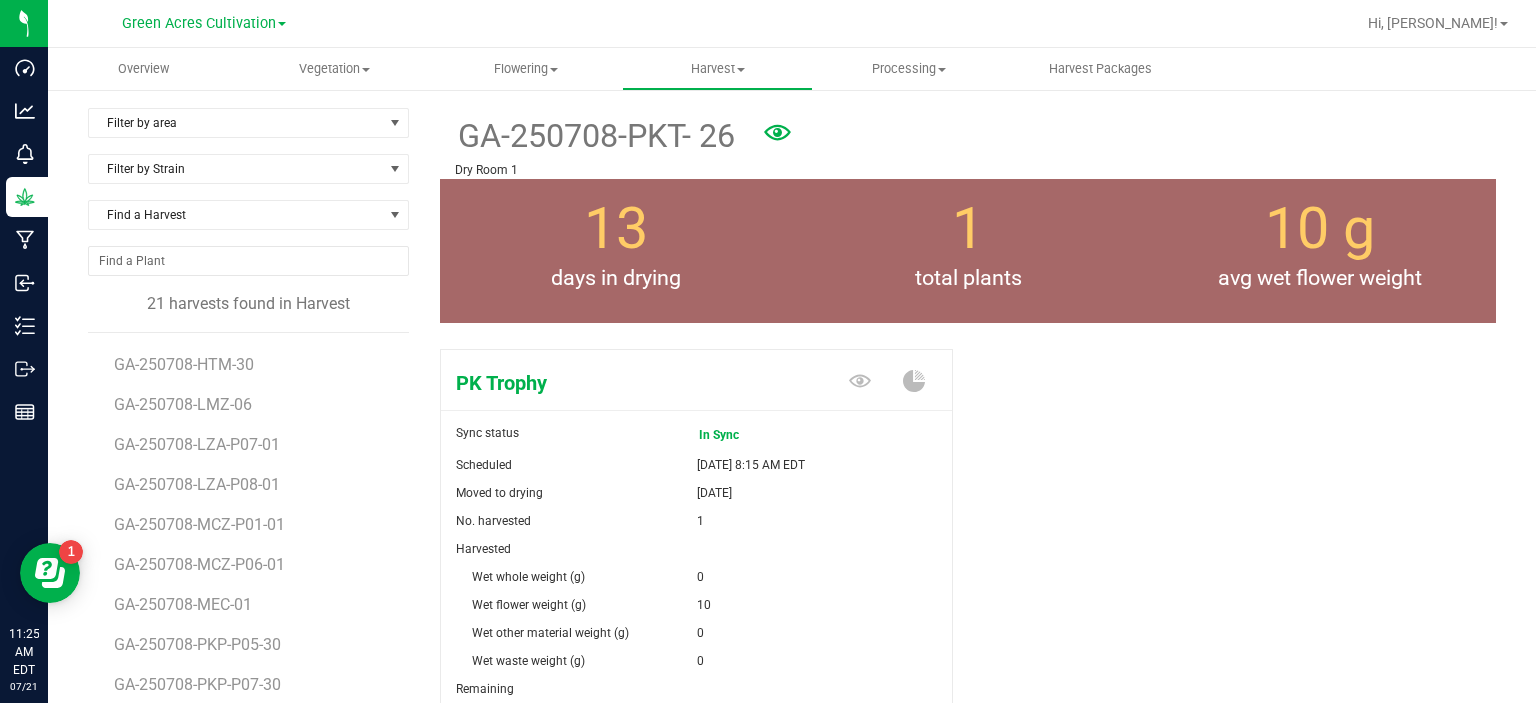 copy on "GA-250708-PKT- 26" 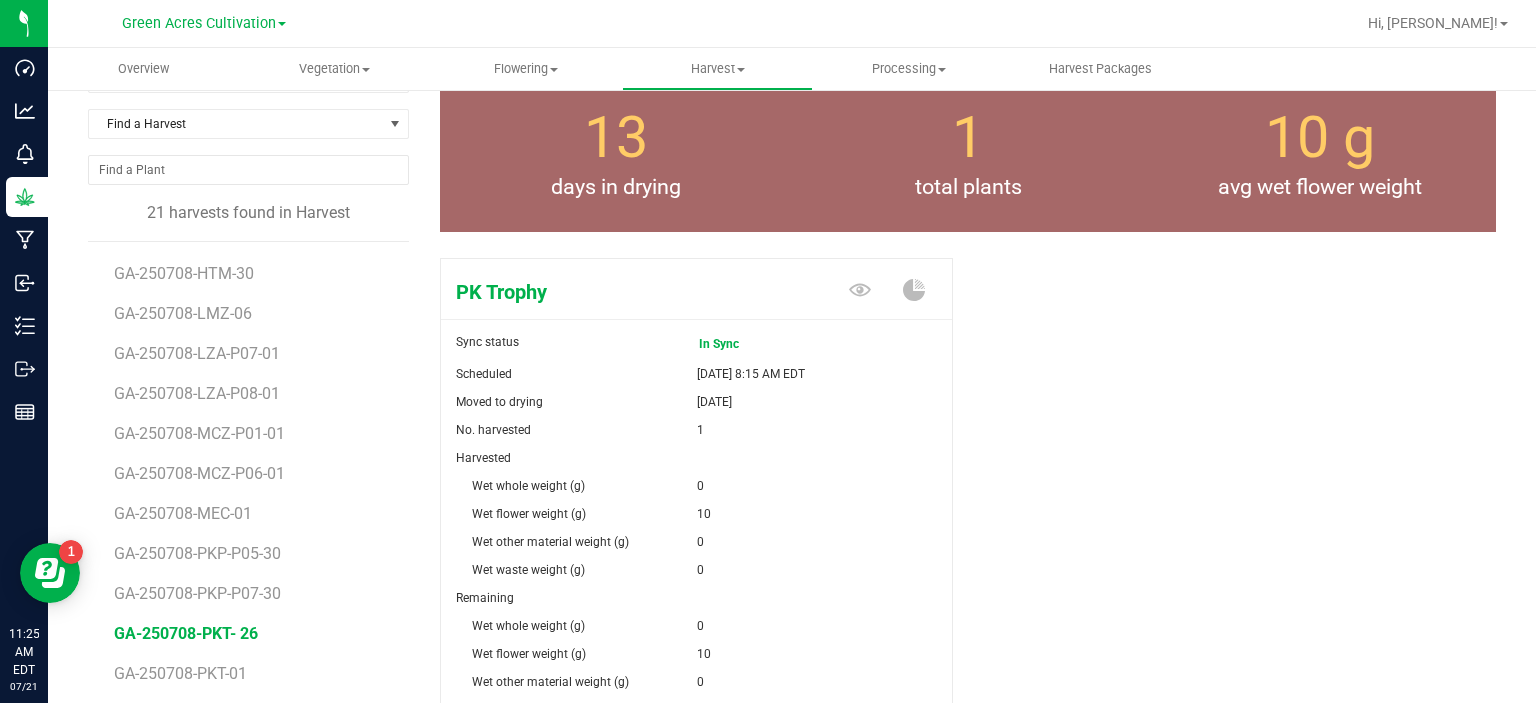 scroll, scrollTop: 200, scrollLeft: 0, axis: vertical 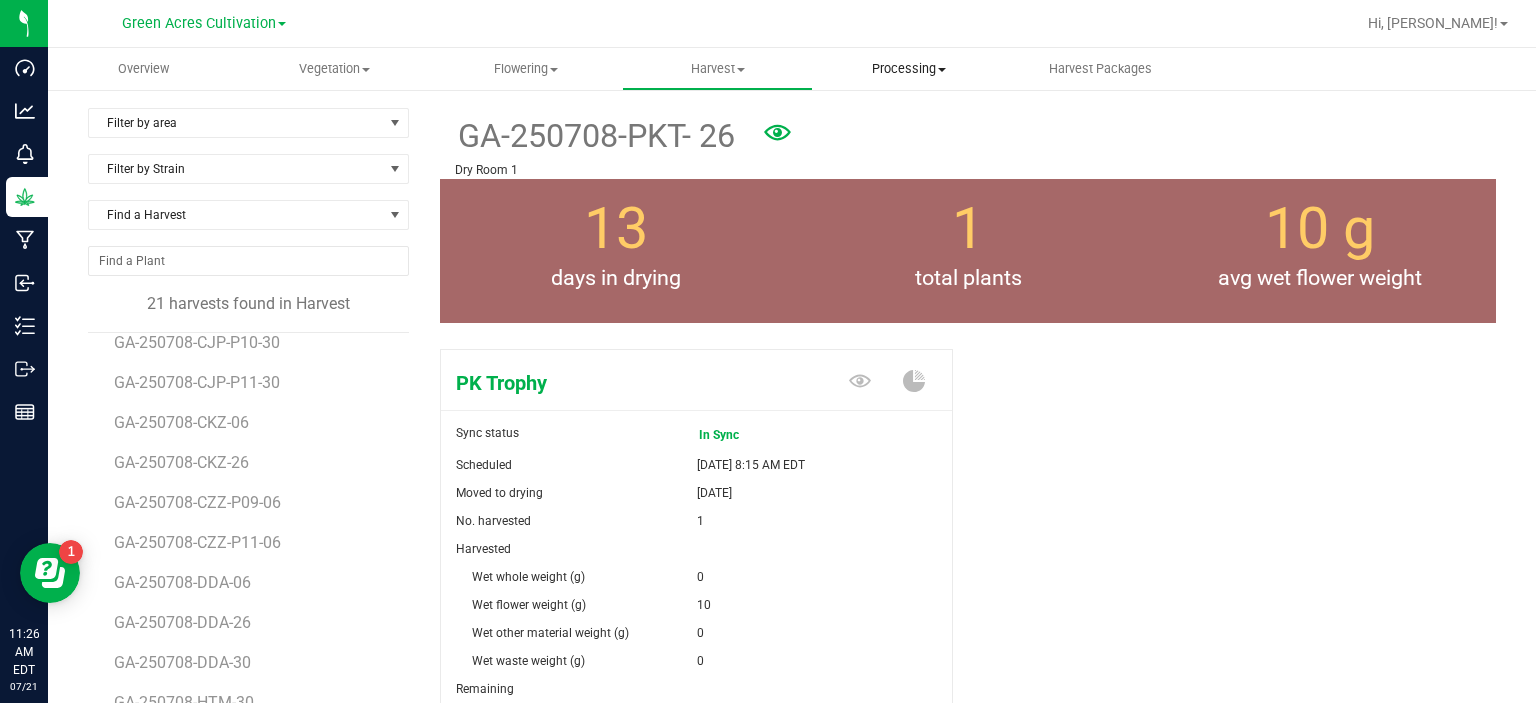 click at bounding box center [942, 70] 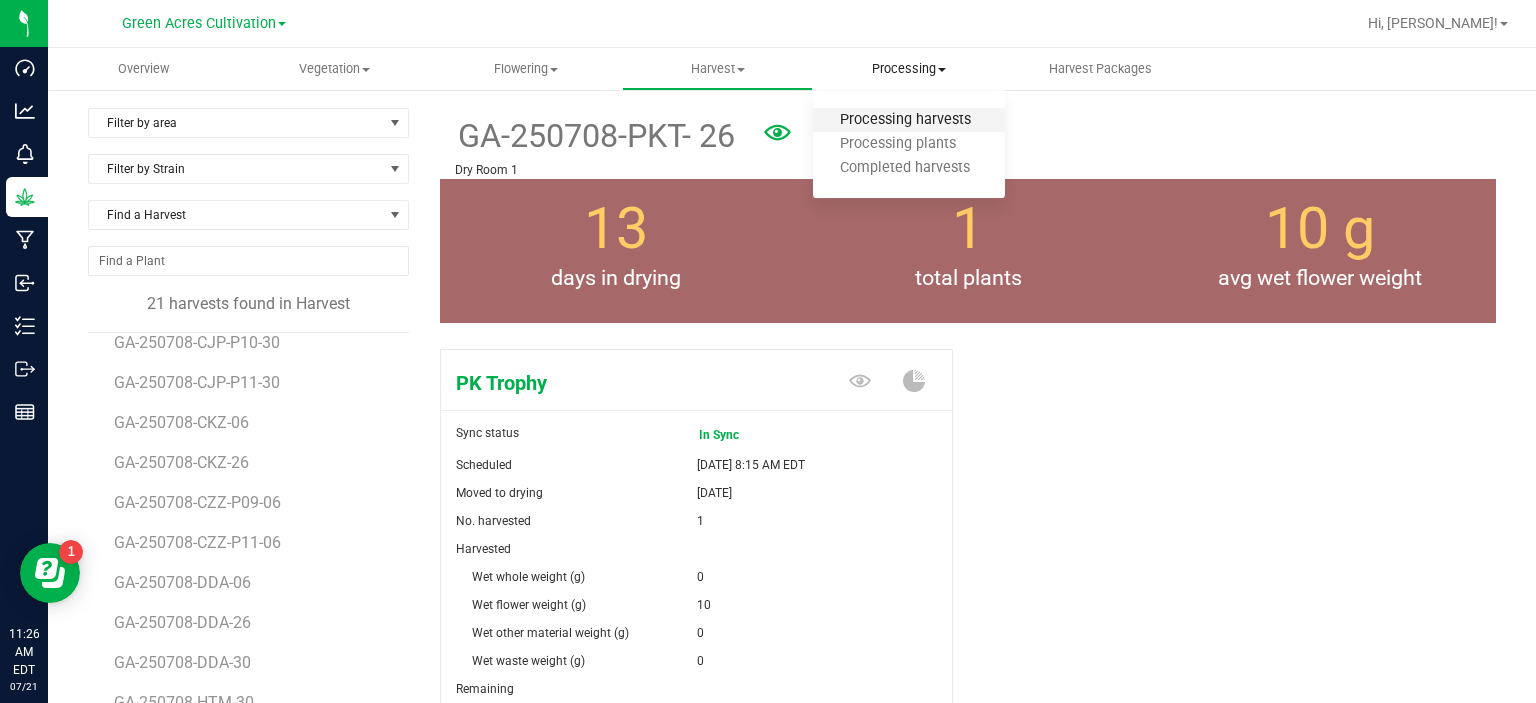 click on "Processing harvests" at bounding box center (905, 120) 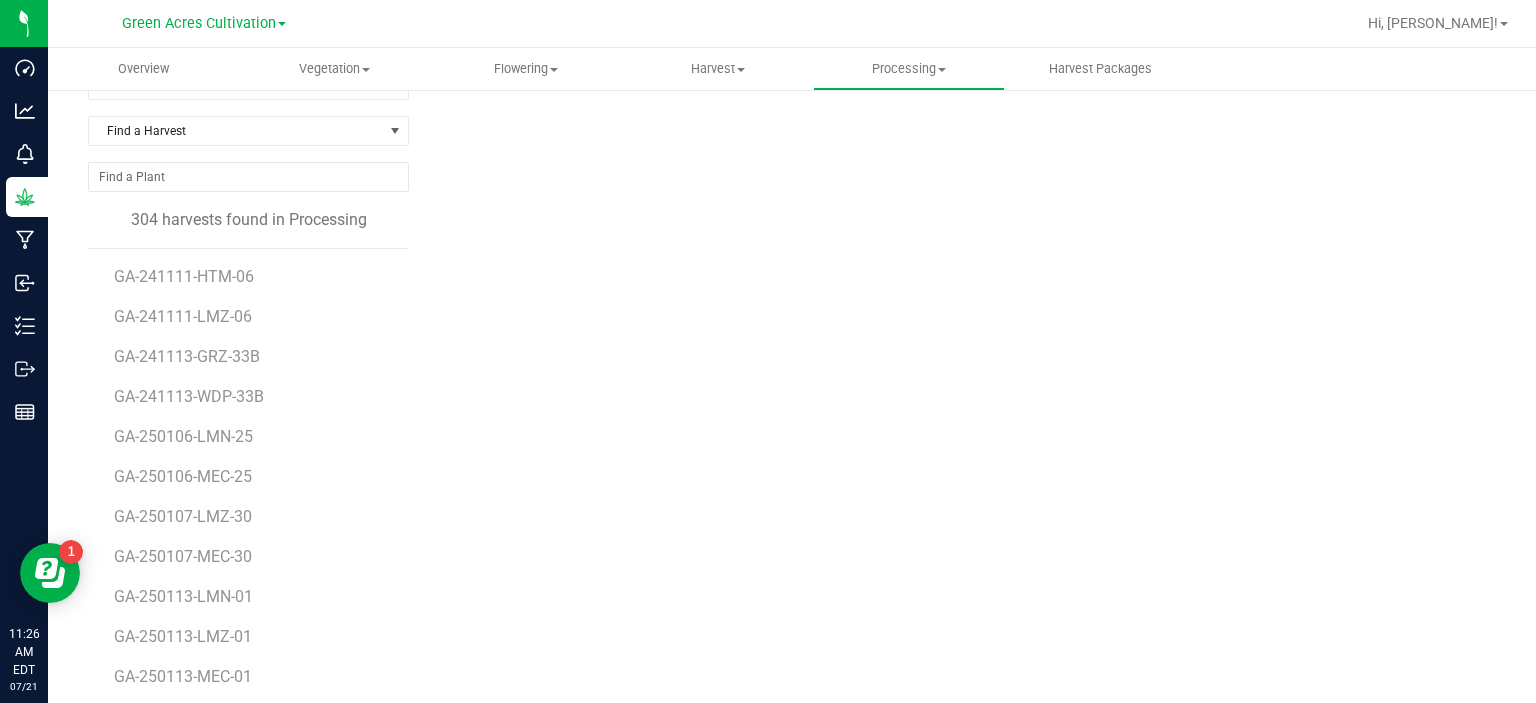 scroll, scrollTop: 209, scrollLeft: 0, axis: vertical 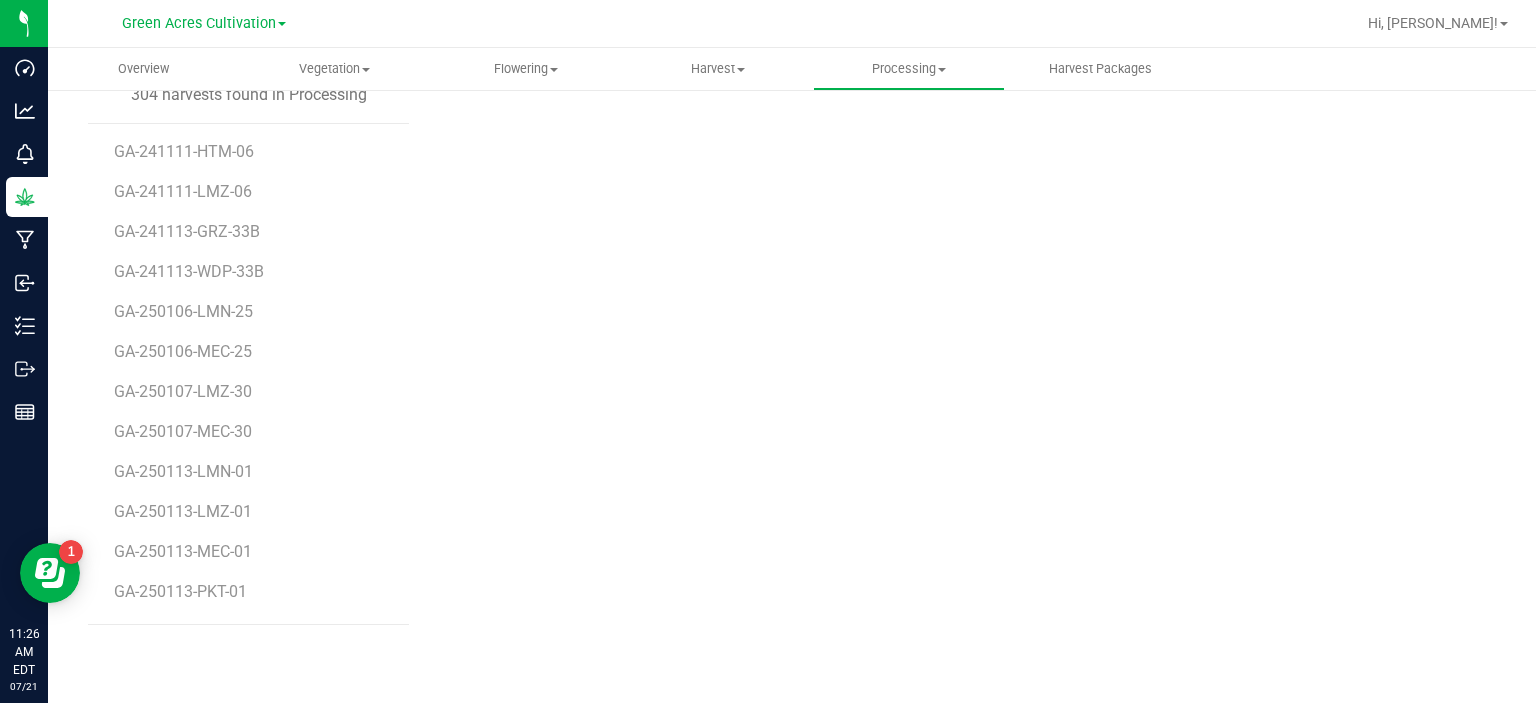 click on "Please select a harvest" at bounding box center [968, 270] 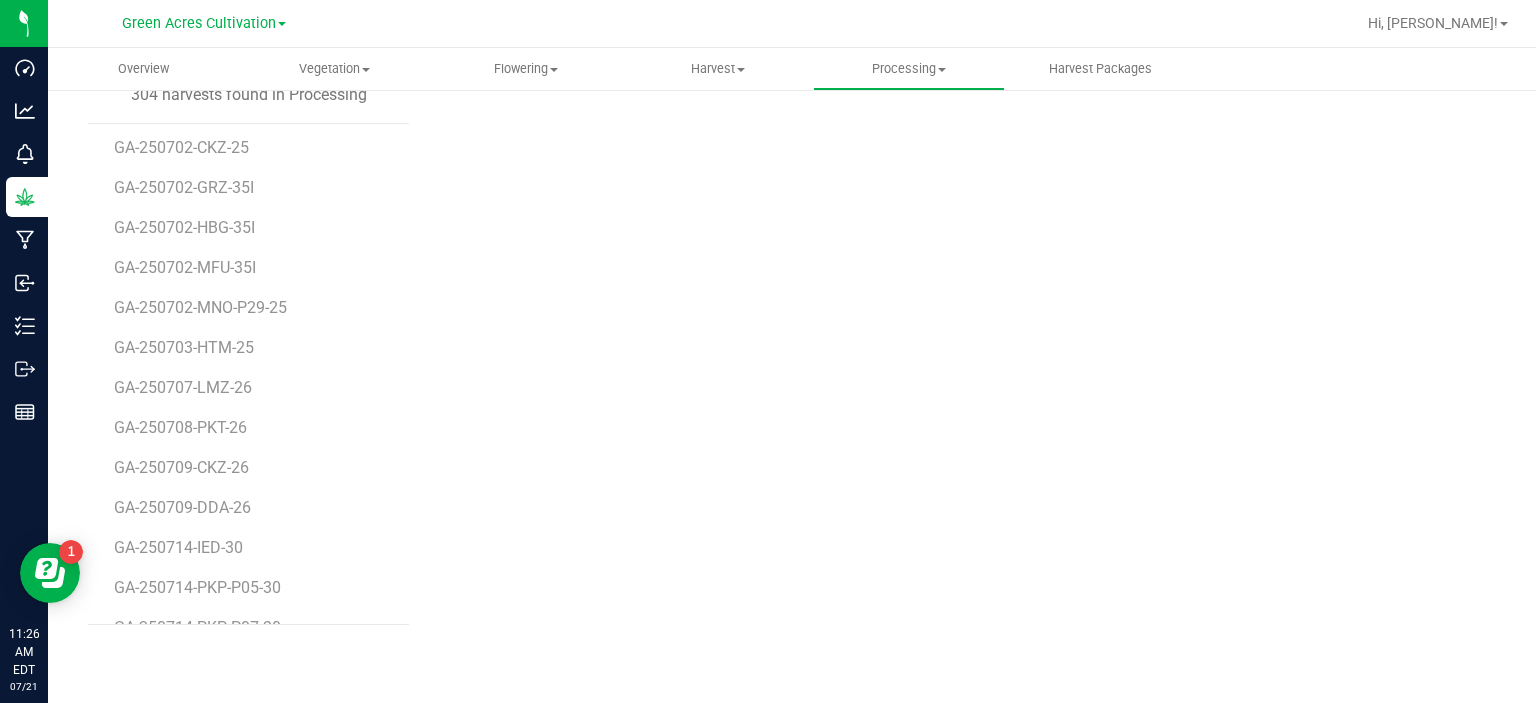 scroll, scrollTop: 11344, scrollLeft: 0, axis: vertical 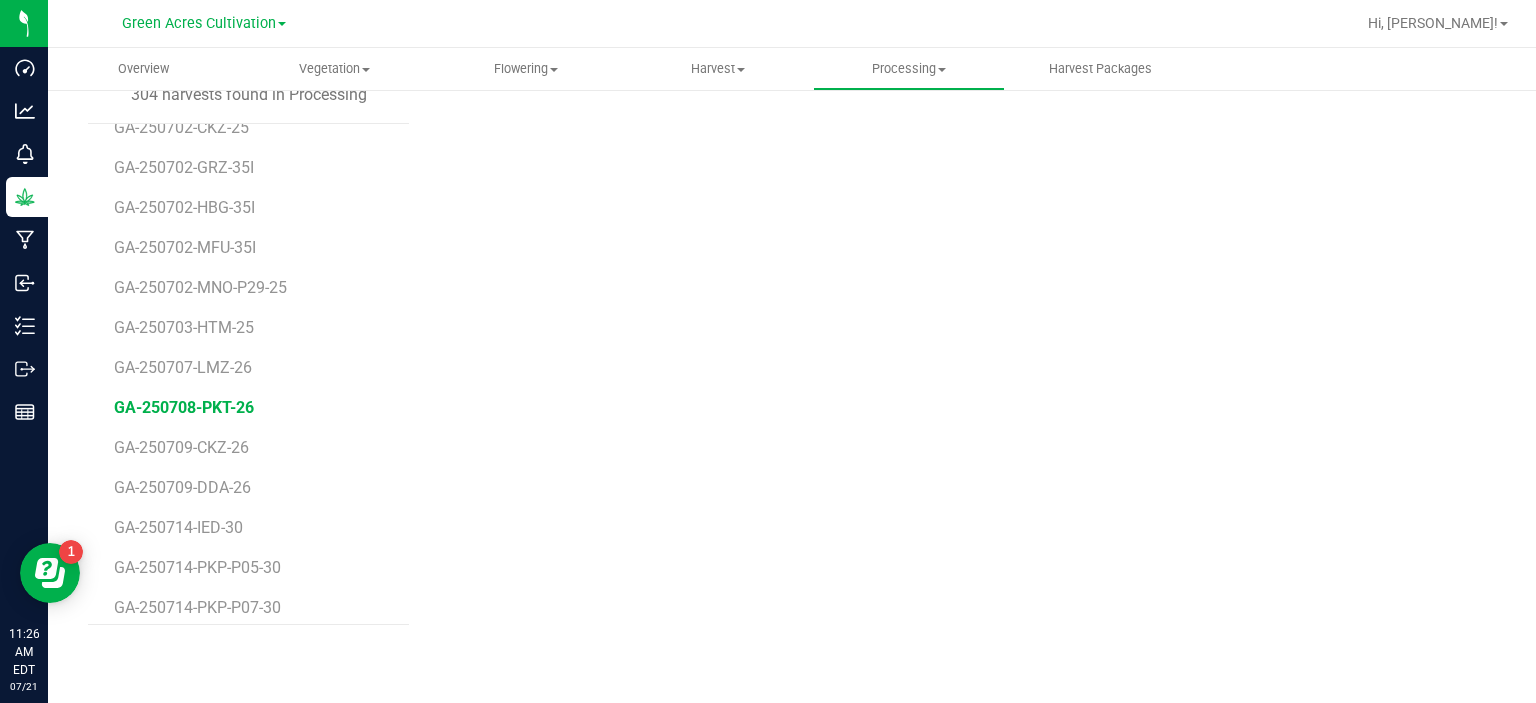 click on "GA-250708-PKT-26" at bounding box center [184, 407] 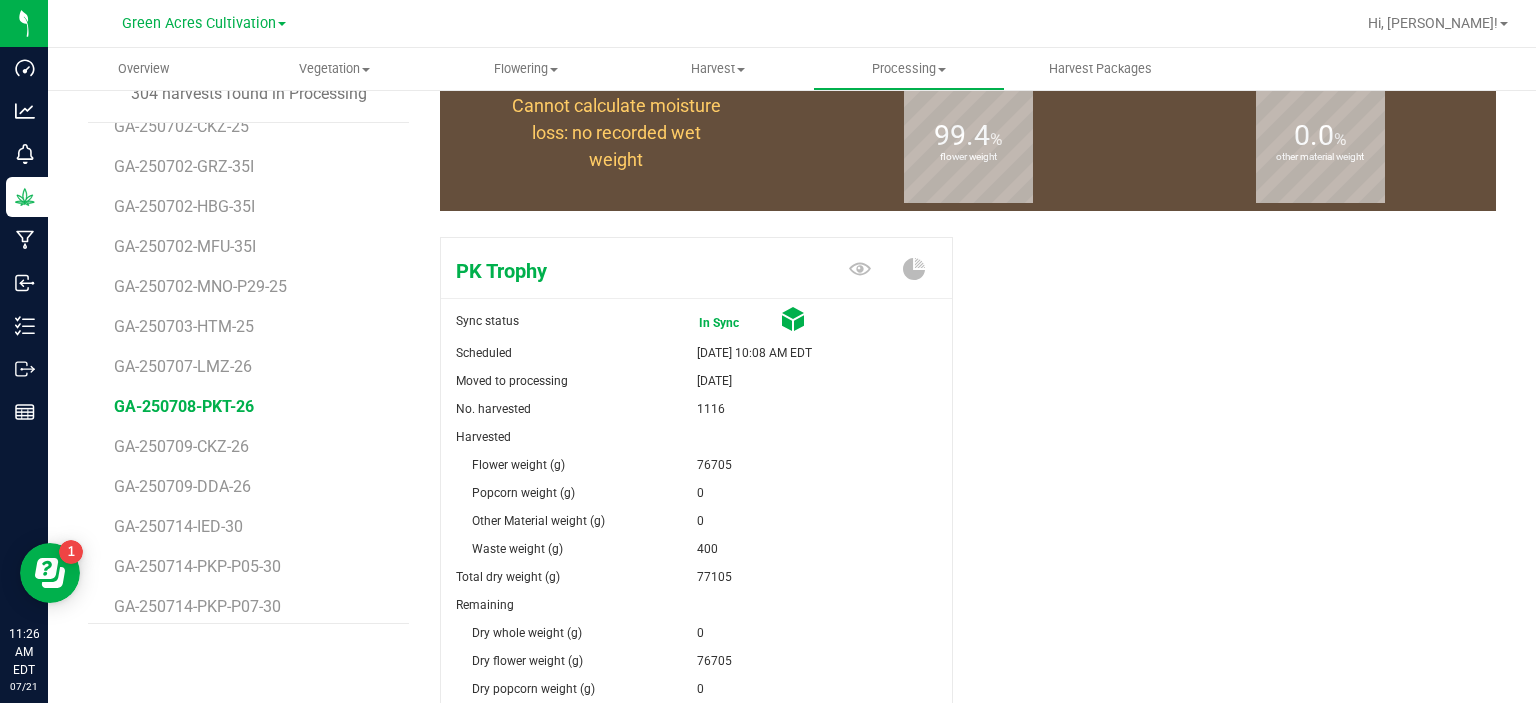 scroll, scrollTop: 190, scrollLeft: 0, axis: vertical 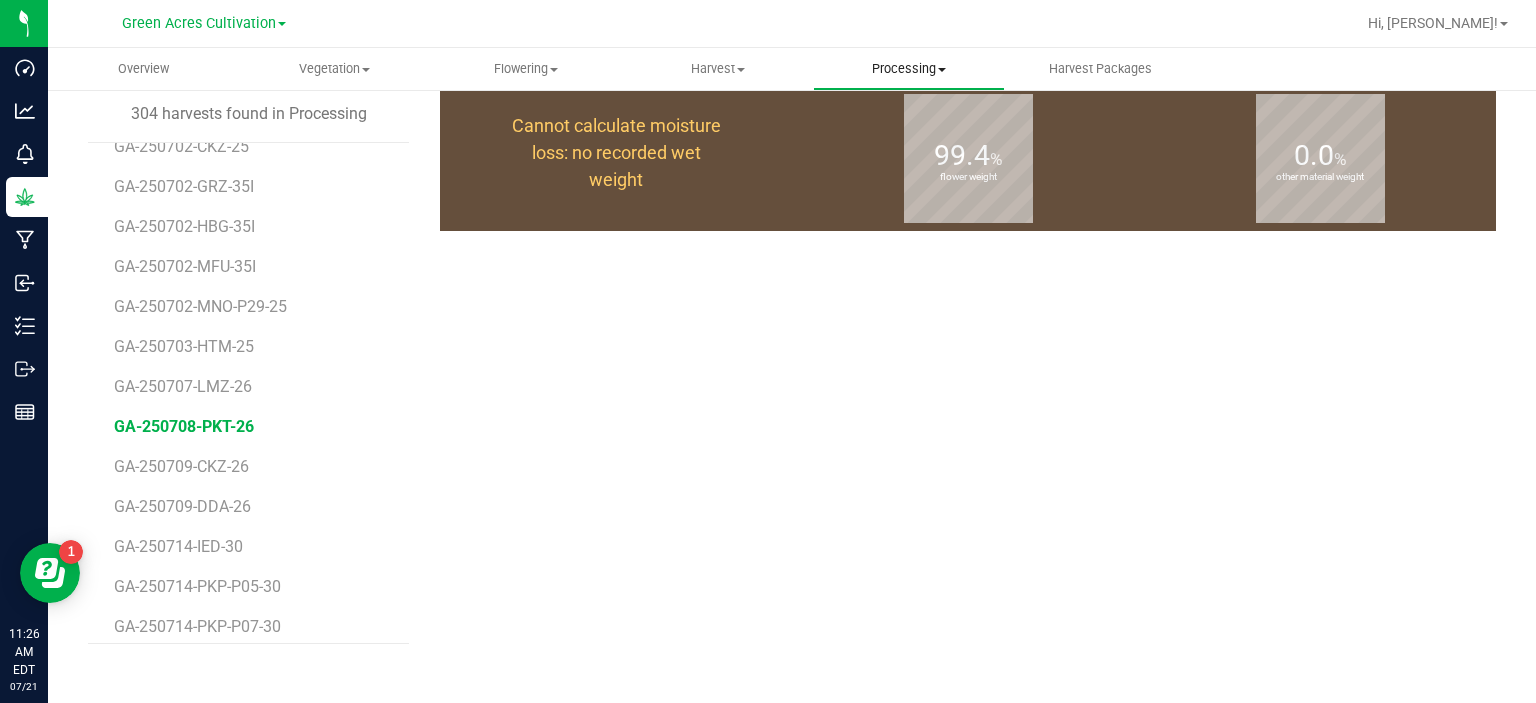 click on "Processing" at bounding box center [908, 69] 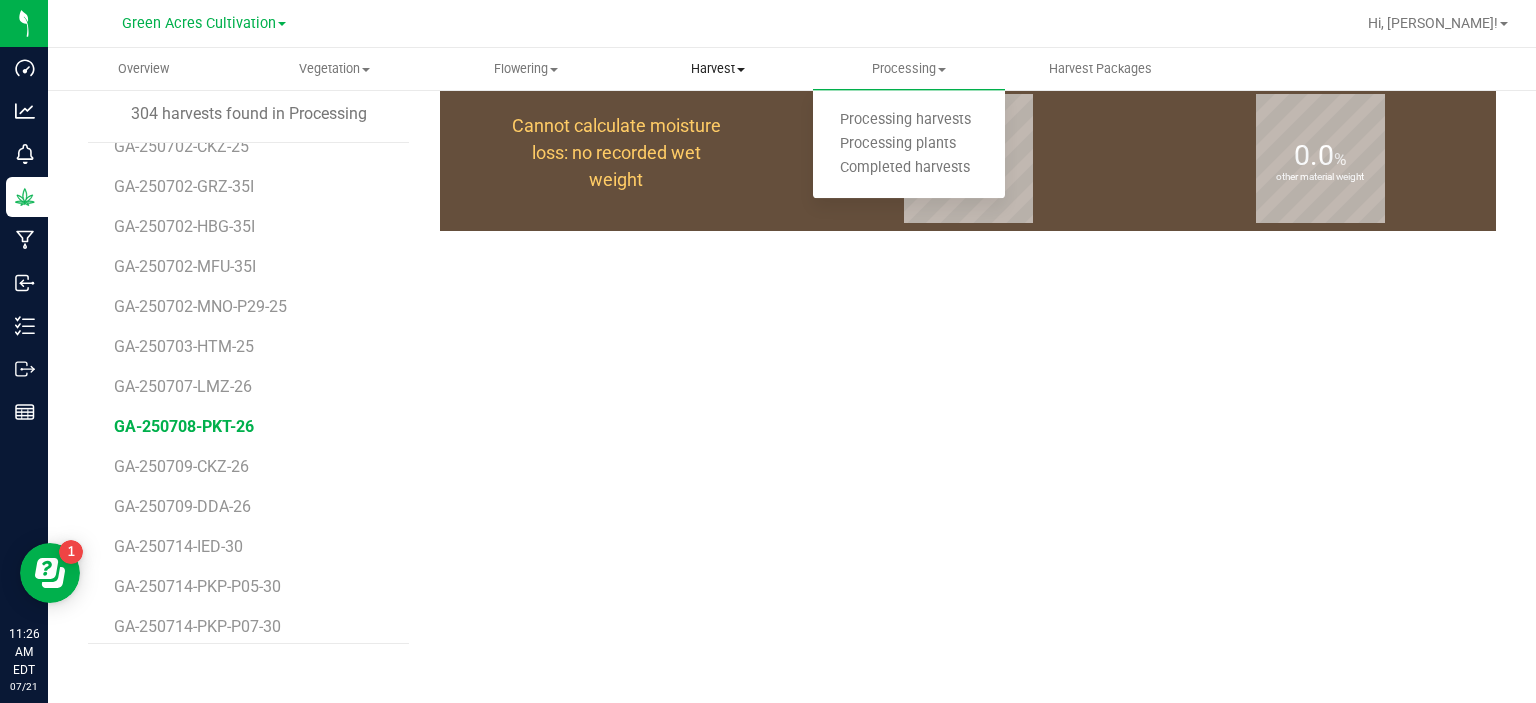 click on "Harvest" at bounding box center [717, 69] 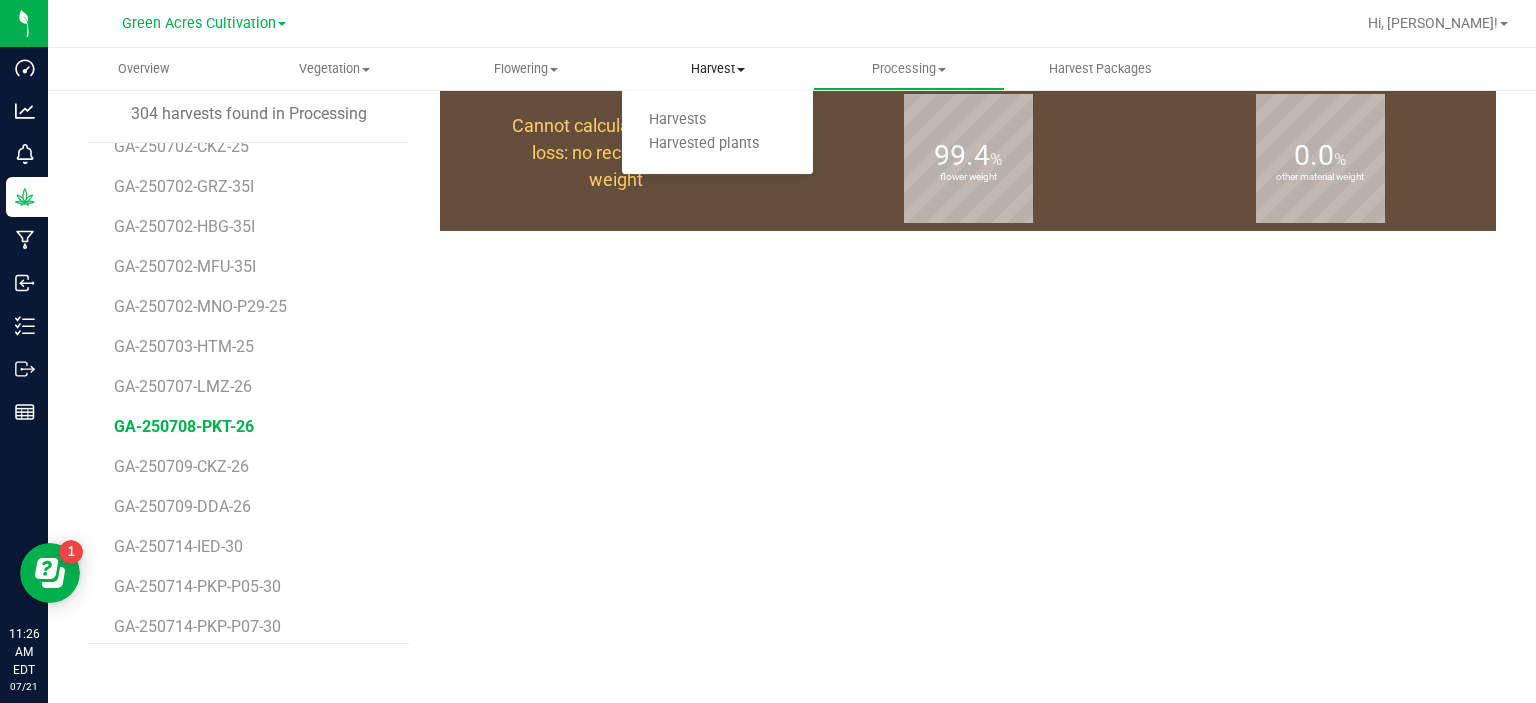click on "Harvests
Harvested plants" at bounding box center (717, 133) 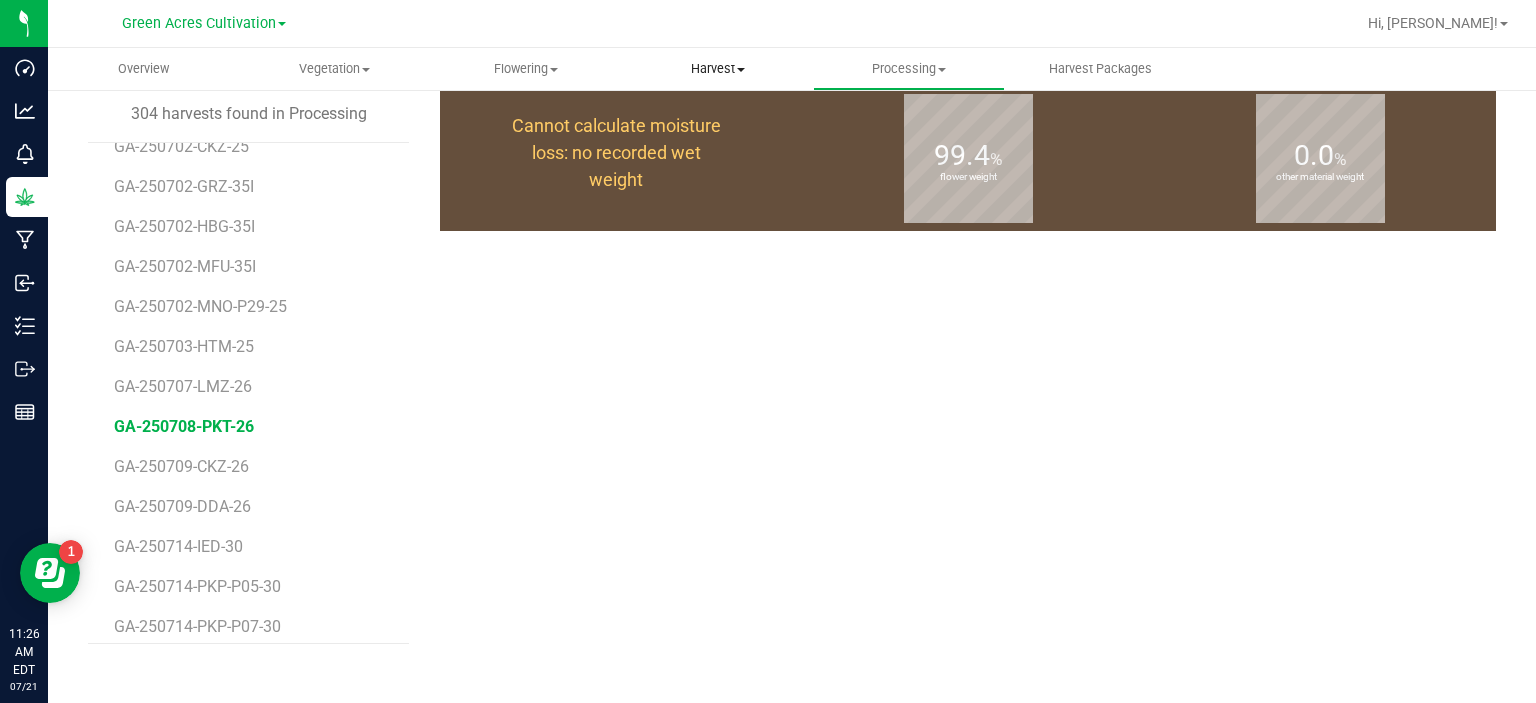 click on "Harvest" at bounding box center [717, 69] 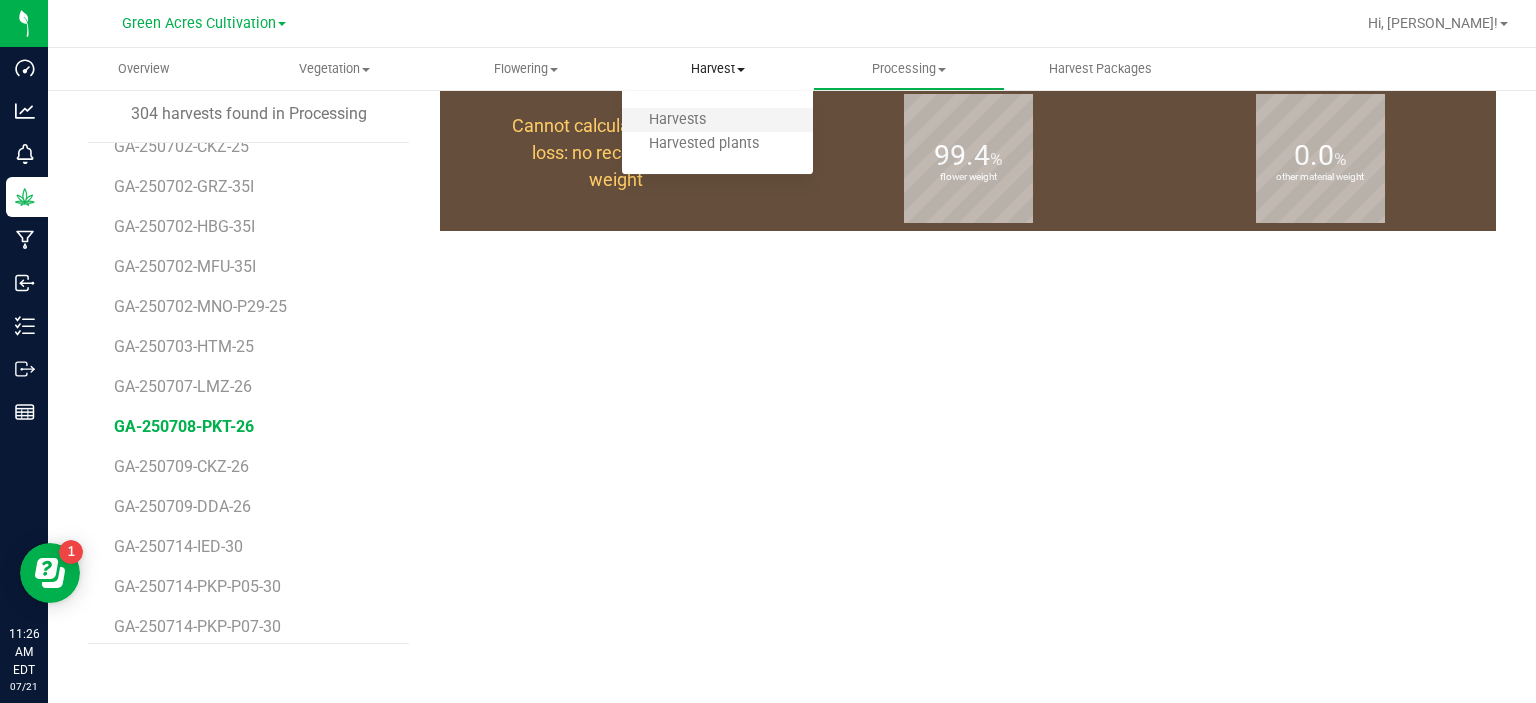 click on "Harvests" at bounding box center [717, 121] 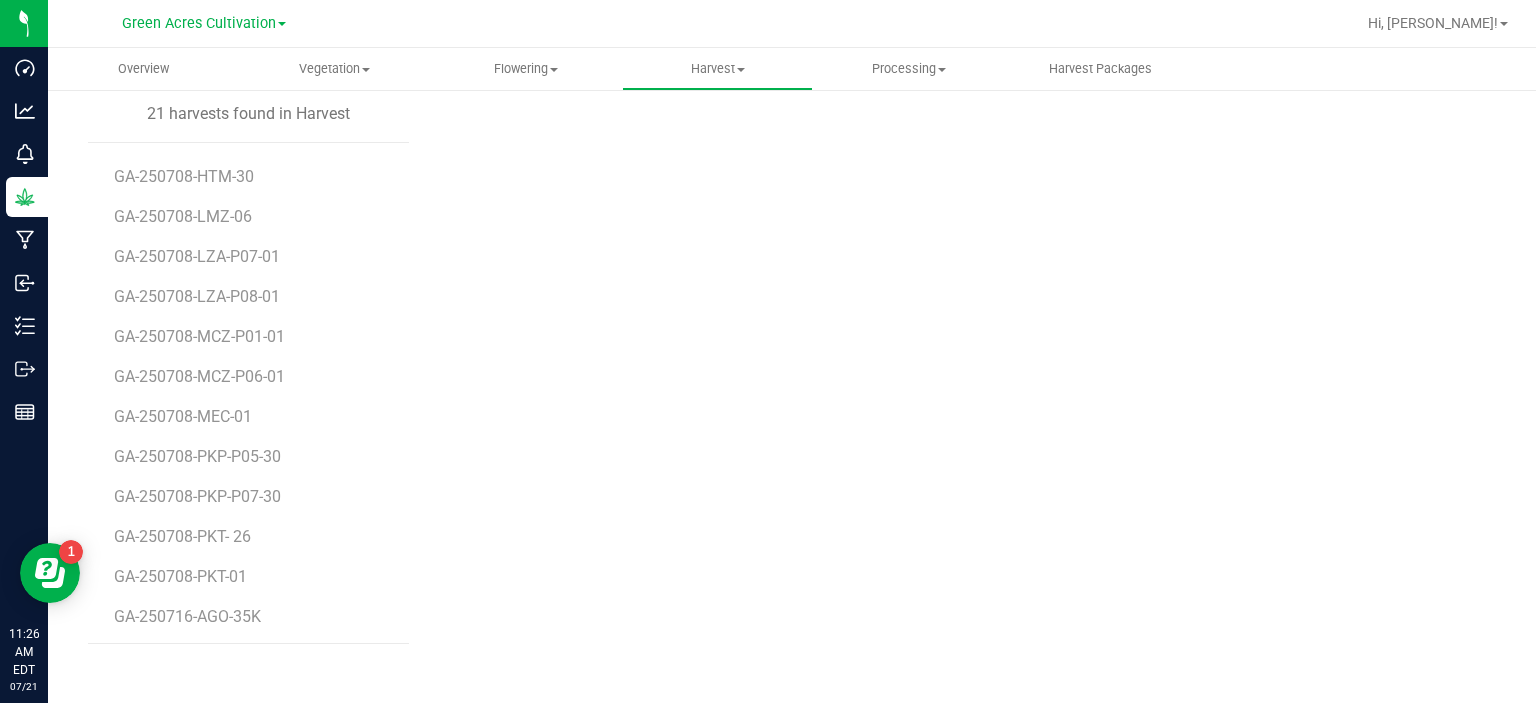 scroll, scrollTop: 356, scrollLeft: 0, axis: vertical 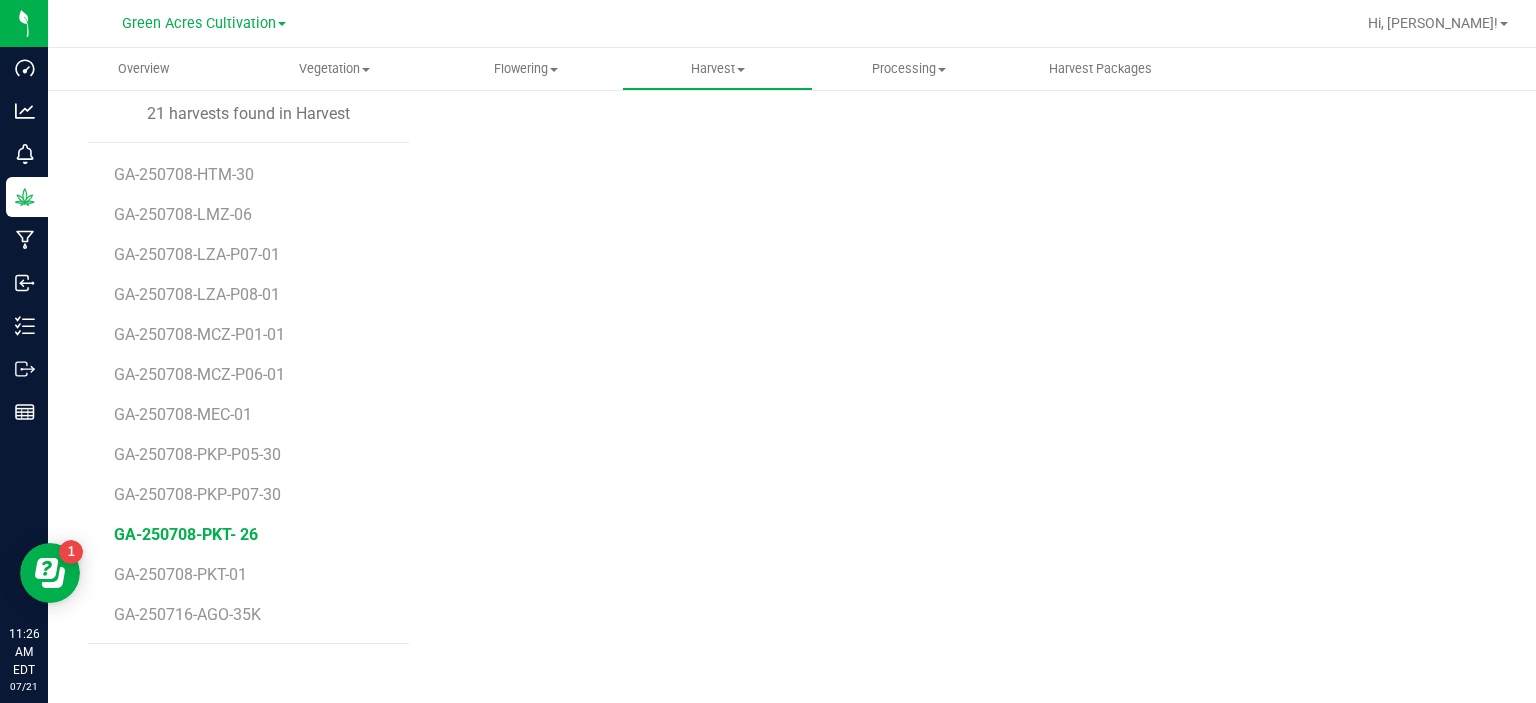click on "GA-250708-PKT- 26" at bounding box center [186, 534] 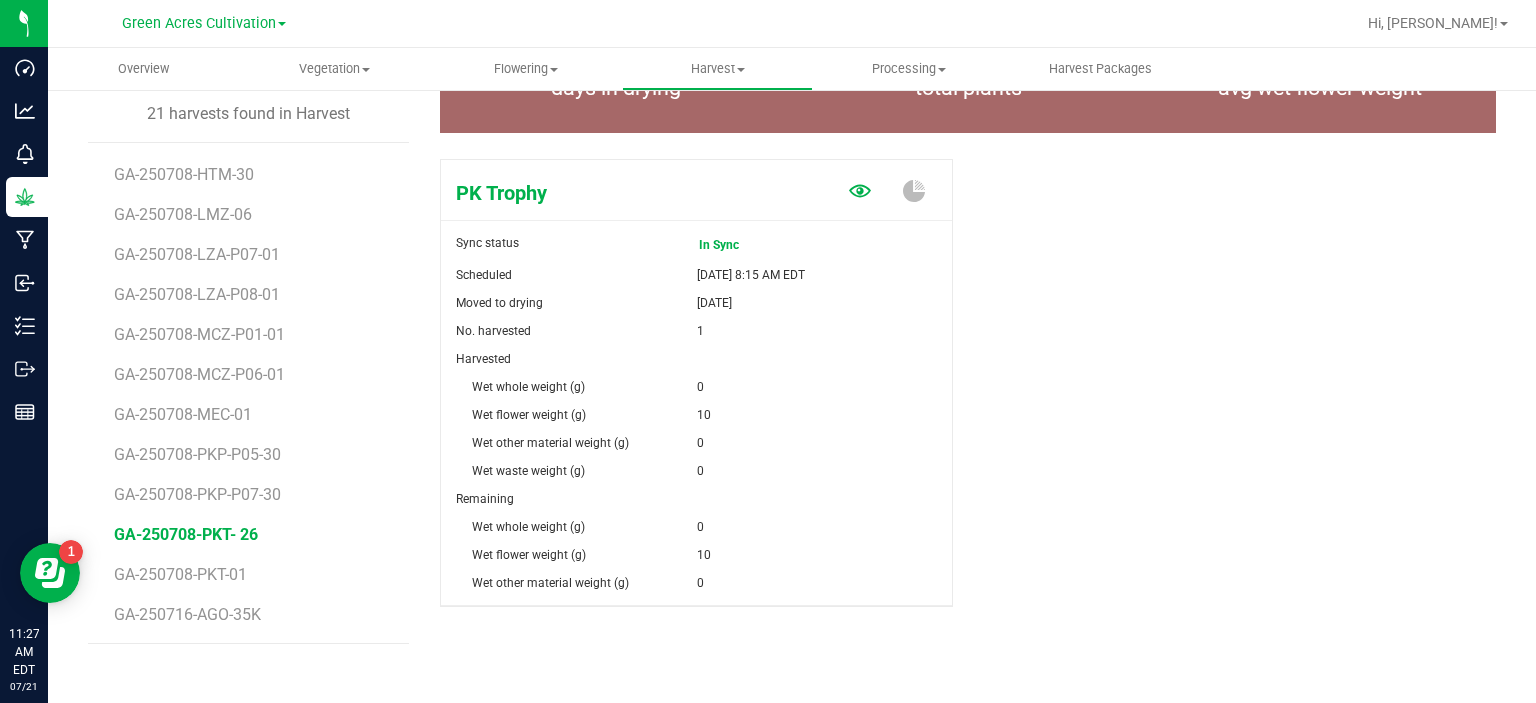 click 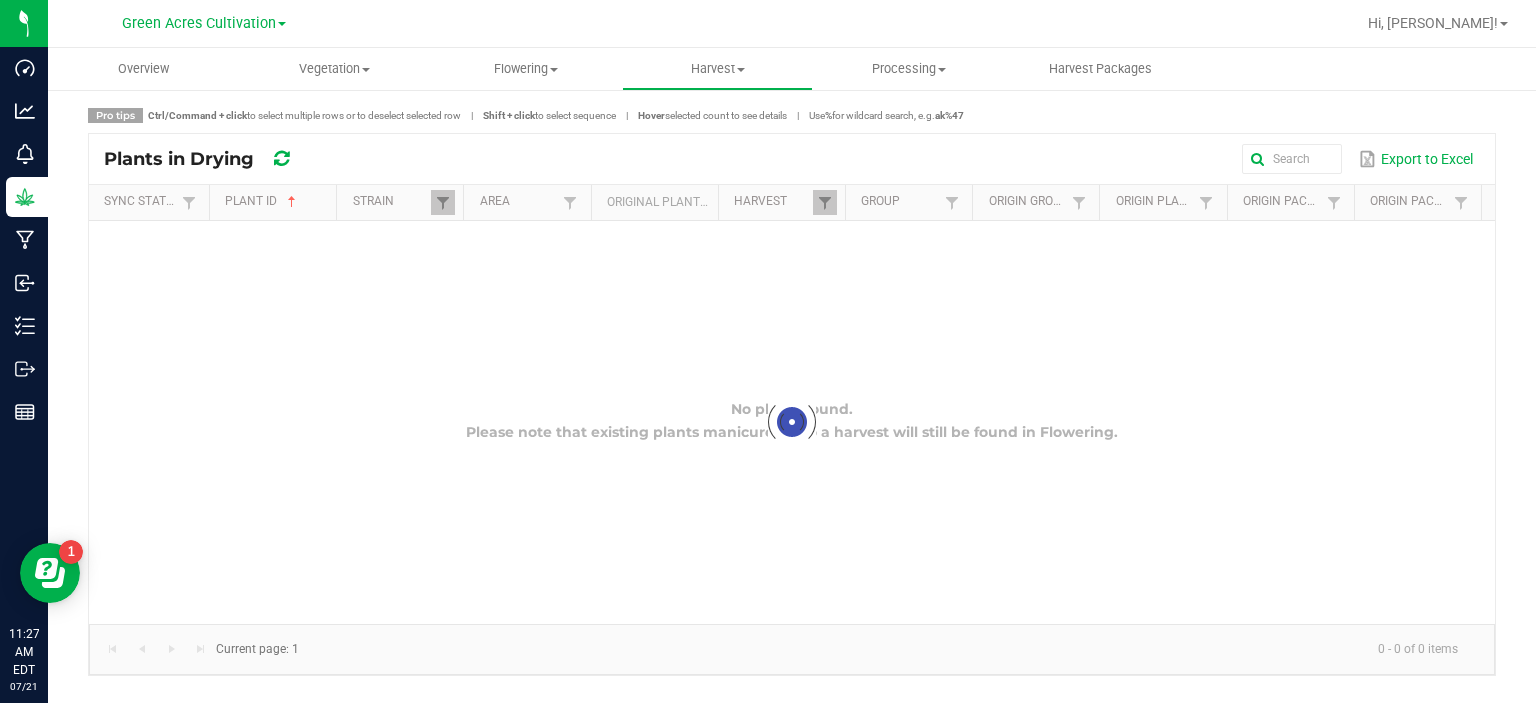 scroll, scrollTop: 0, scrollLeft: 0, axis: both 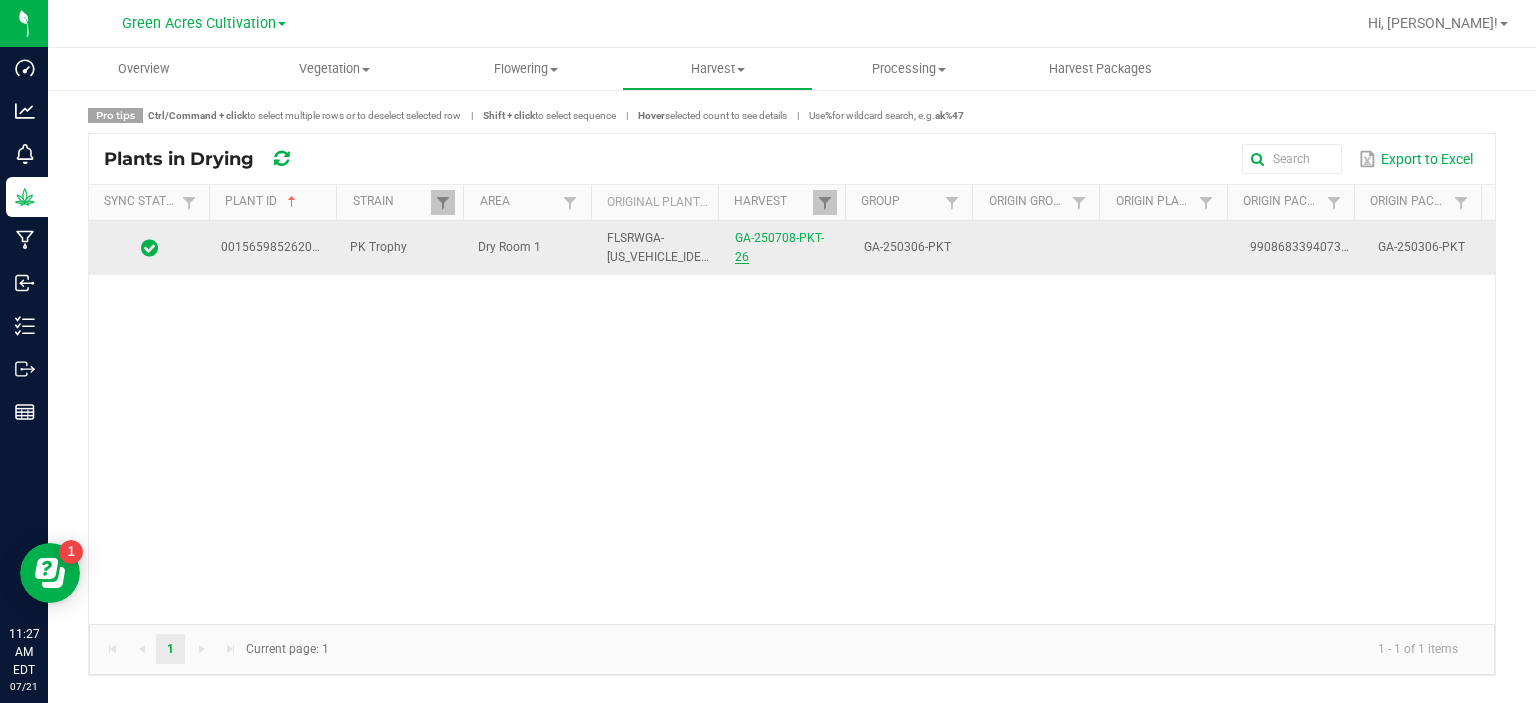 click on "GA-250708-PKT- 26" at bounding box center (779, 247) 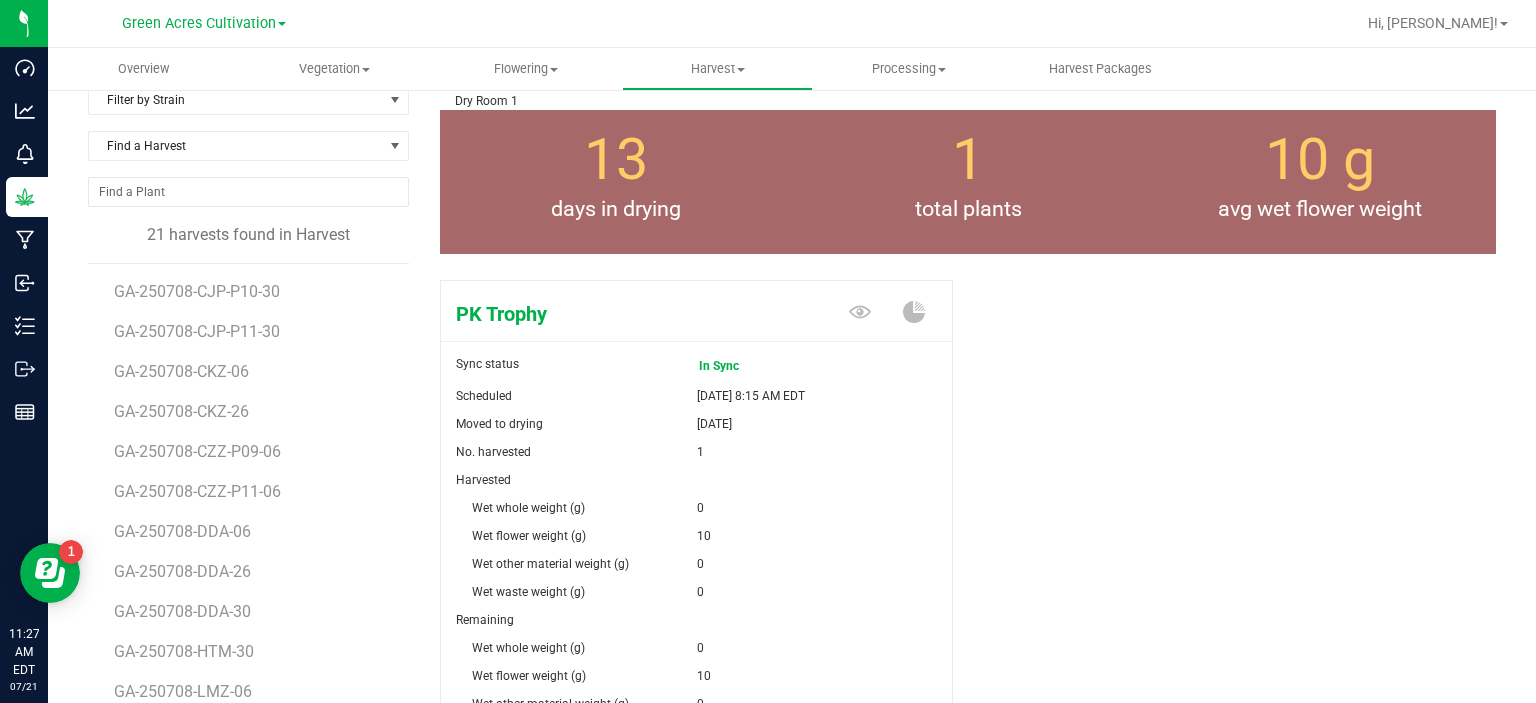 scroll, scrollTop: 100, scrollLeft: 0, axis: vertical 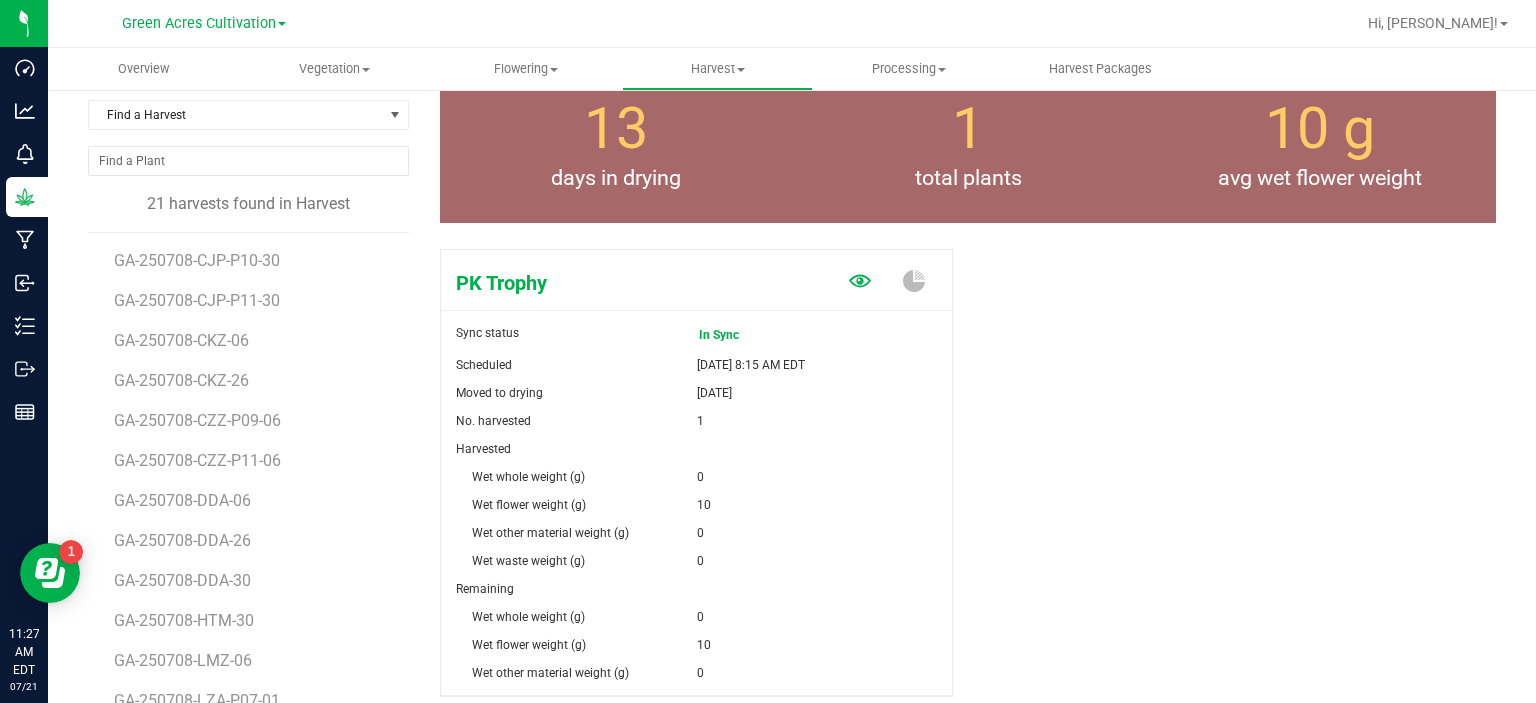 click 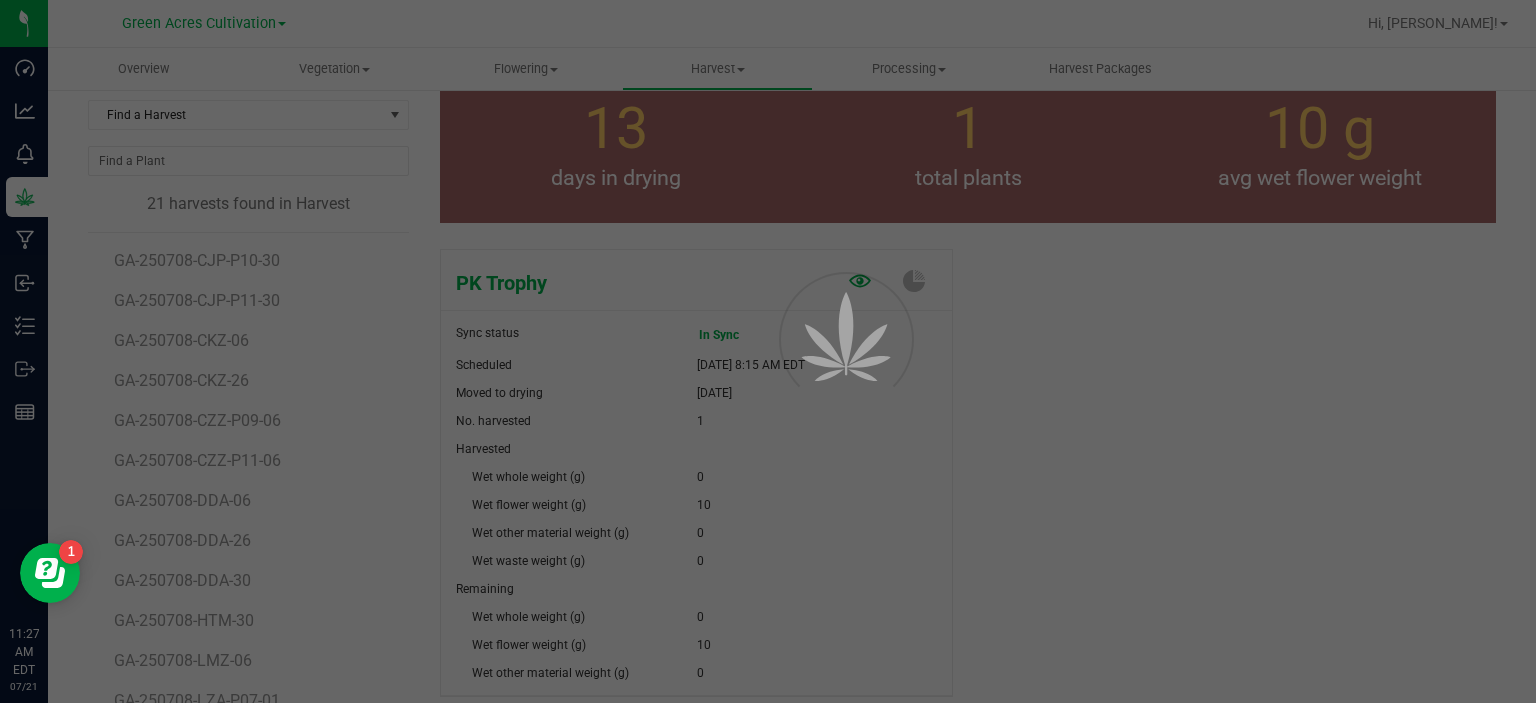 scroll, scrollTop: 0, scrollLeft: 0, axis: both 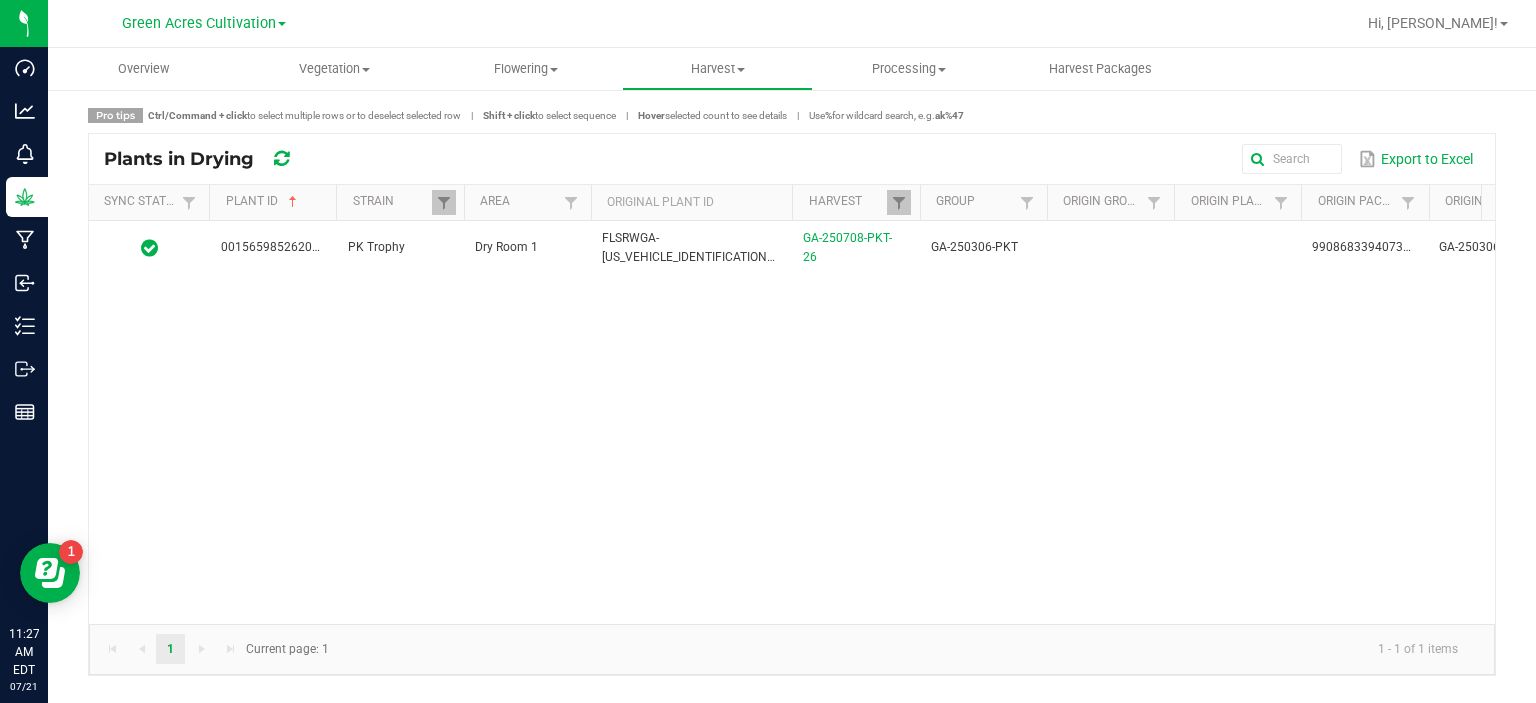 click at bounding box center (789, 359) 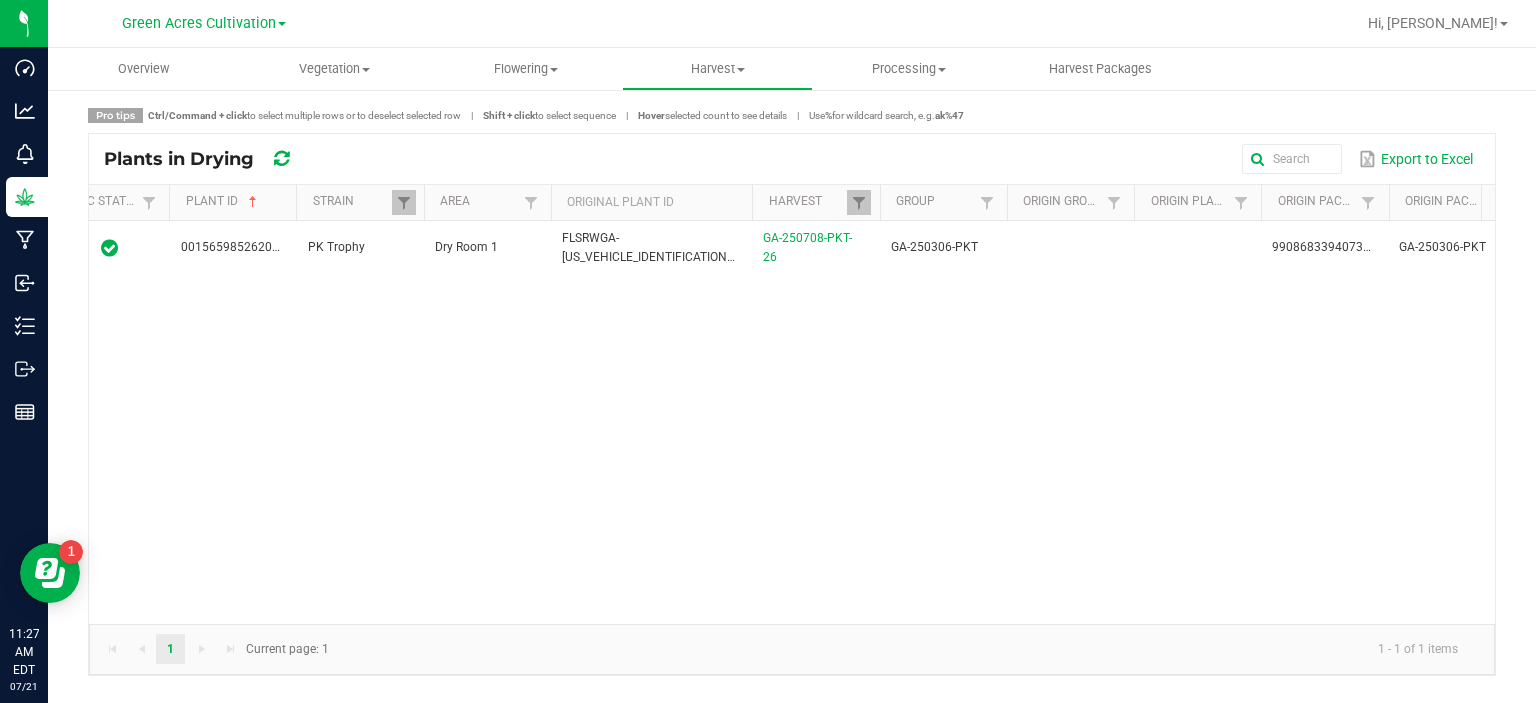 scroll, scrollTop: 0, scrollLeft: 73, axis: horizontal 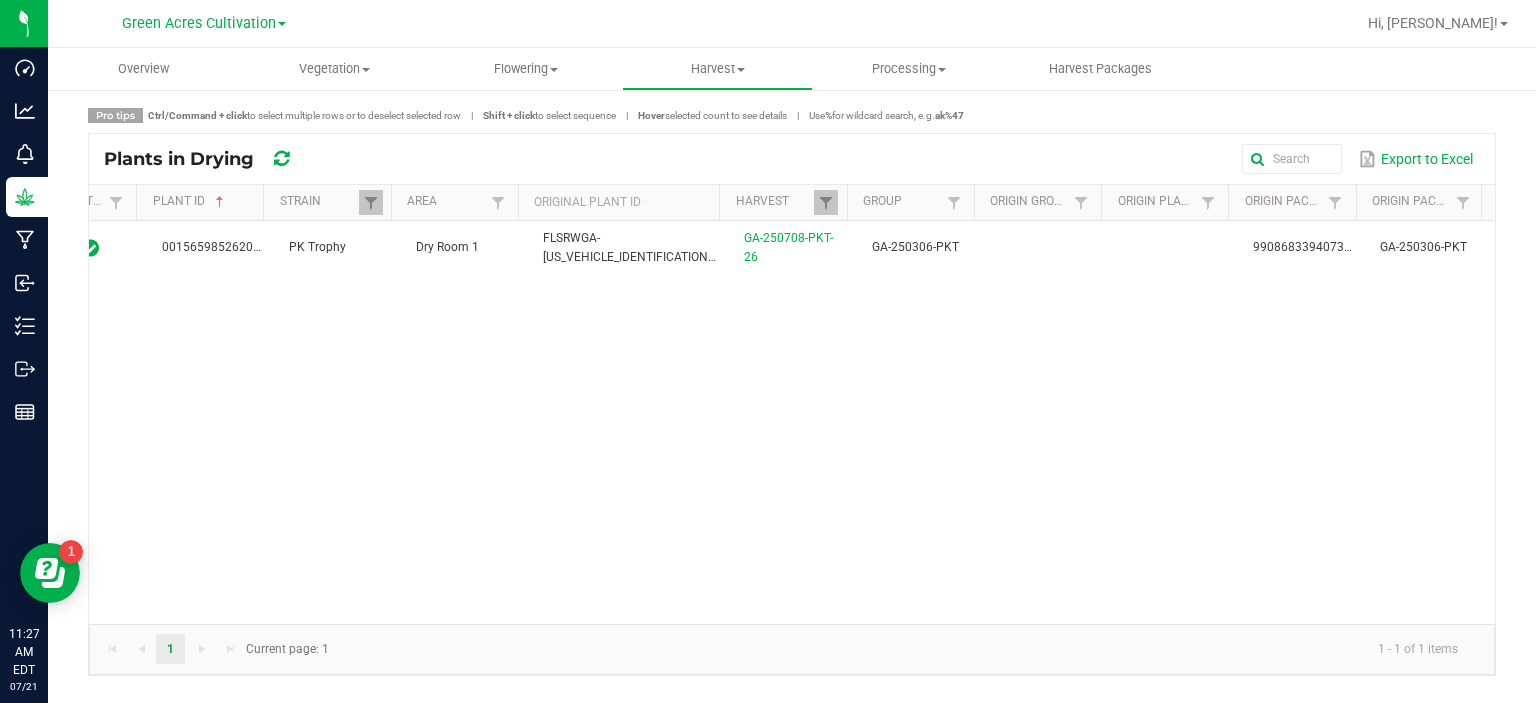 drag, startPoint x: 892, startPoint y: 337, endPoint x: 1245, endPoint y: 276, distance: 358.23178 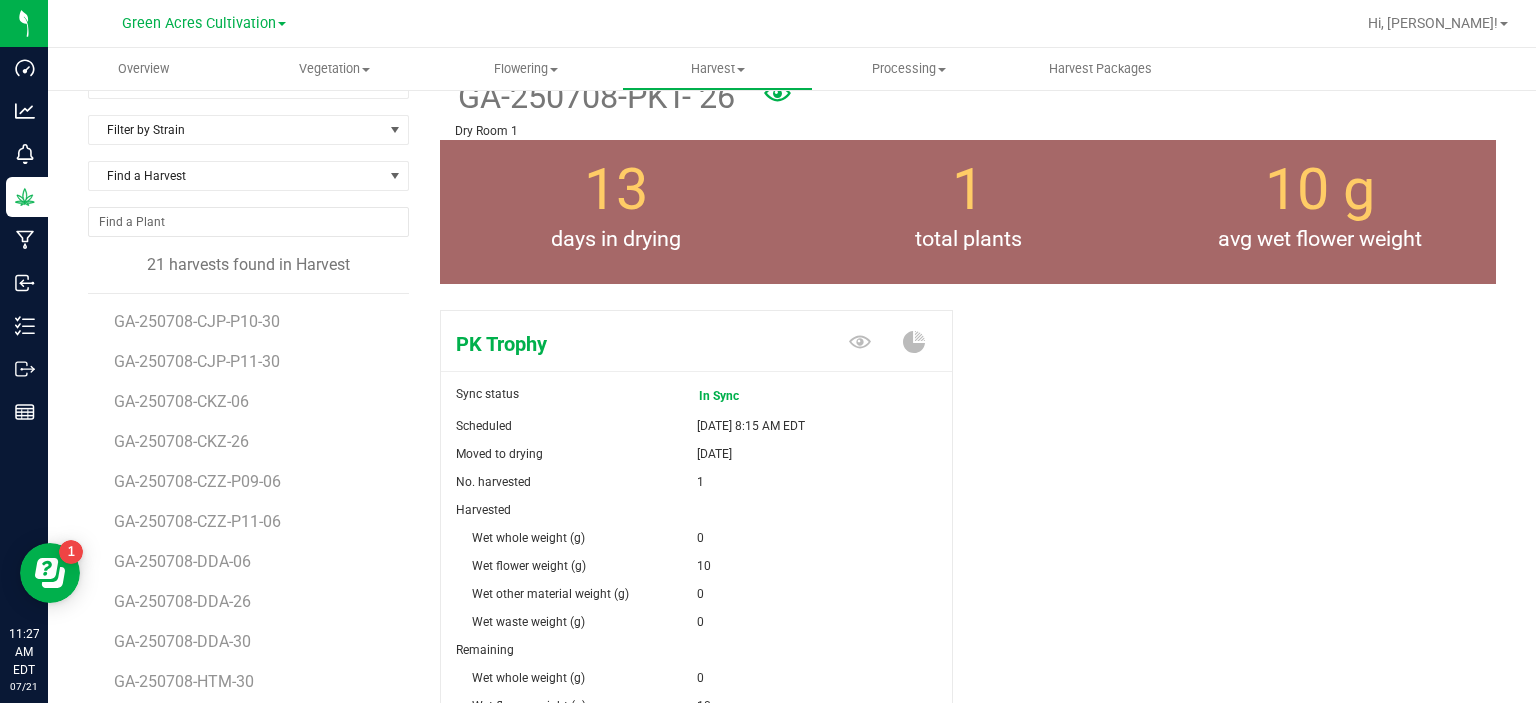 scroll, scrollTop: 0, scrollLeft: 0, axis: both 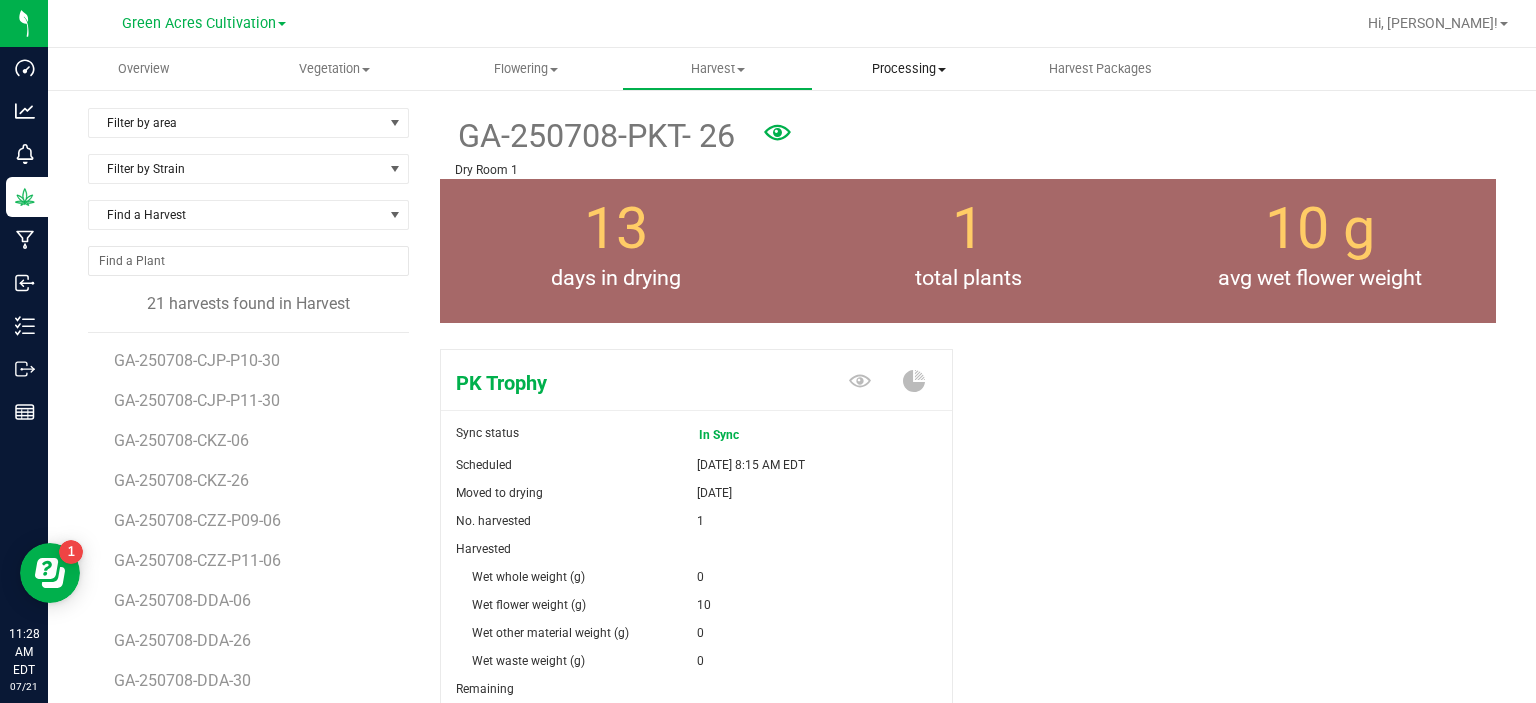 click on "Processing" at bounding box center [908, 69] 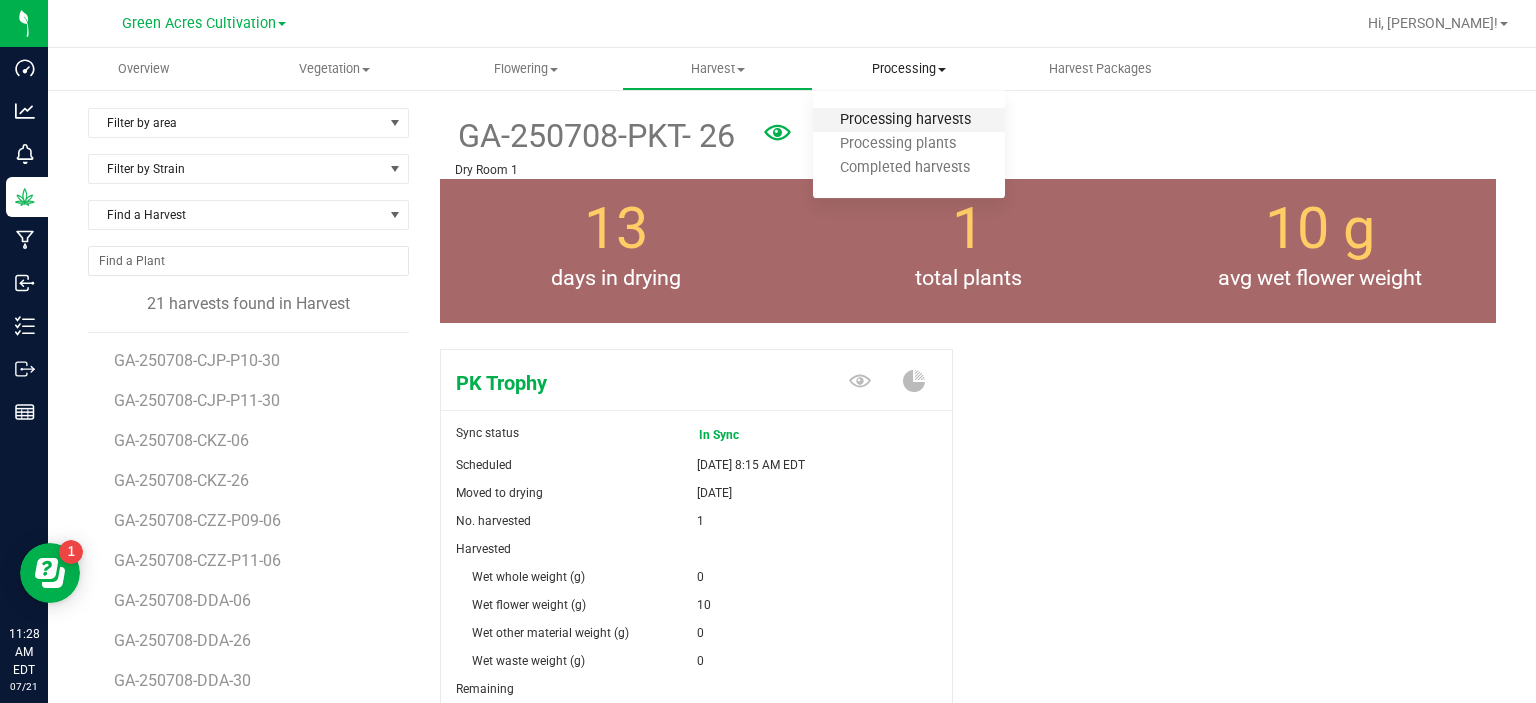 click on "Processing harvests" at bounding box center (905, 120) 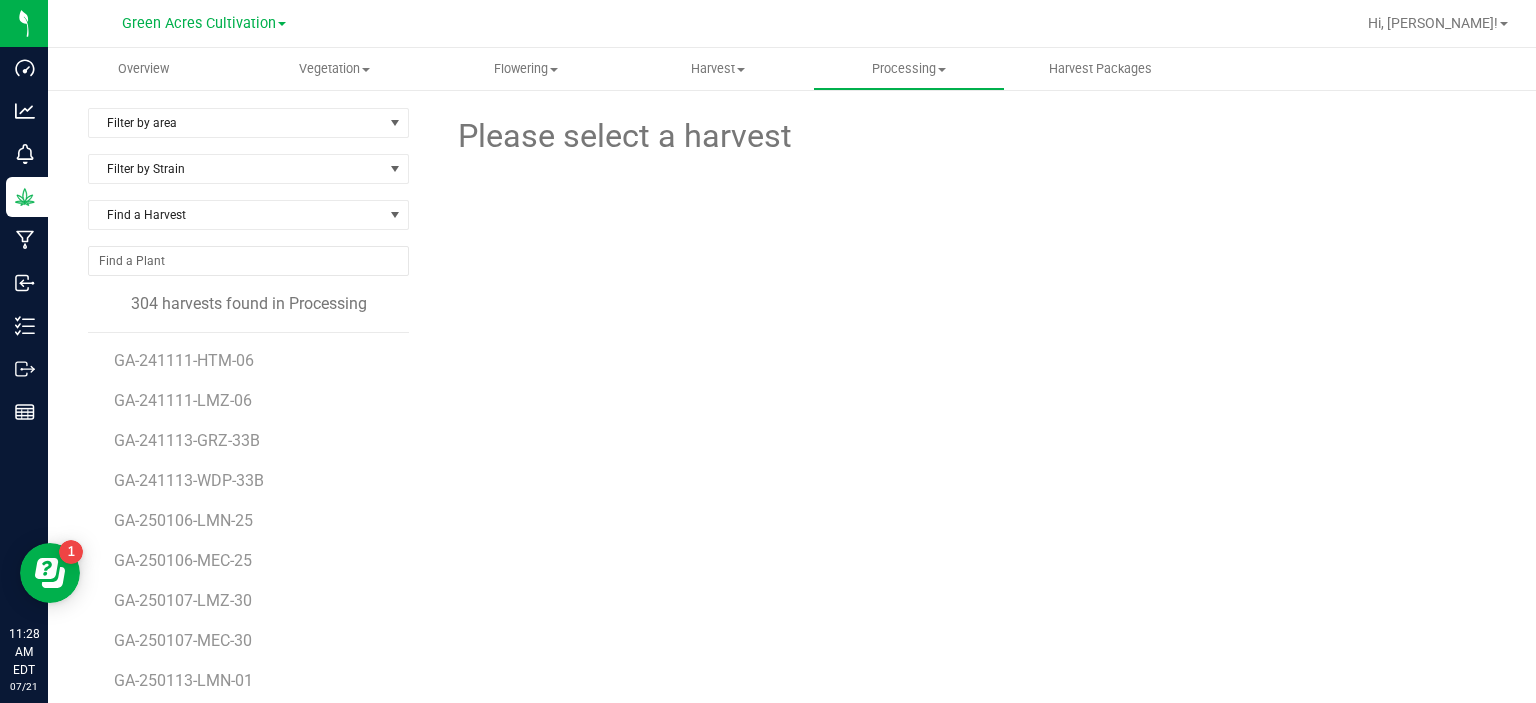 scroll, scrollTop: 209, scrollLeft: 0, axis: vertical 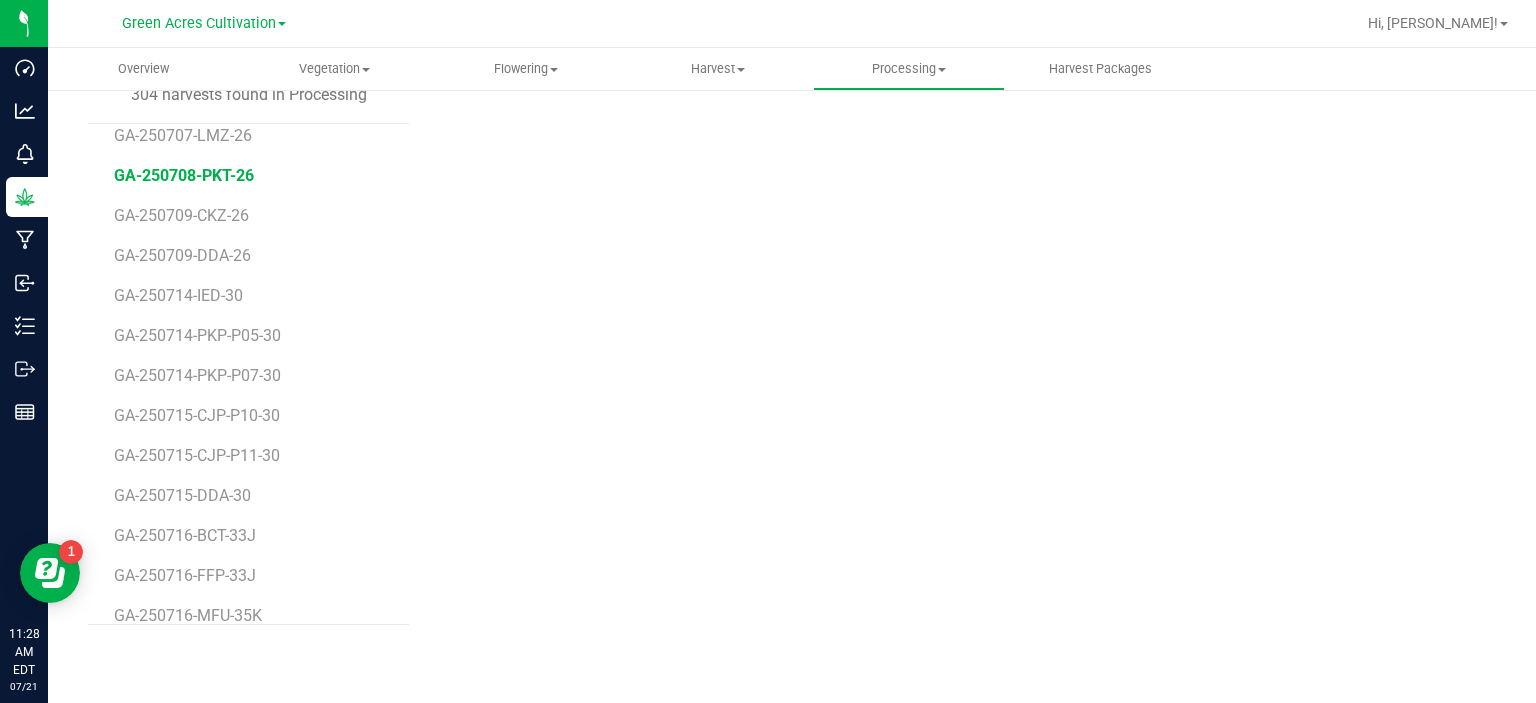 click on "GA-250708-PKT-26" at bounding box center (184, 175) 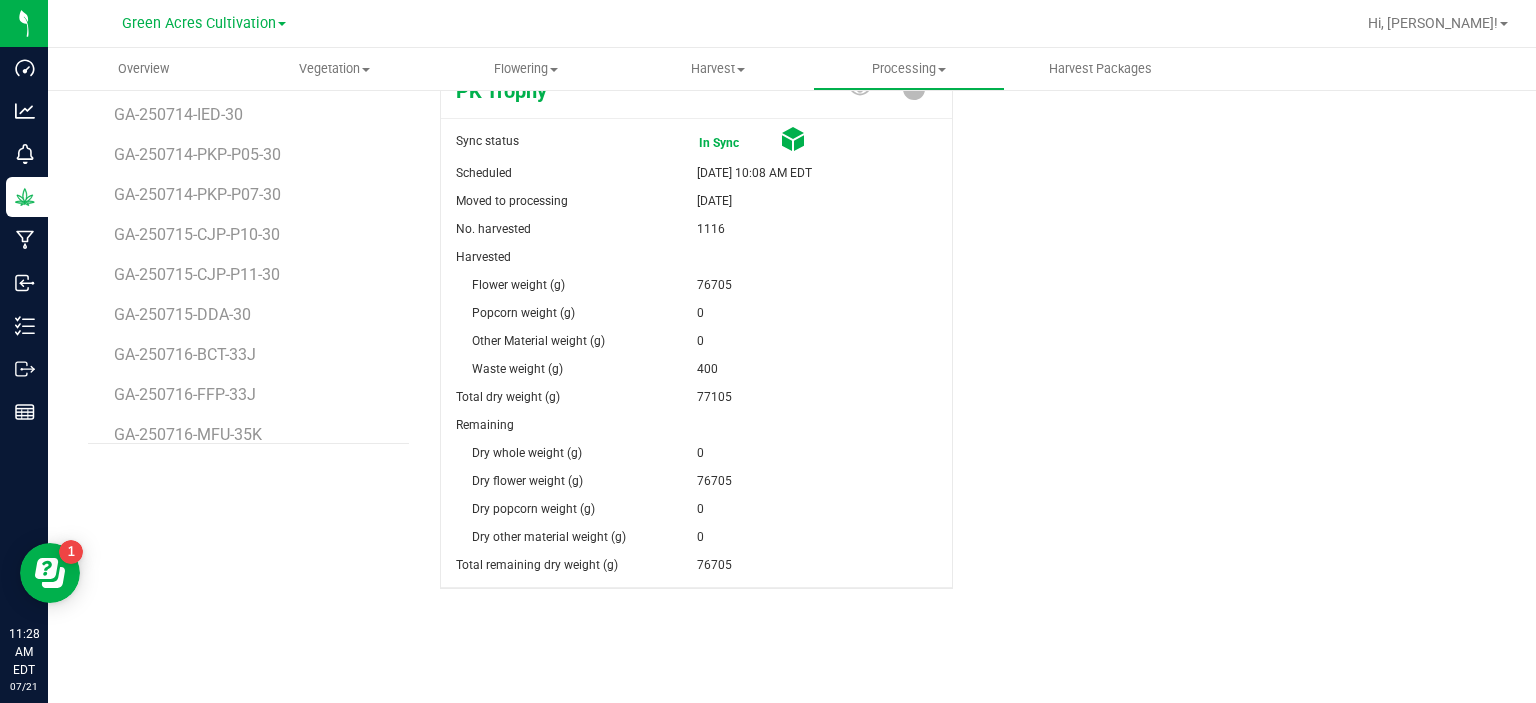 scroll, scrollTop: 290, scrollLeft: 0, axis: vertical 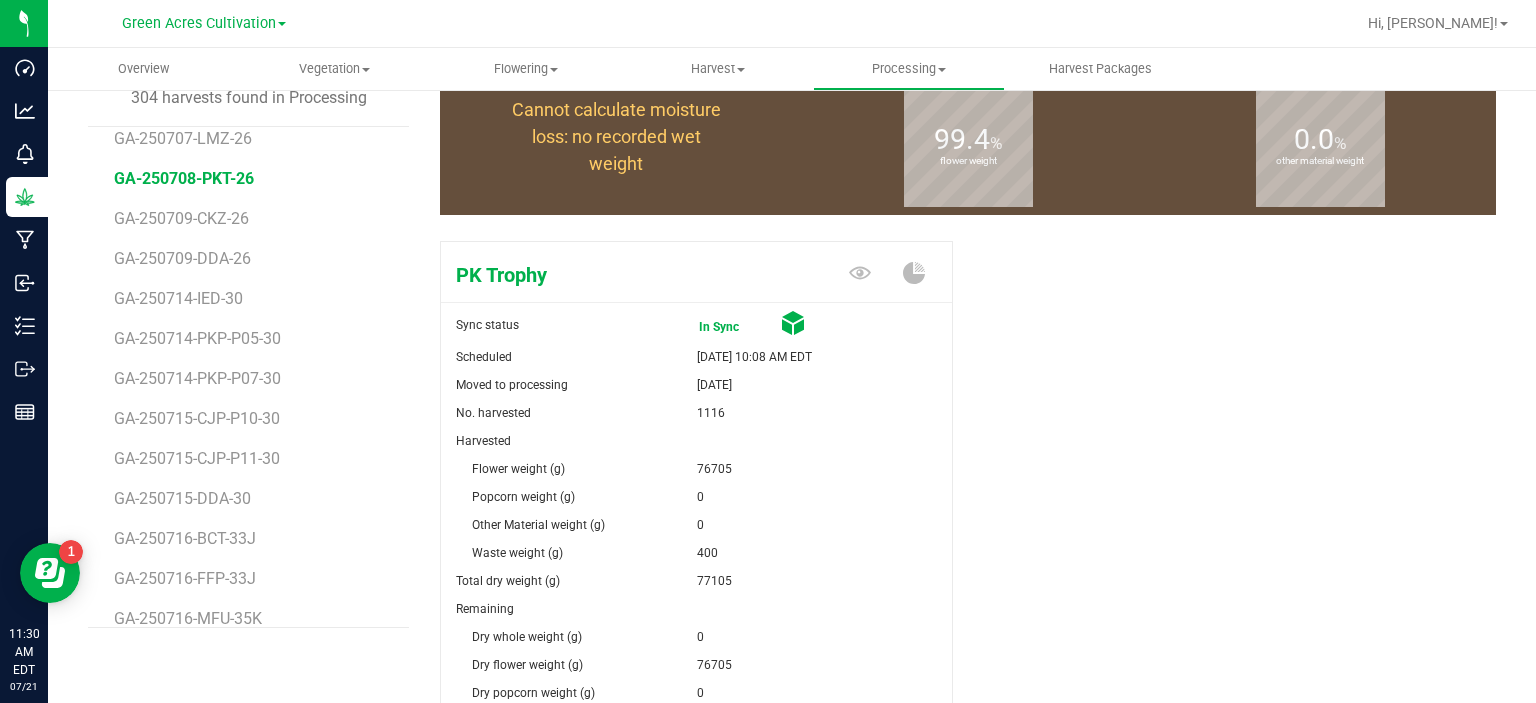 drag, startPoint x: 593, startPoint y: 449, endPoint x: 597, endPoint y: 359, distance: 90.088844 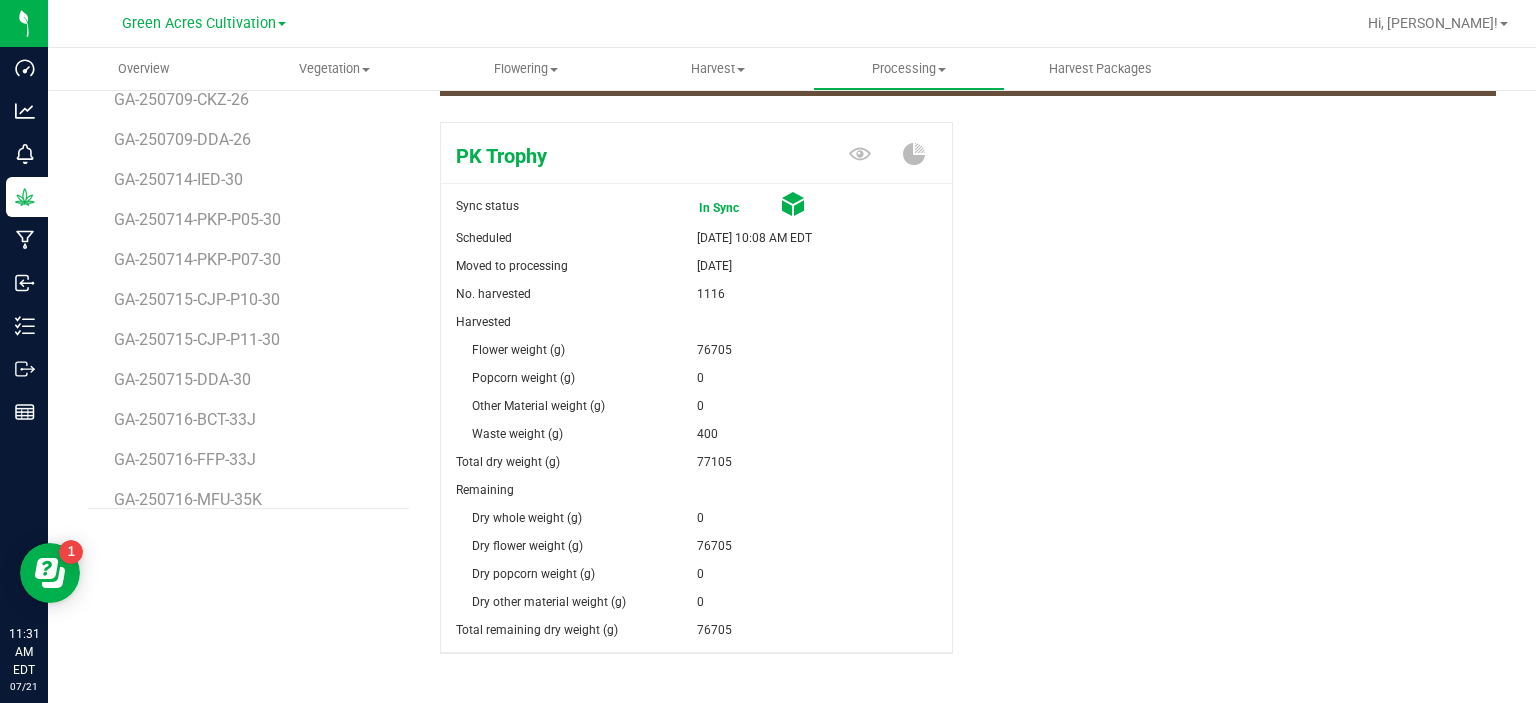 scroll, scrollTop: 290, scrollLeft: 0, axis: vertical 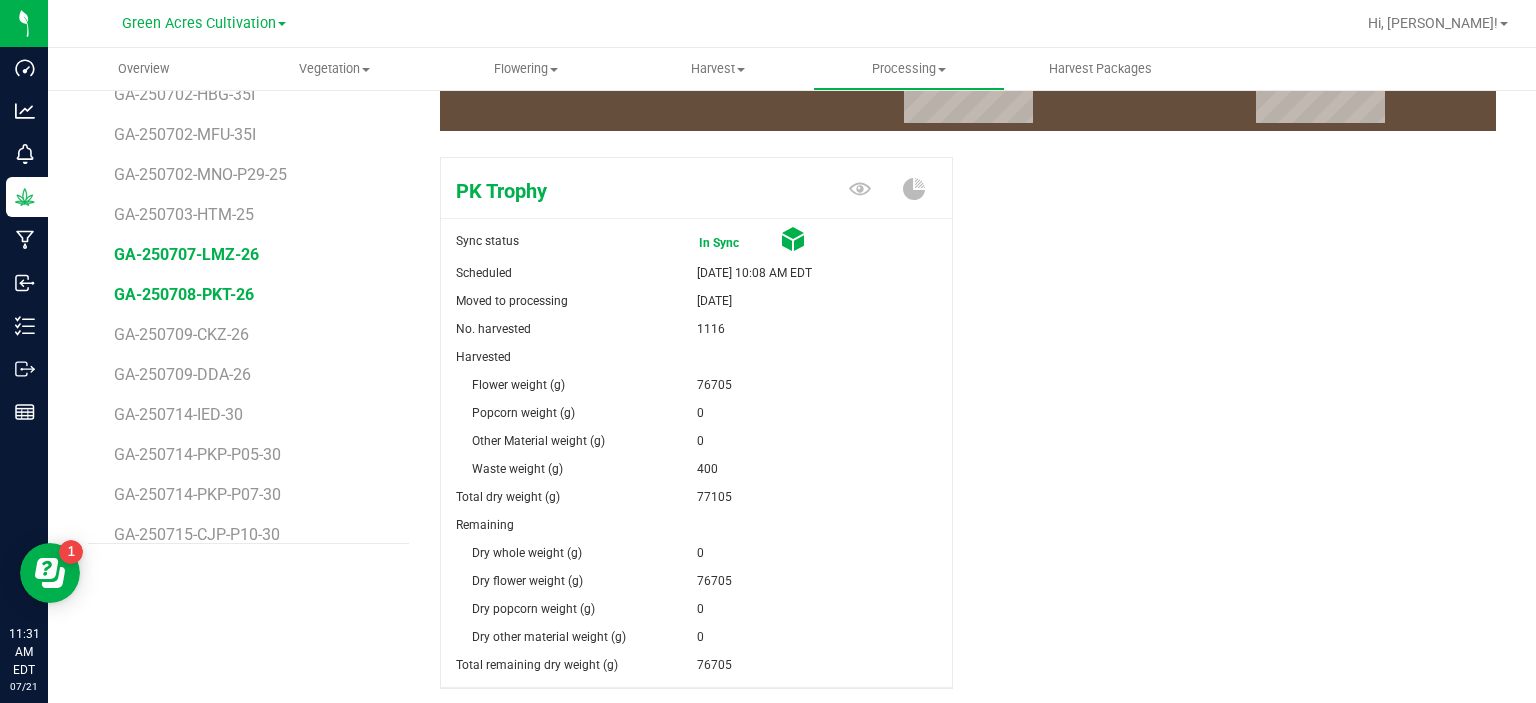 click on "GA-250707-LMZ-26" at bounding box center (186, 254) 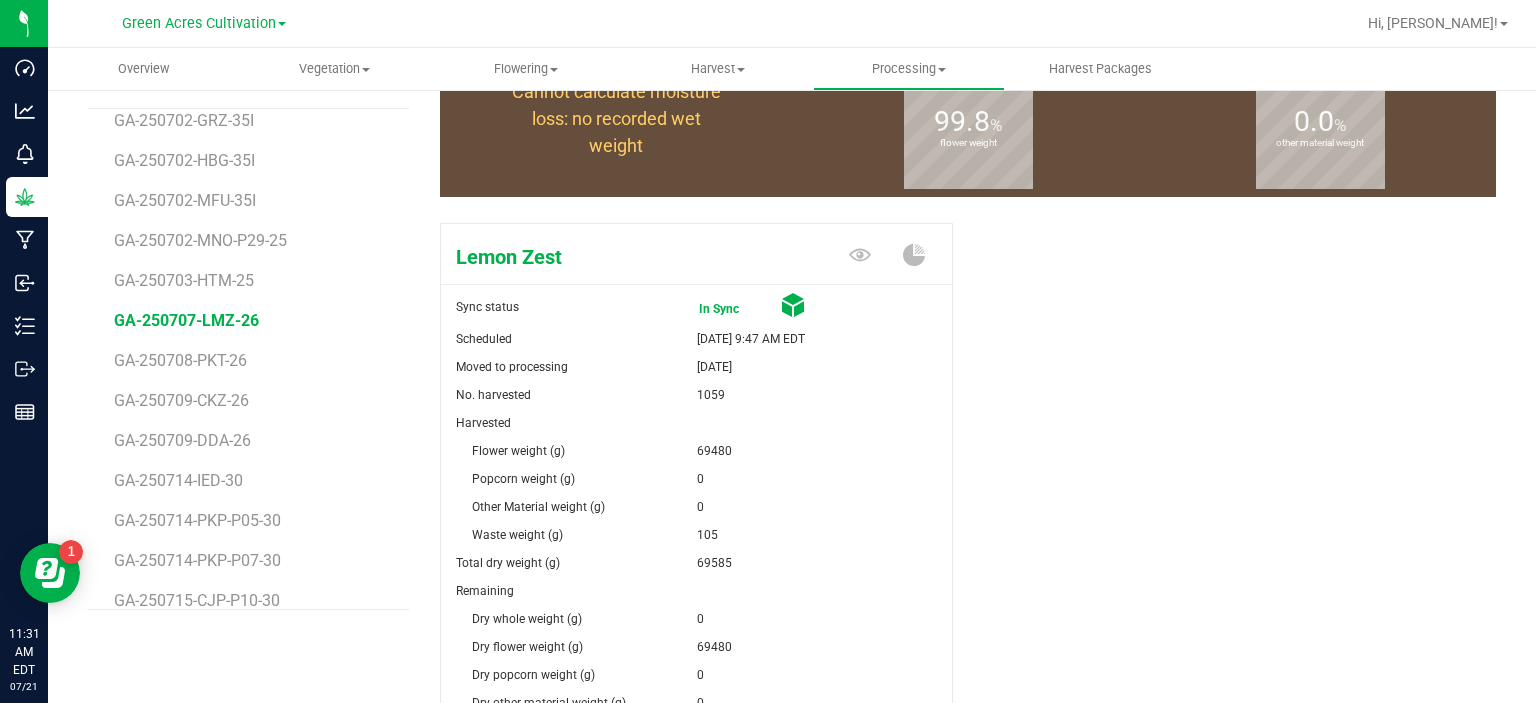 scroll, scrollTop: 190, scrollLeft: 0, axis: vertical 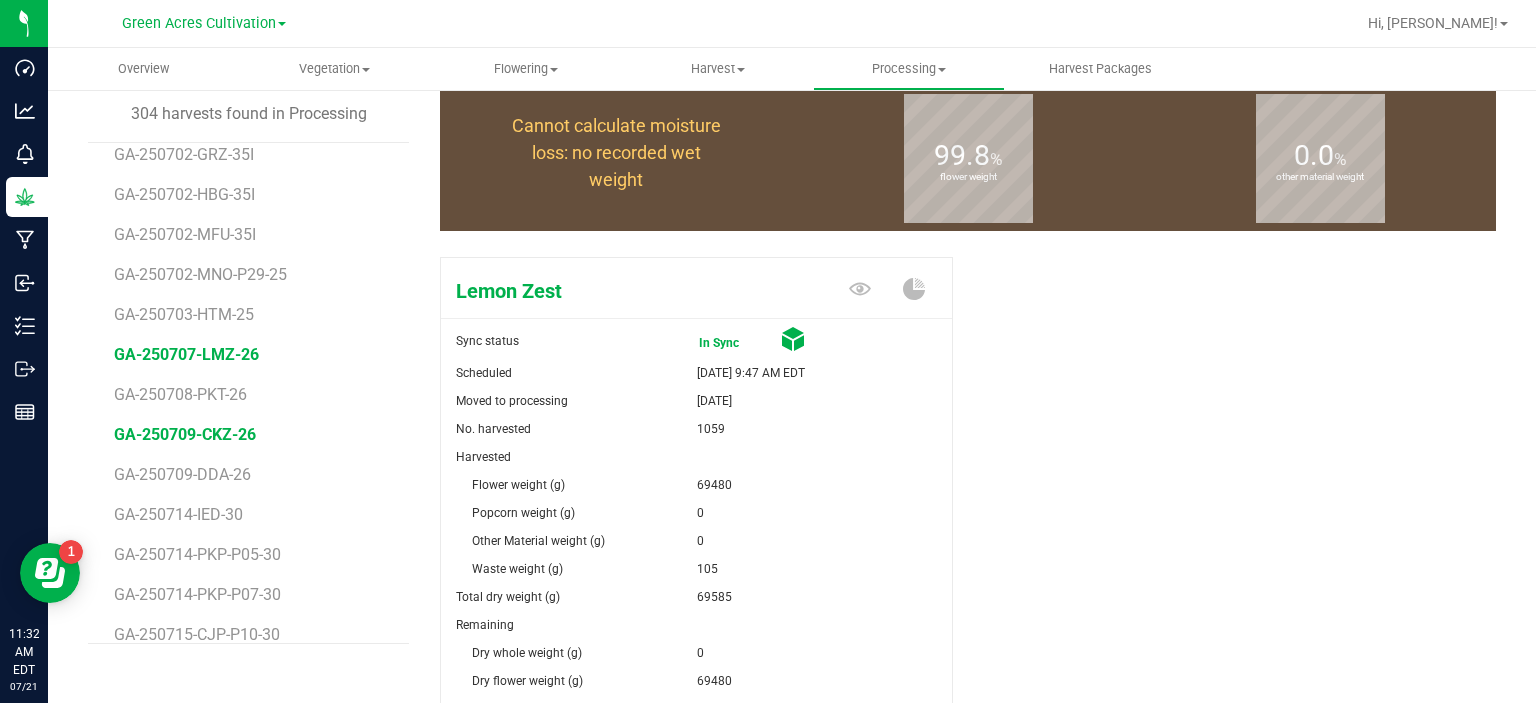 click on "GA-250709-CKZ-26" at bounding box center [185, 434] 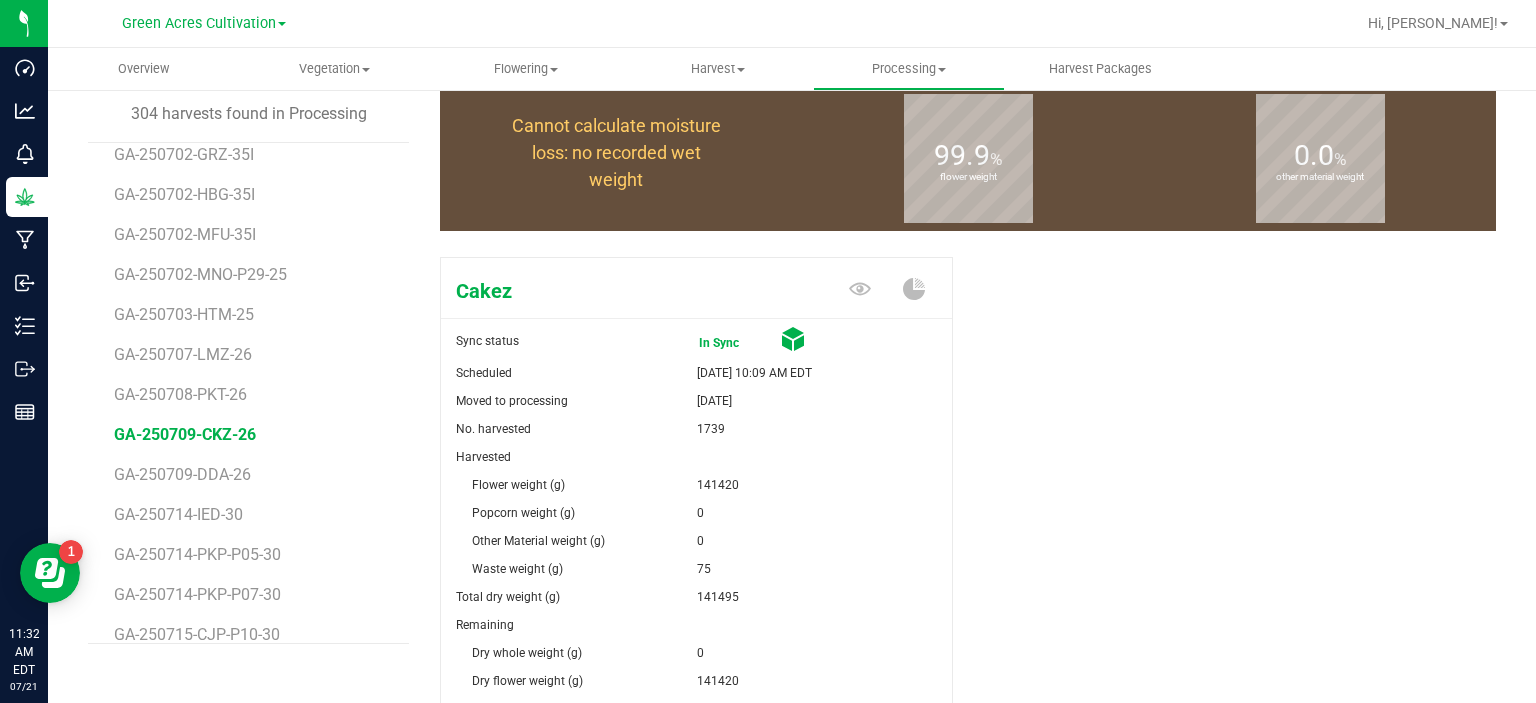 scroll, scrollTop: 11476, scrollLeft: 0, axis: vertical 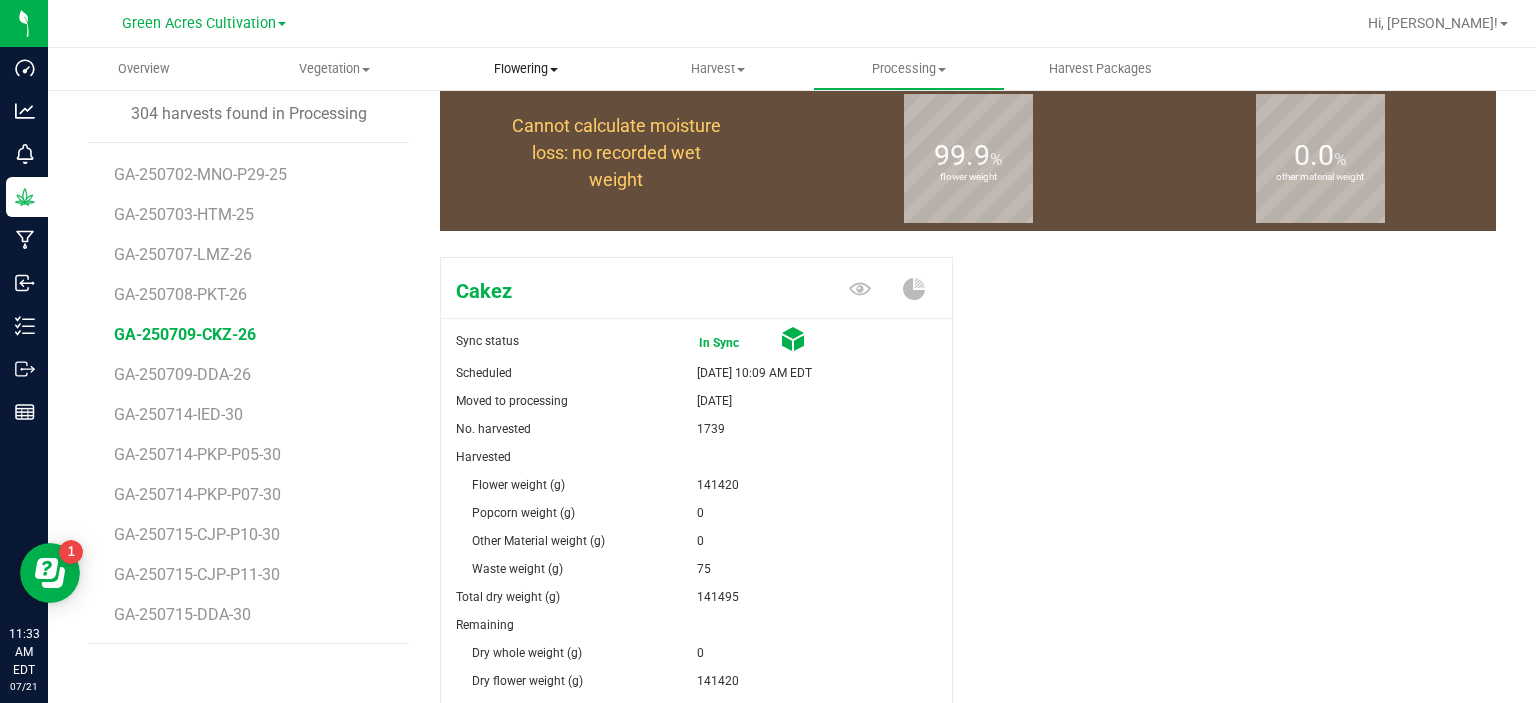 click on "Flowering" at bounding box center [526, 69] 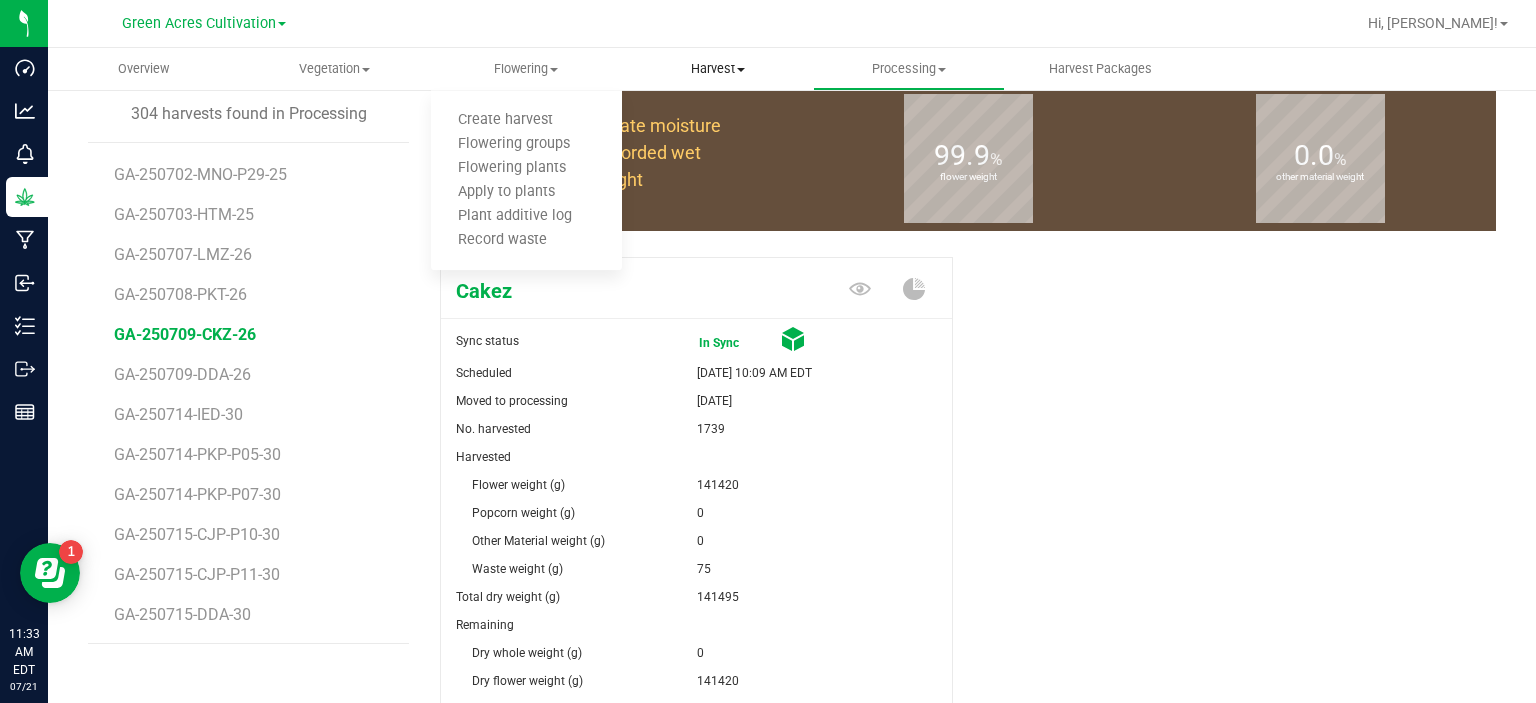 click on "Harvest" at bounding box center [717, 69] 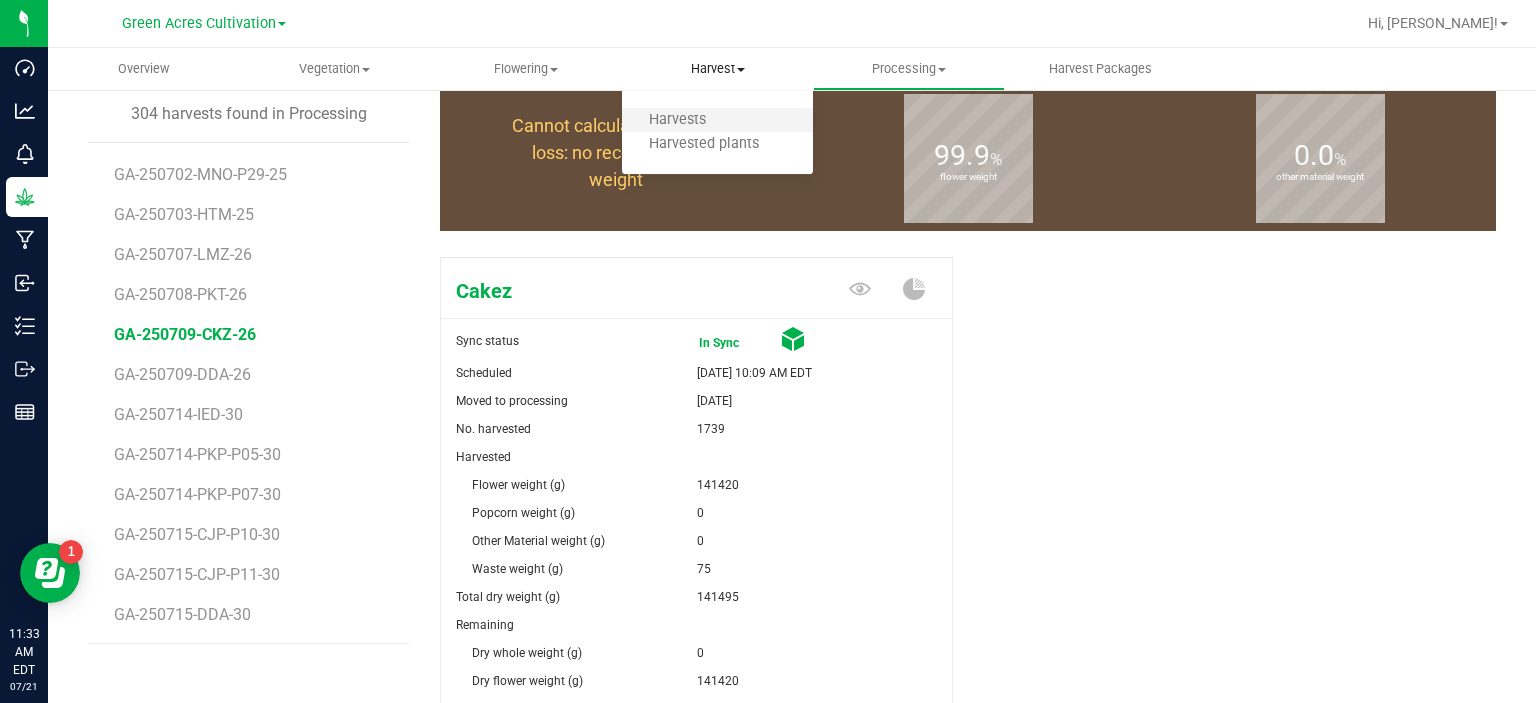 click on "Harvests" at bounding box center [717, 121] 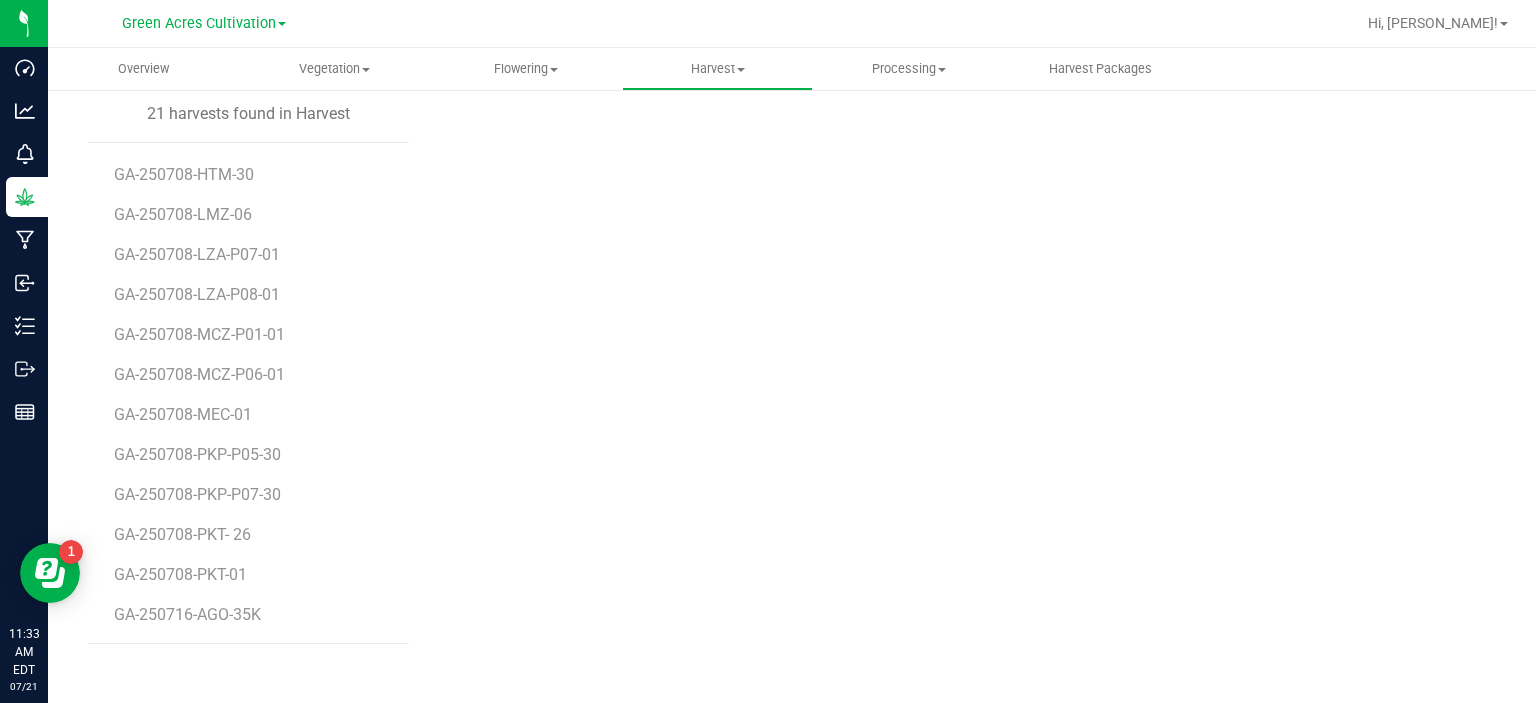 scroll, scrollTop: 350, scrollLeft: 0, axis: vertical 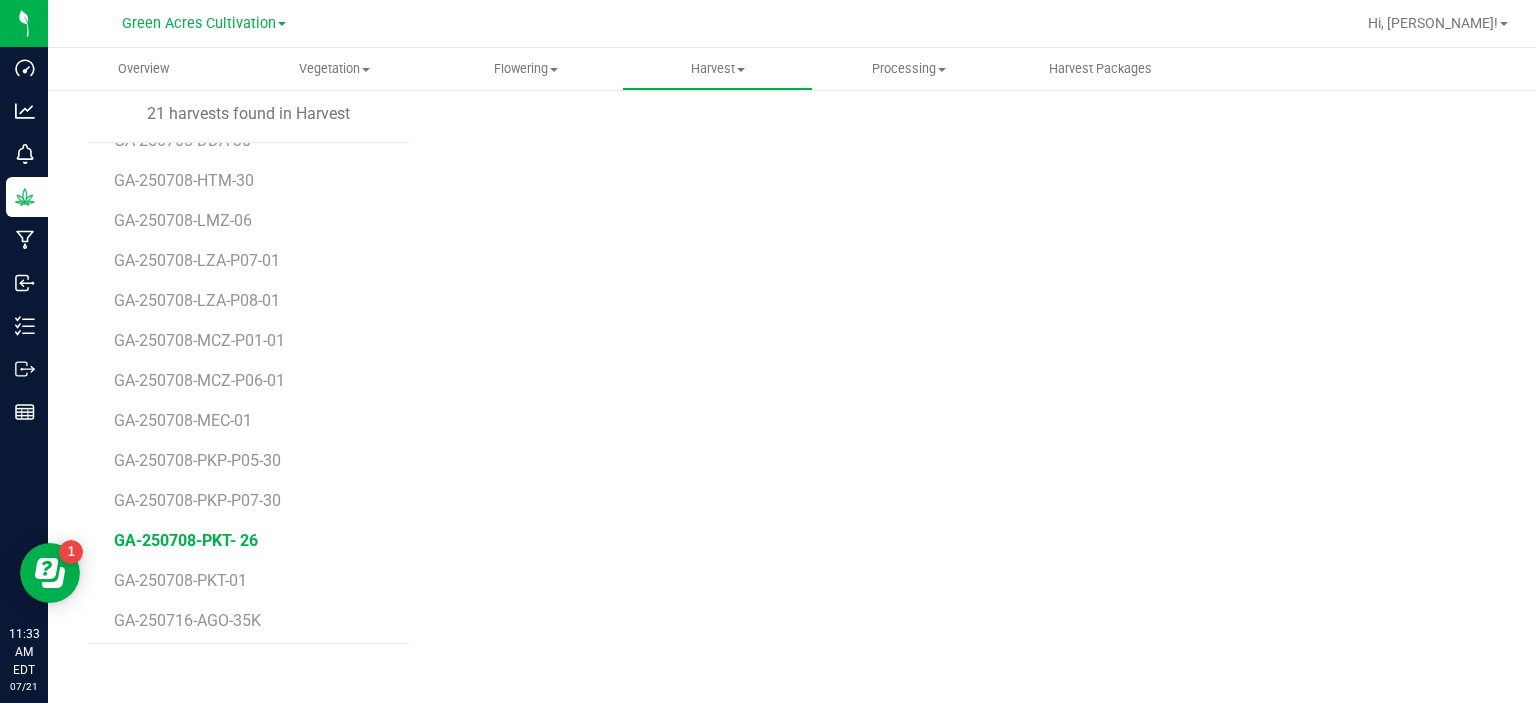 click on "GA-250708-PKT- 26" at bounding box center [186, 540] 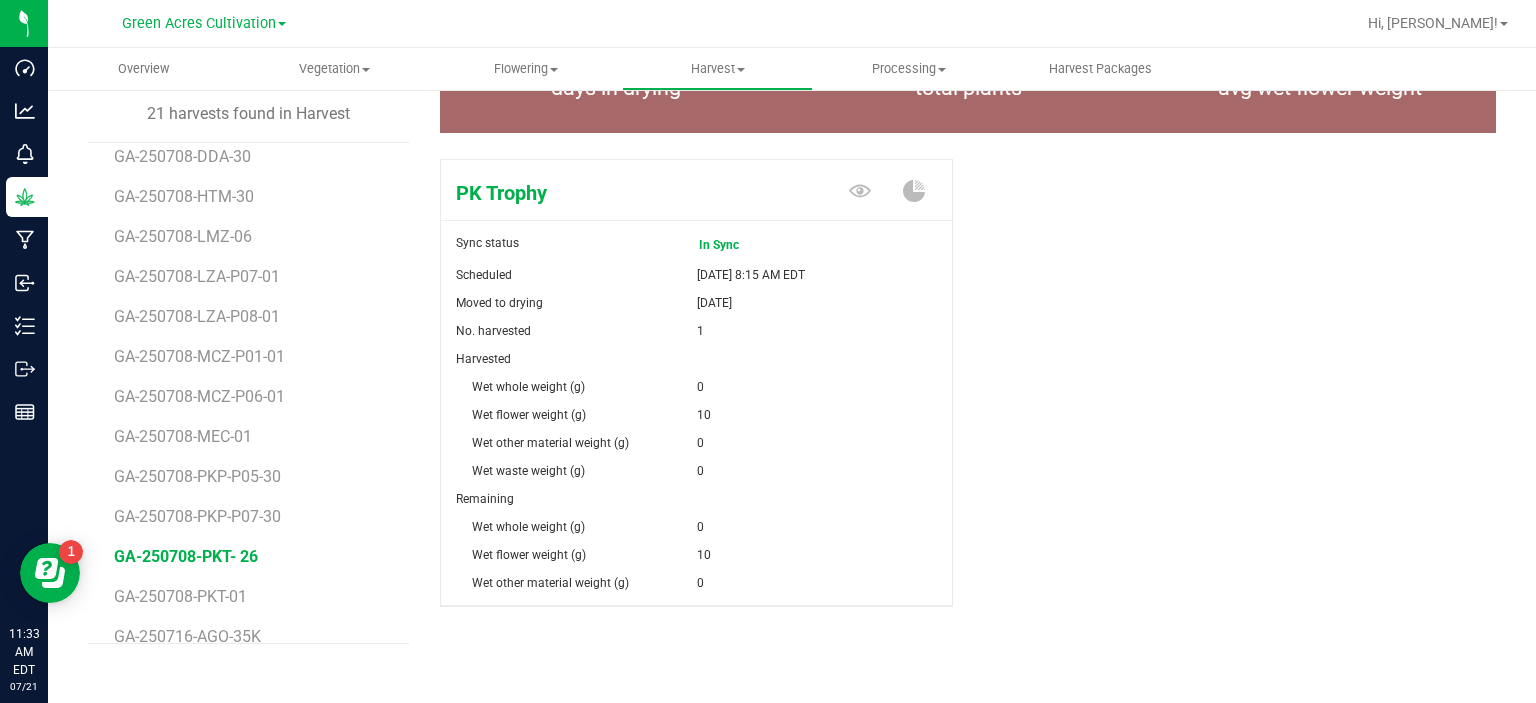 scroll, scrollTop: 356, scrollLeft: 0, axis: vertical 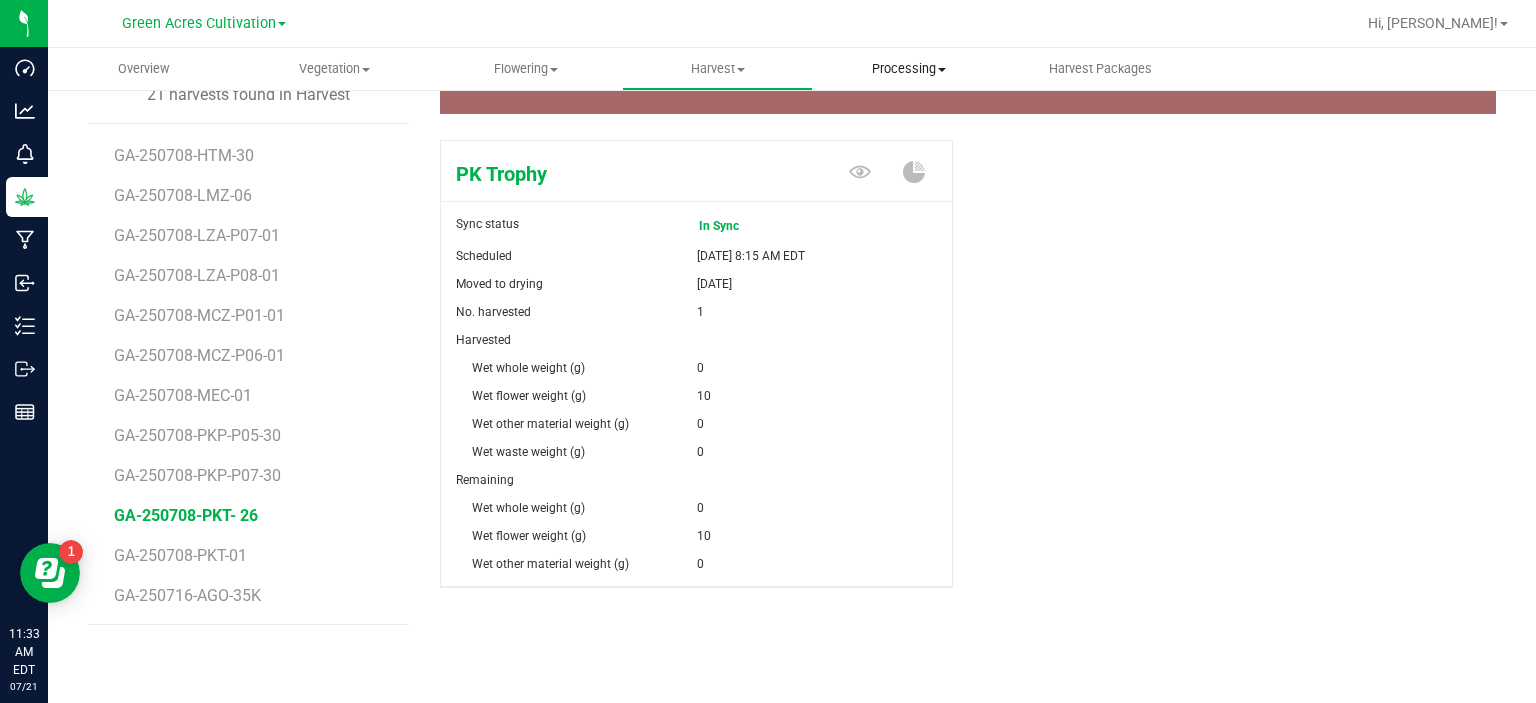 click at bounding box center [942, 70] 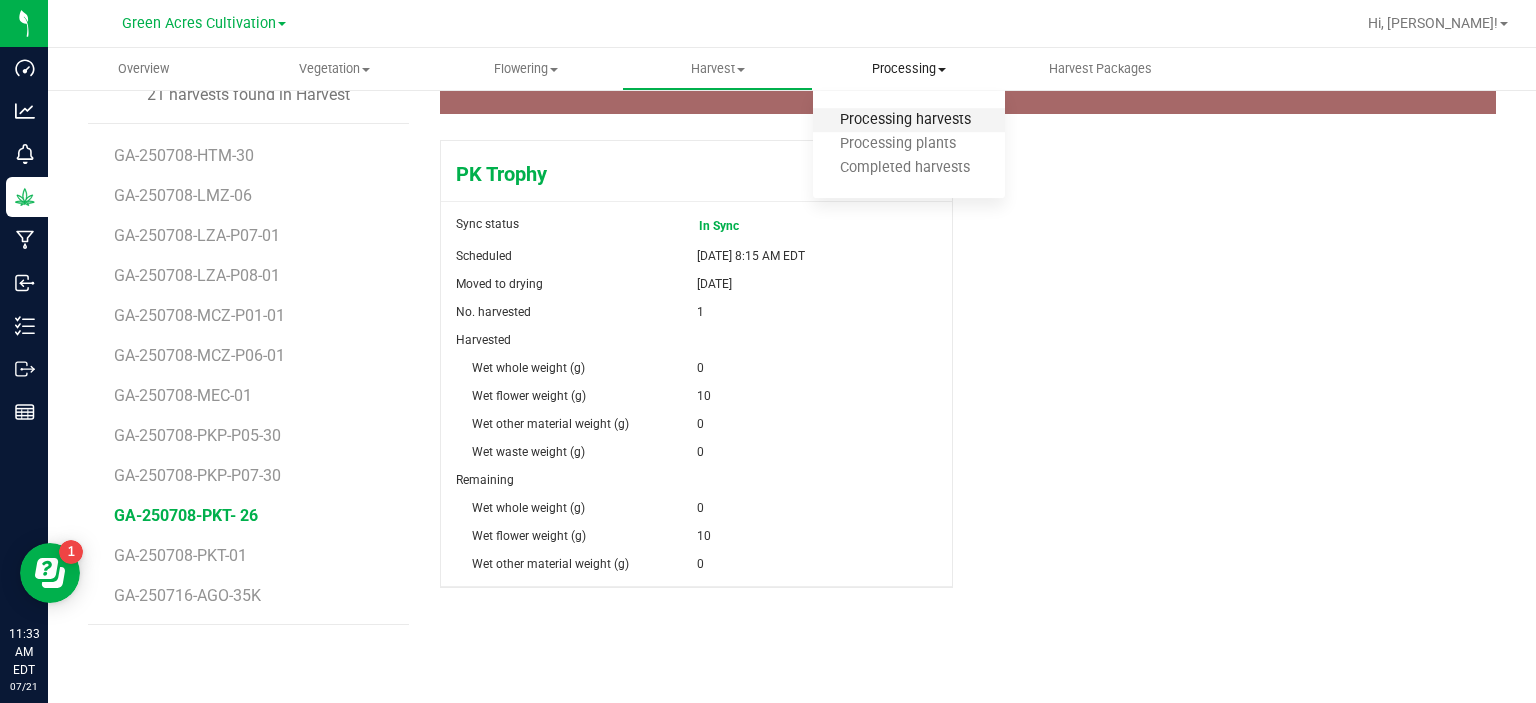 click on "Processing harvests" at bounding box center (905, 120) 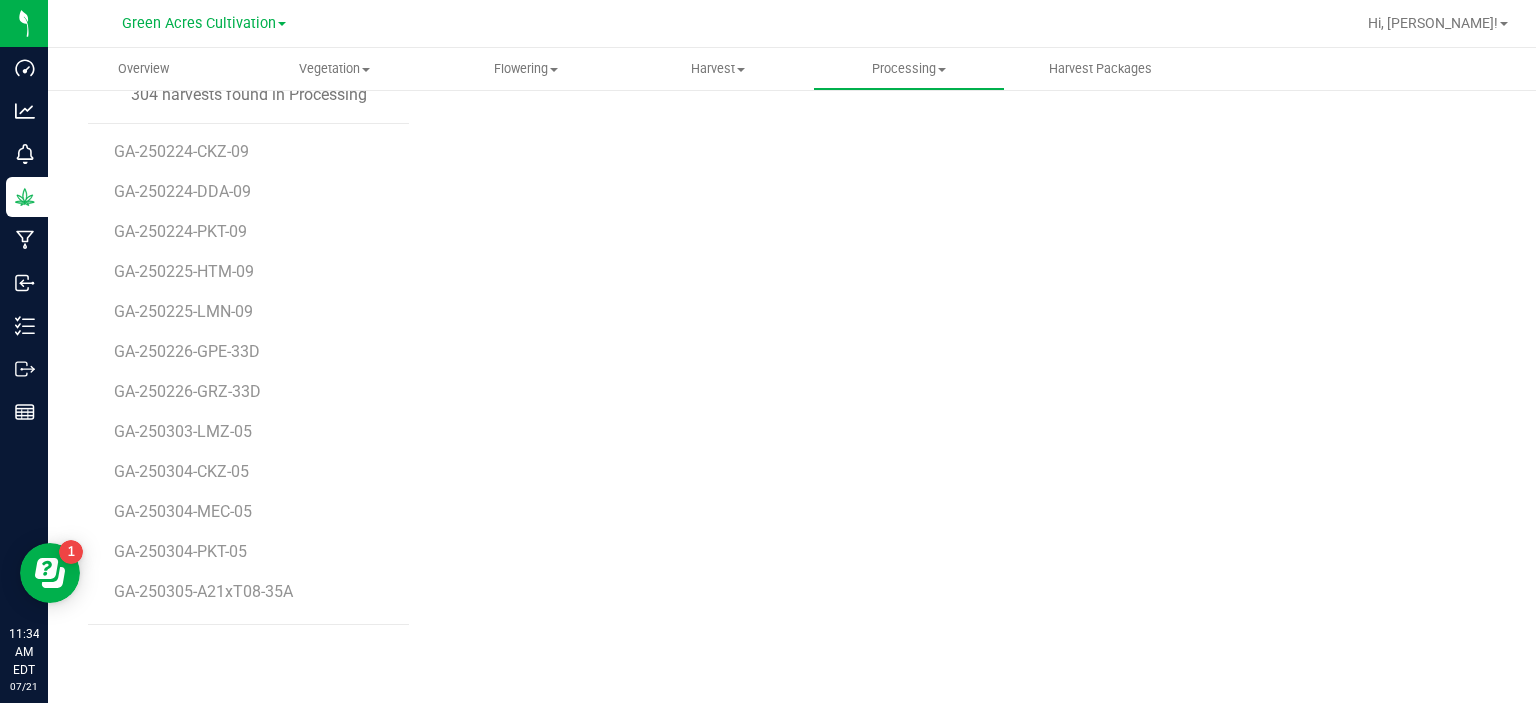 scroll, scrollTop: 11676, scrollLeft: 0, axis: vertical 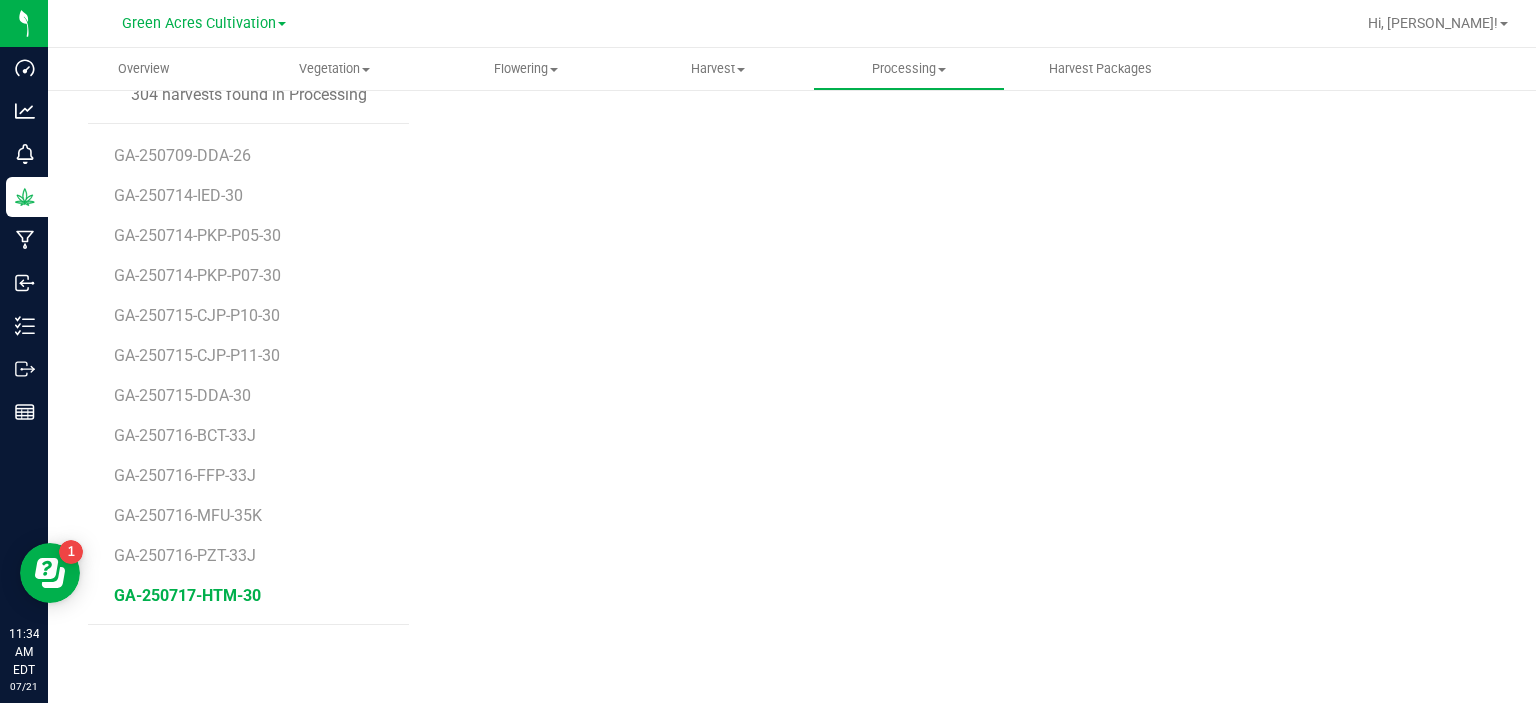 click on "GA-250717-HTM-30" at bounding box center (187, 595) 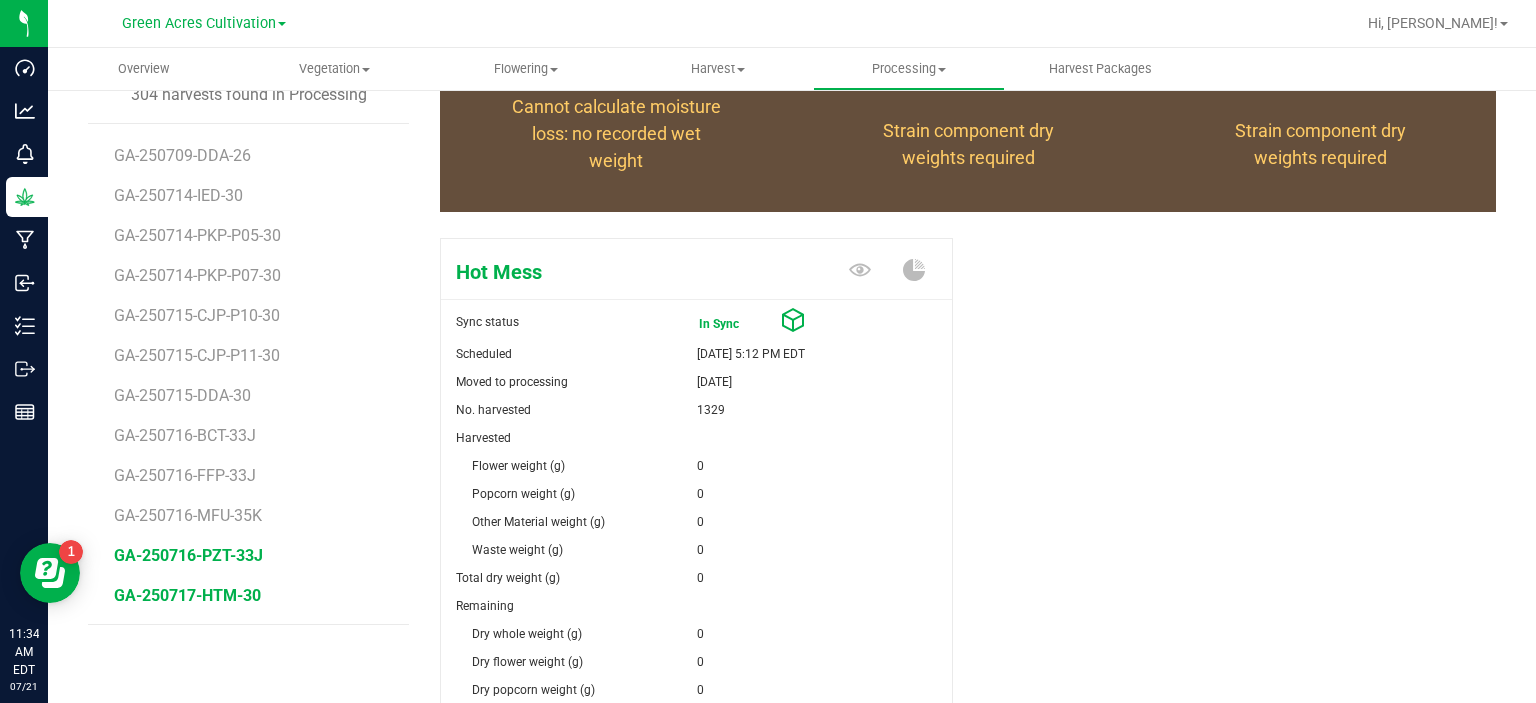 click on "GA-250716-PZT-33J" at bounding box center (188, 555) 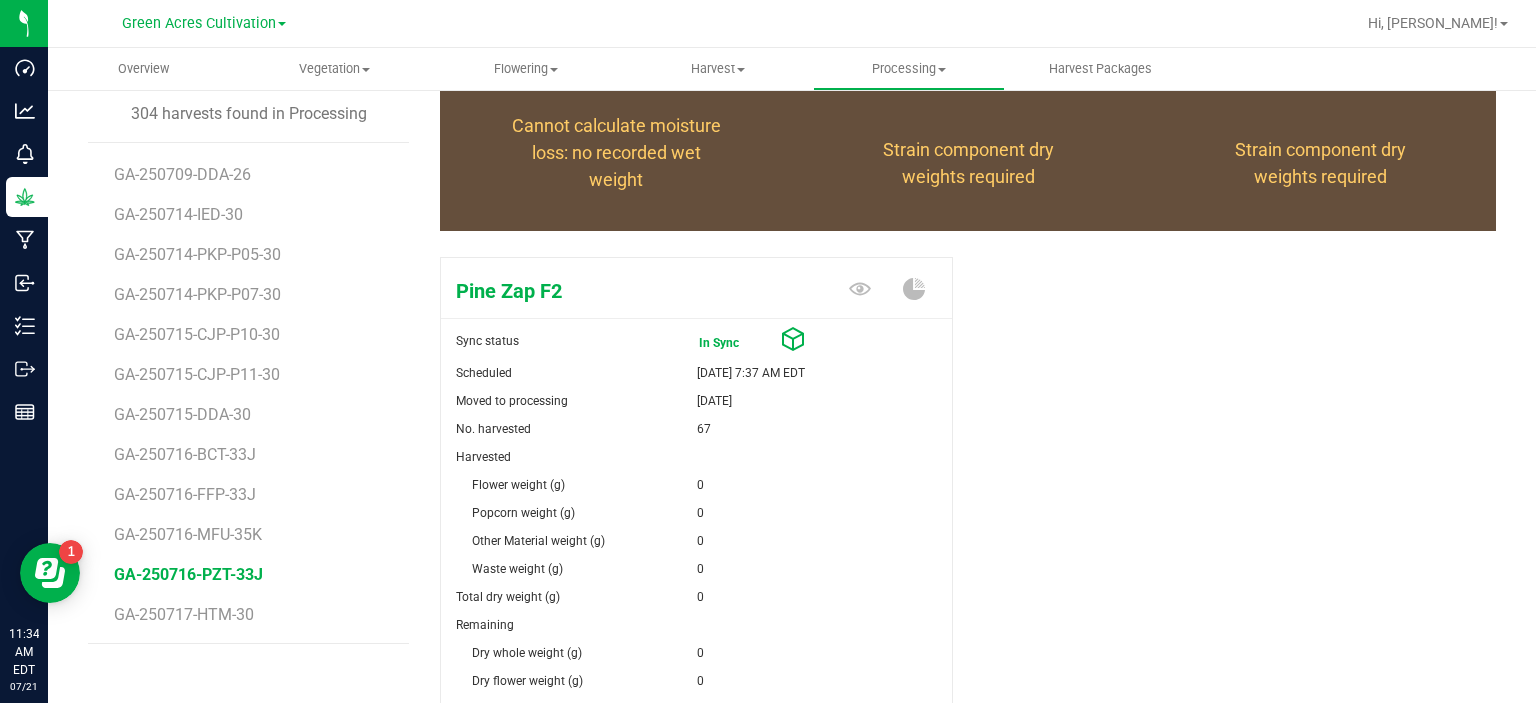 scroll, scrollTop: 290, scrollLeft: 0, axis: vertical 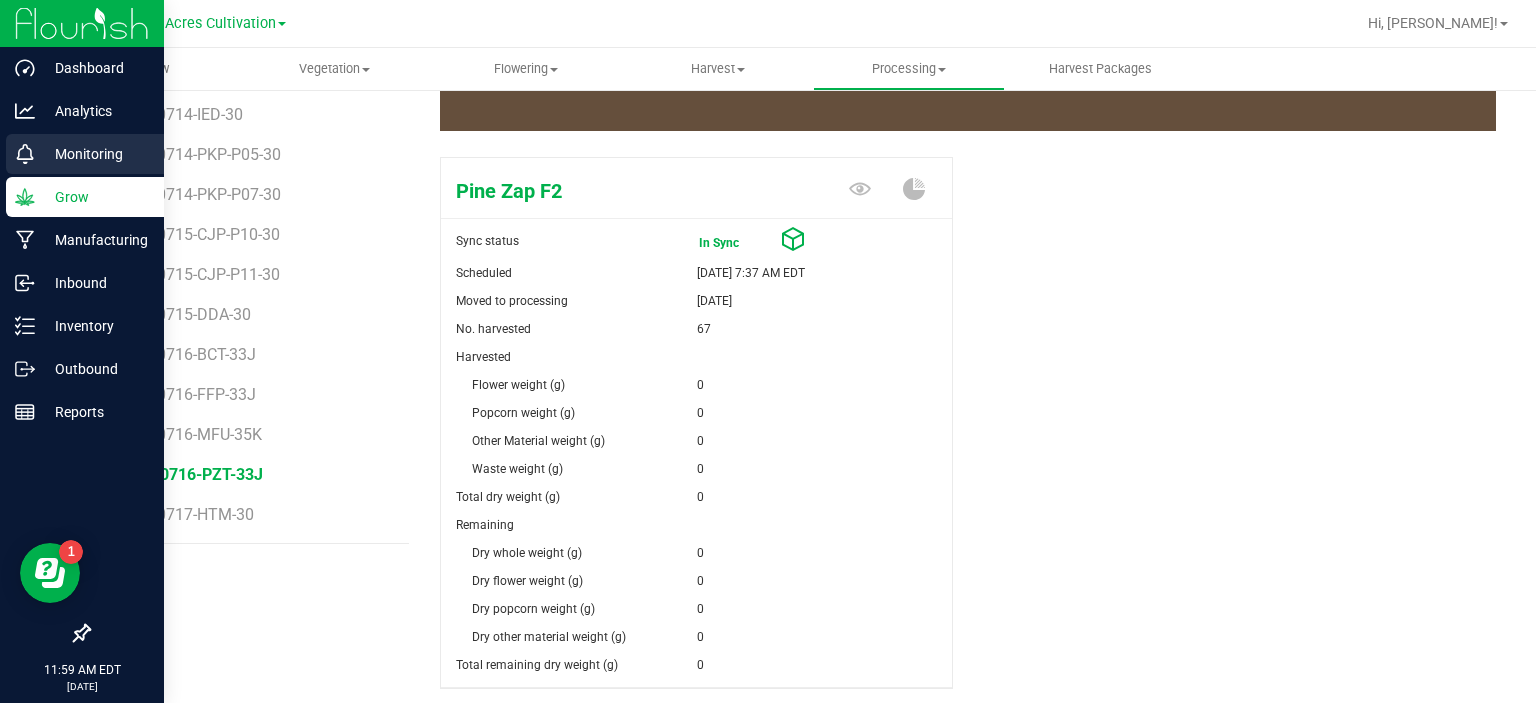 click on "Monitoring" at bounding box center [95, 154] 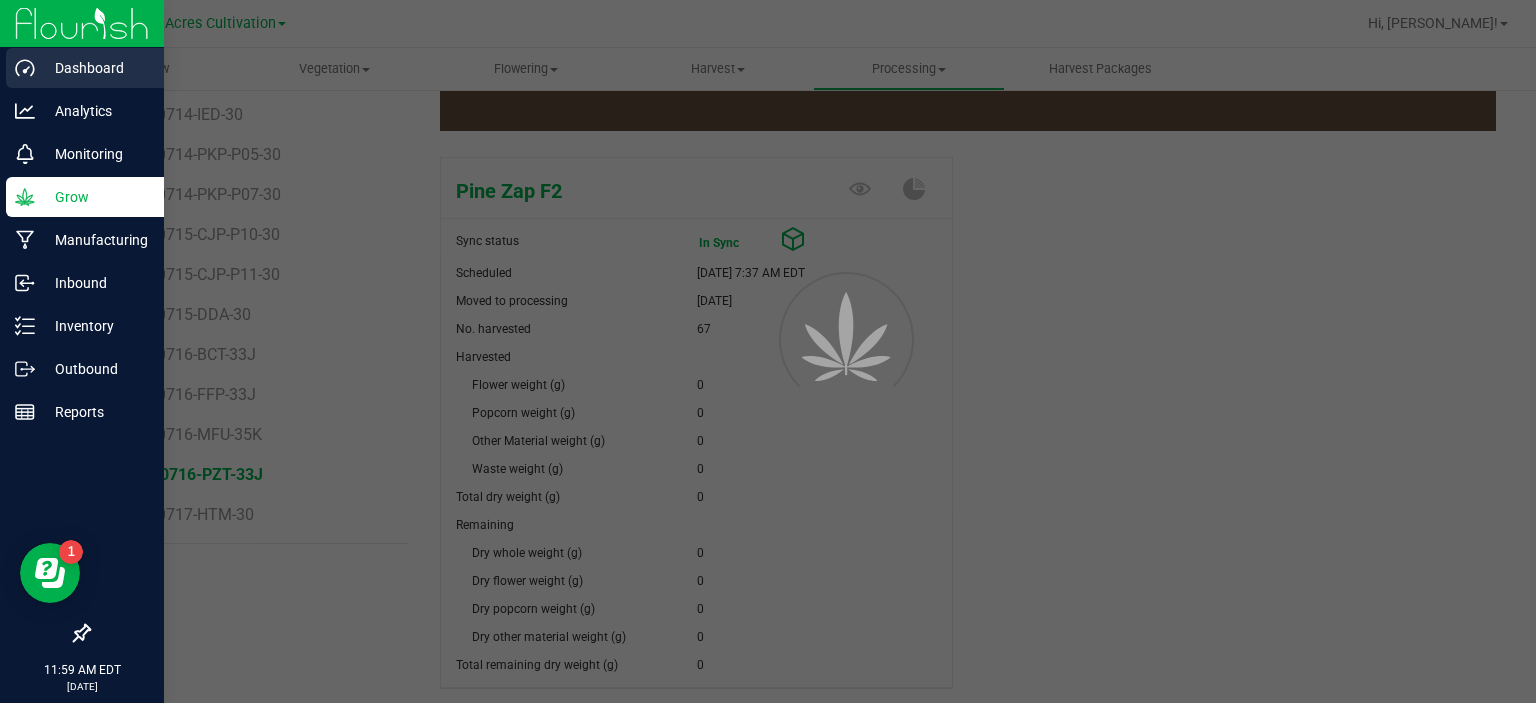 click on "Dashboard" at bounding box center [95, 68] 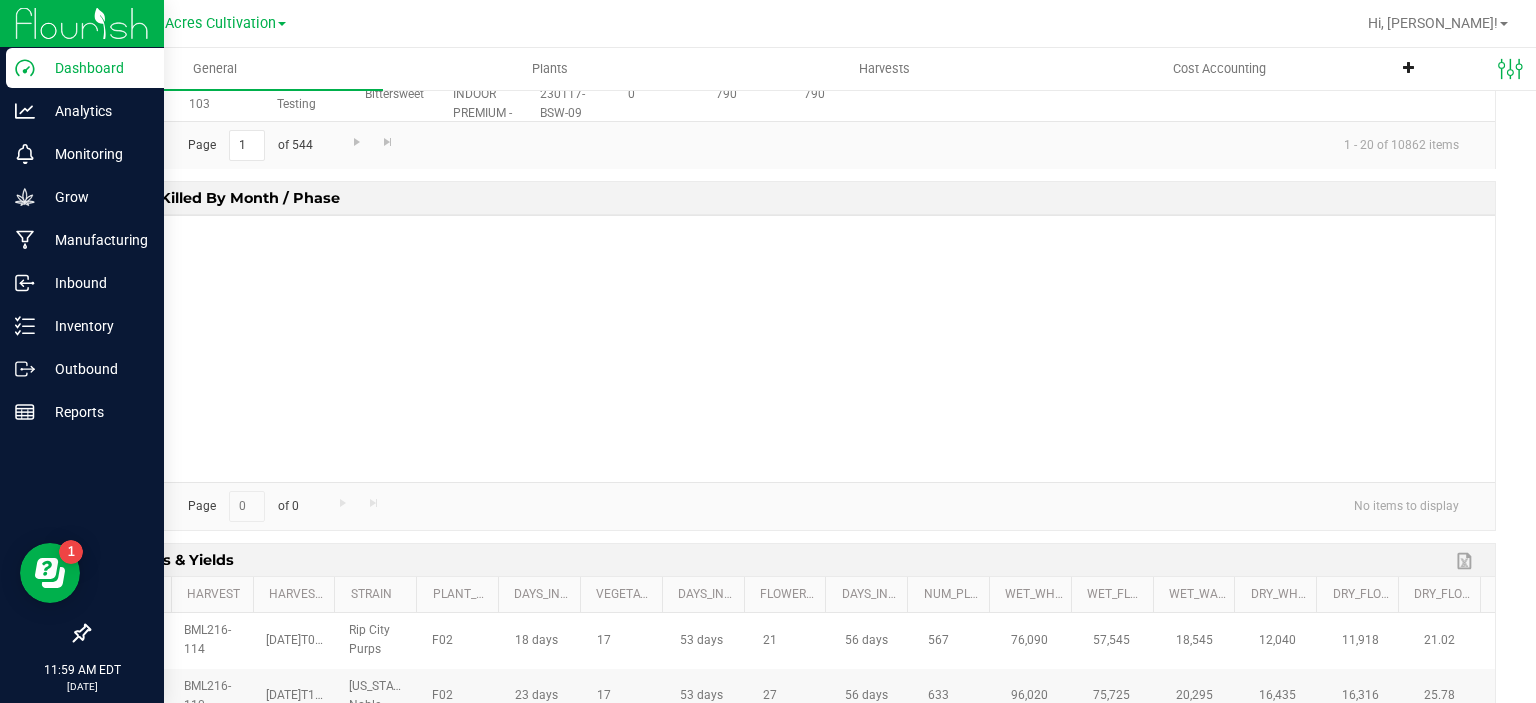 scroll, scrollTop: 0, scrollLeft: 0, axis: both 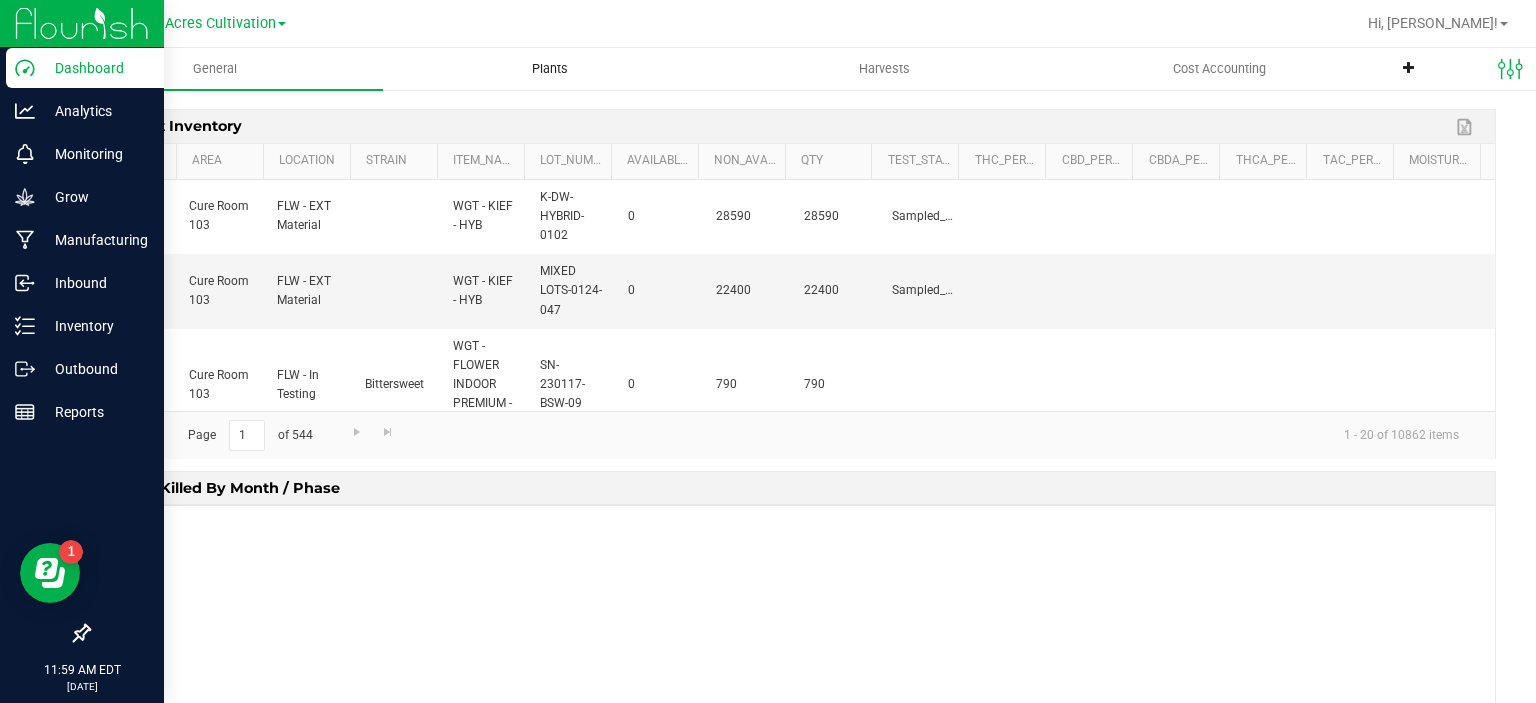 click on "Plants" at bounding box center (550, 69) 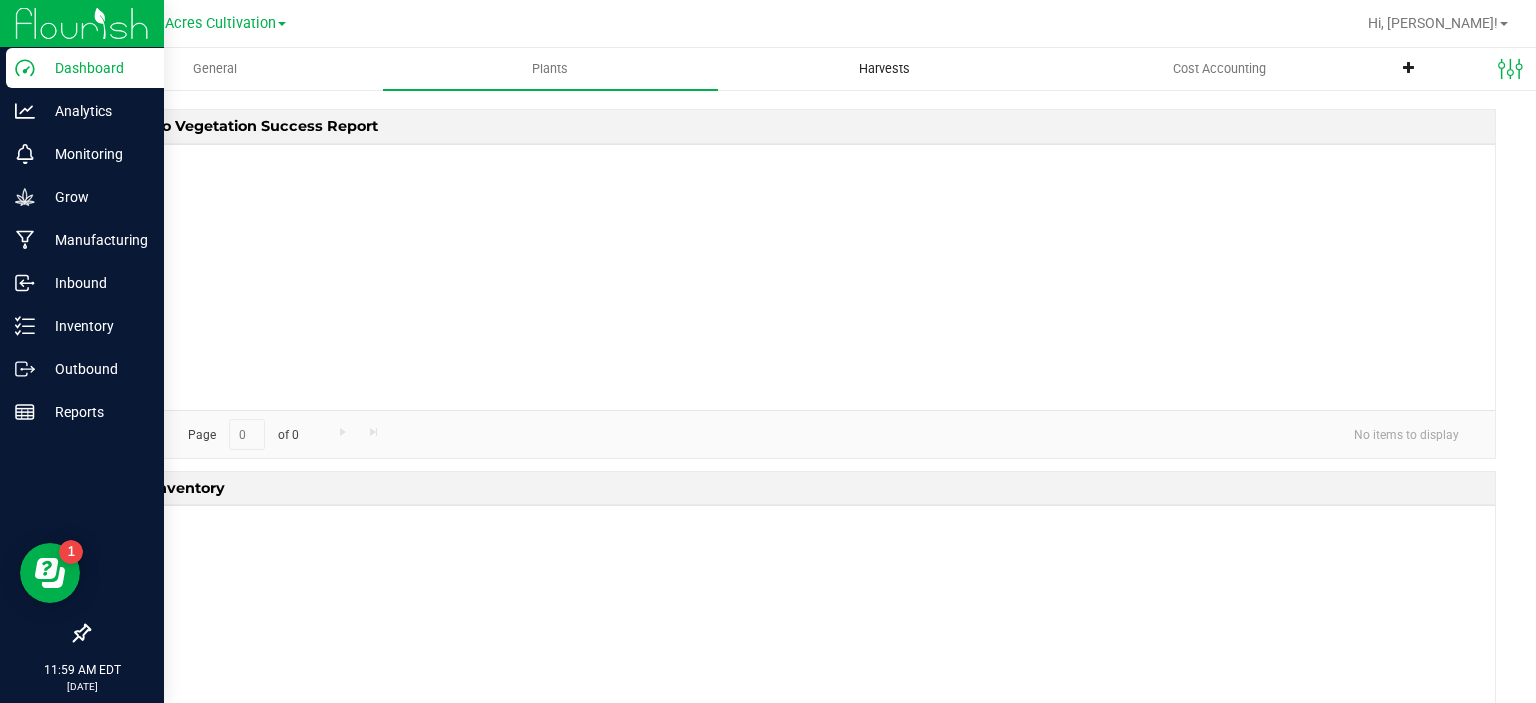 click on "Harvests" at bounding box center [884, 69] 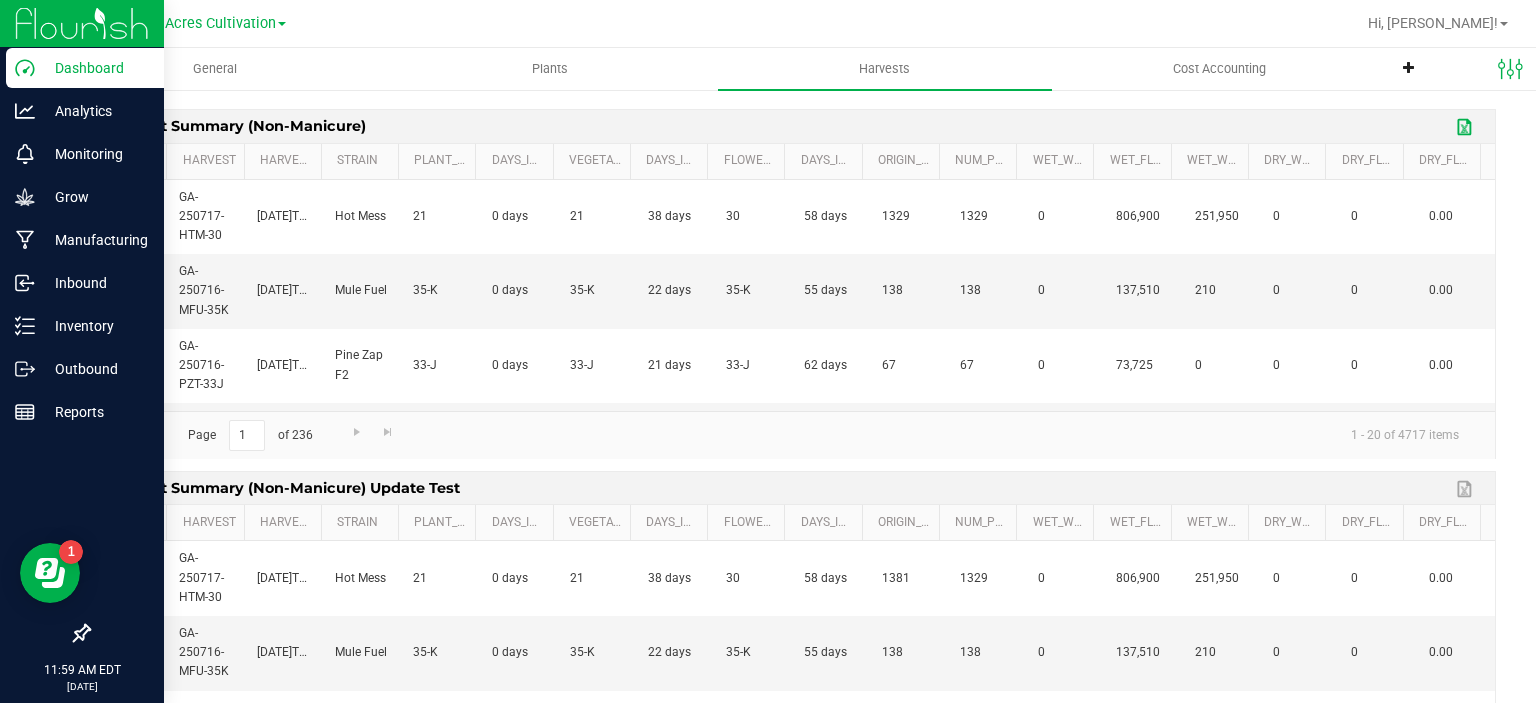 click on "Export to Excel" at bounding box center (1466, 127) 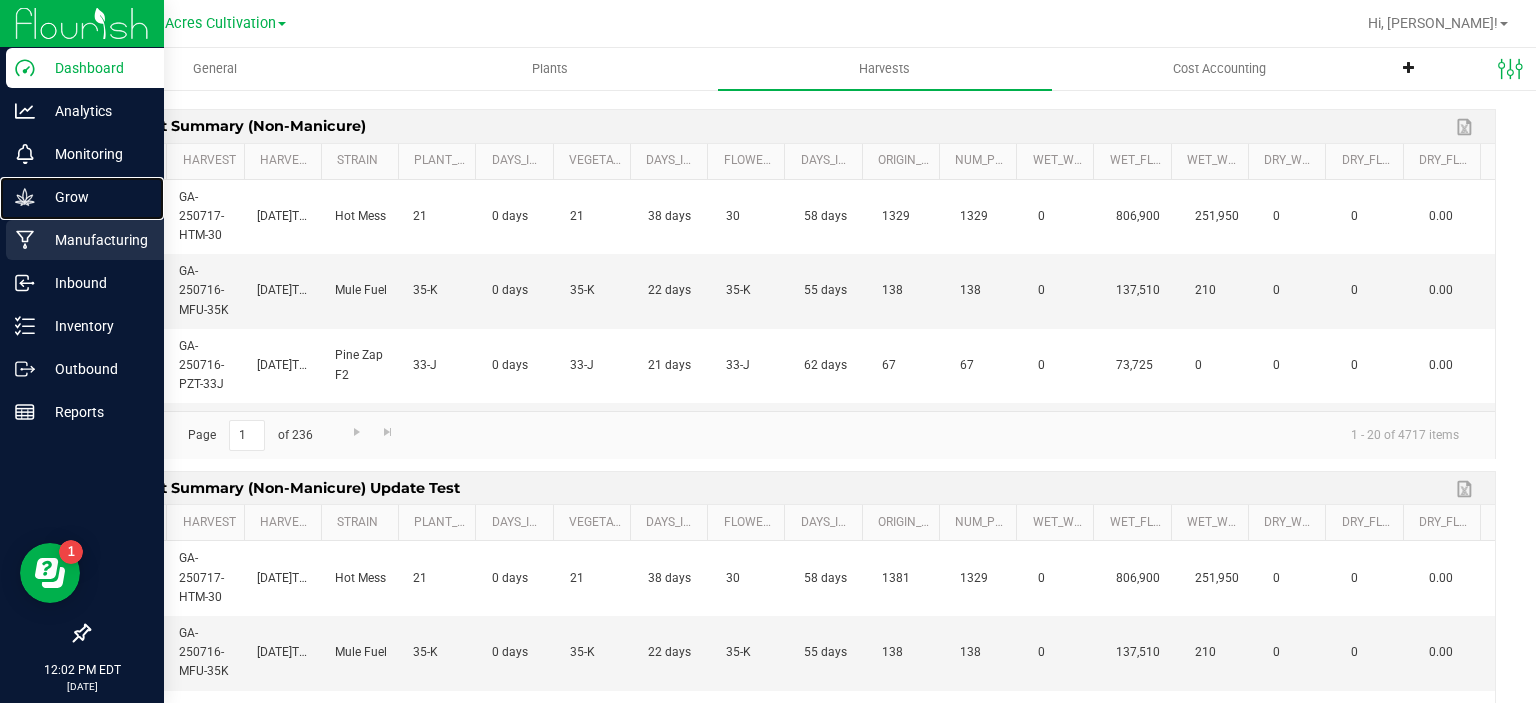 drag, startPoint x: 33, startPoint y: 203, endPoint x: 58, endPoint y: 227, distance: 34.655445 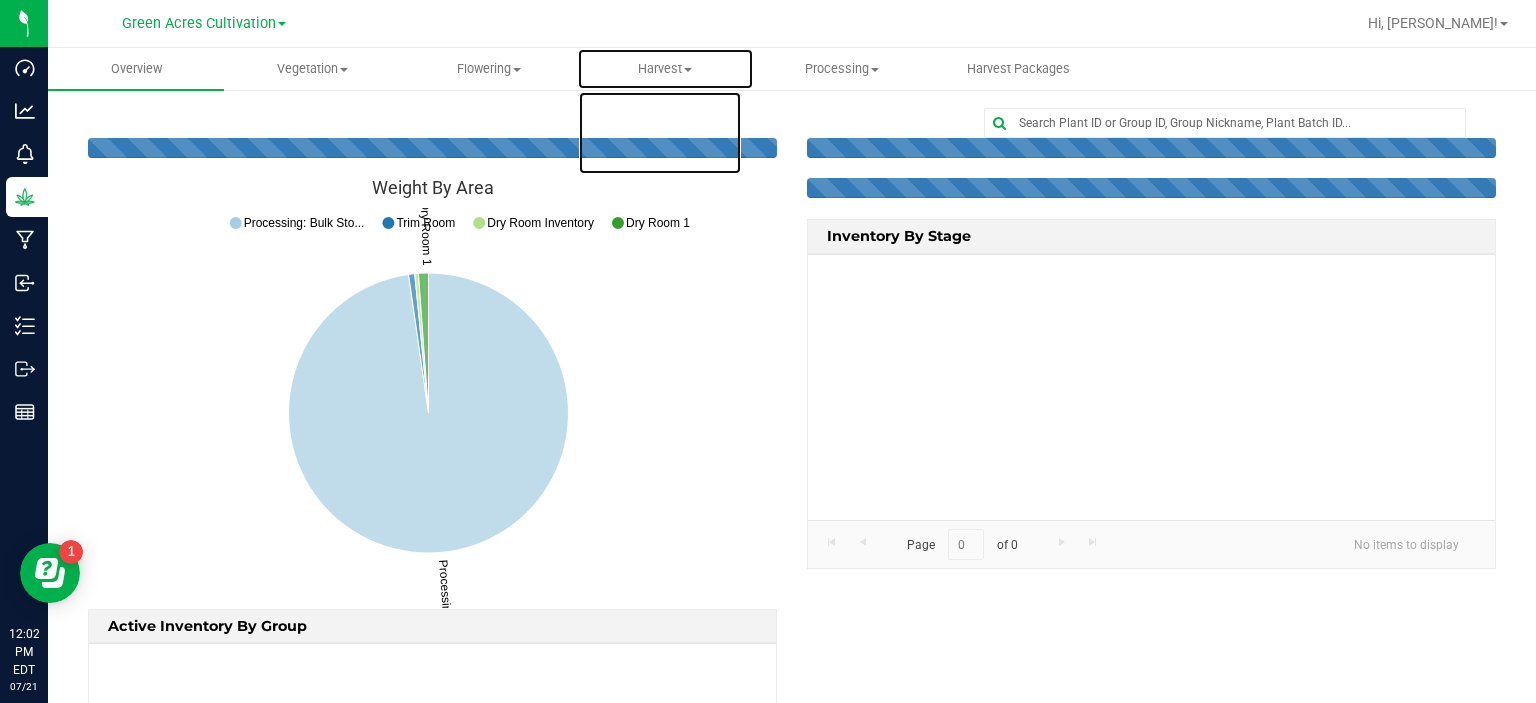 click on "Harvest" at bounding box center [665, 69] 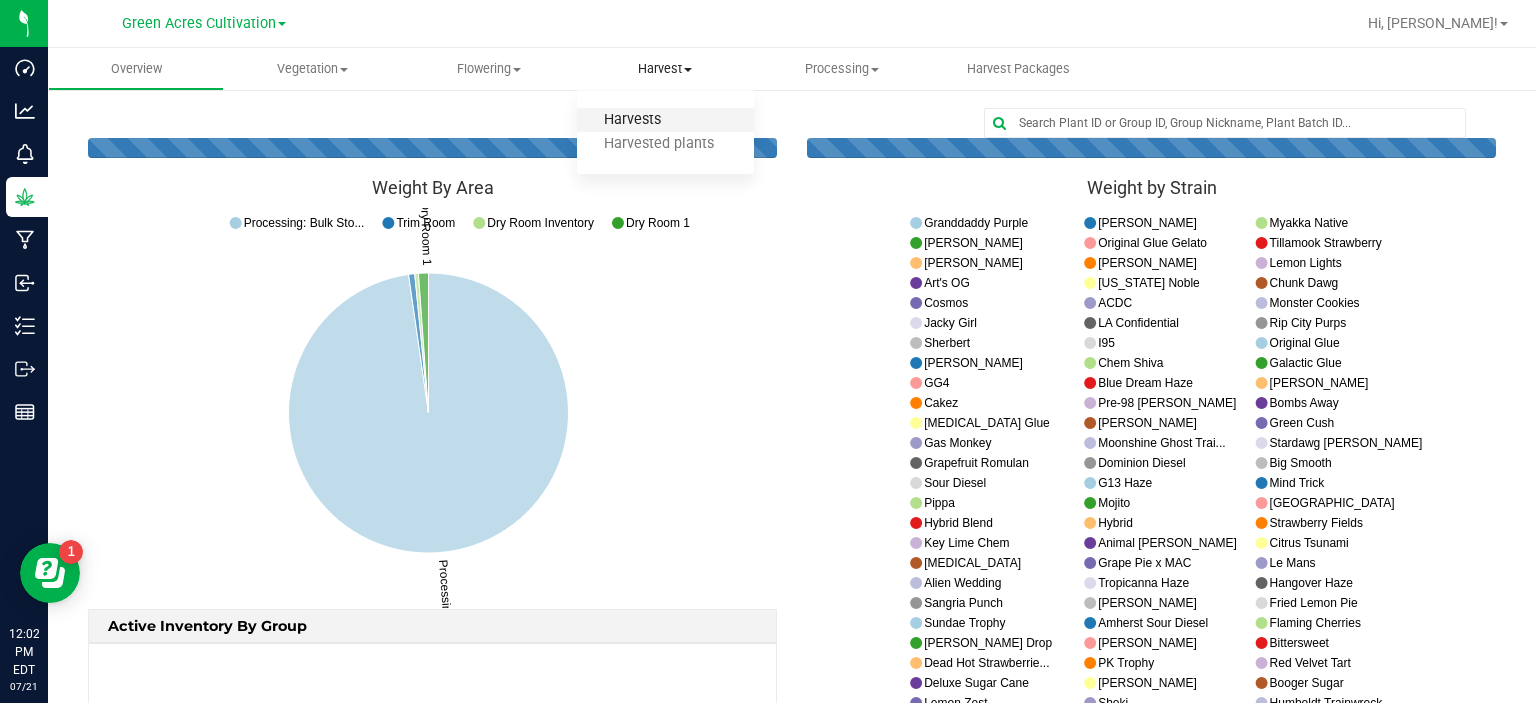 click on "Harvests" at bounding box center (632, 120) 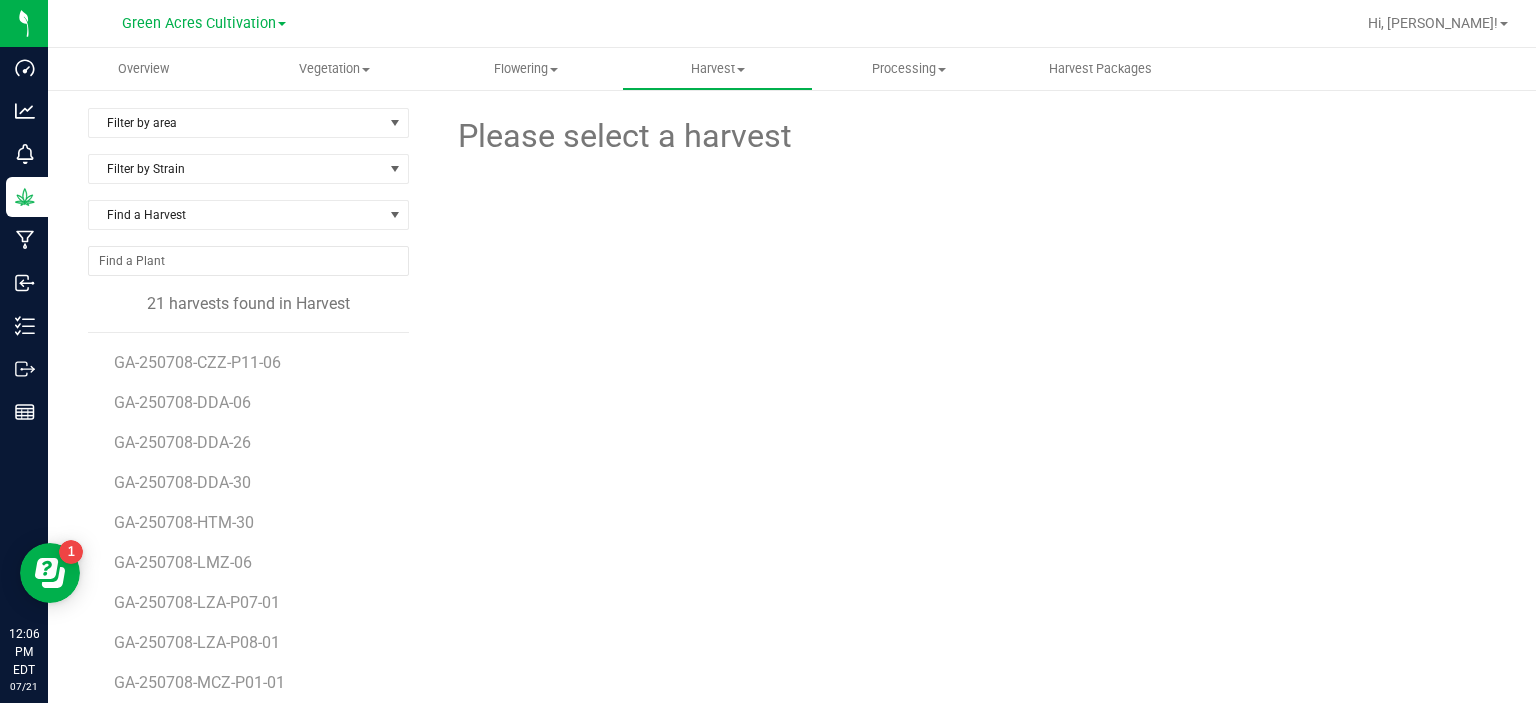 scroll, scrollTop: 356, scrollLeft: 0, axis: vertical 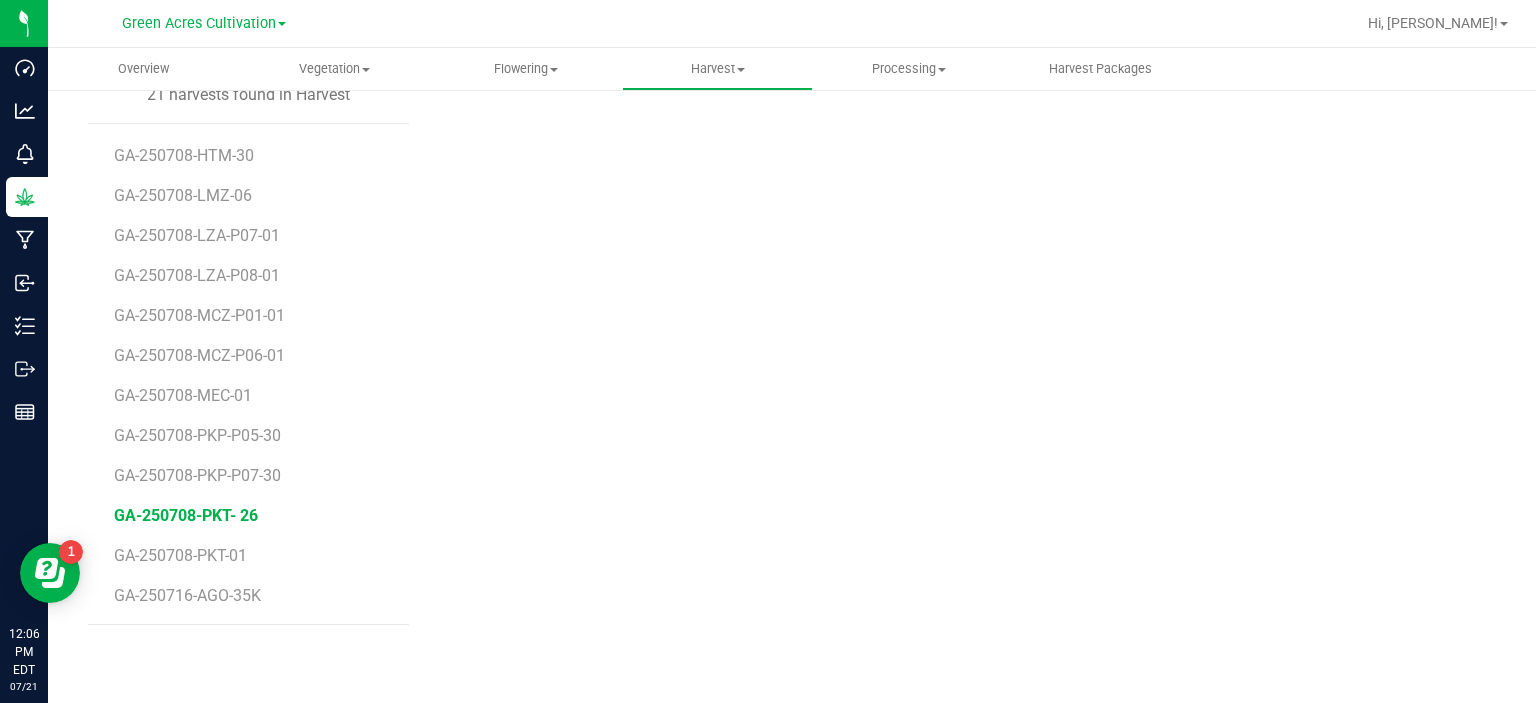 click on "GA-250708-PKT- 26" at bounding box center [186, 515] 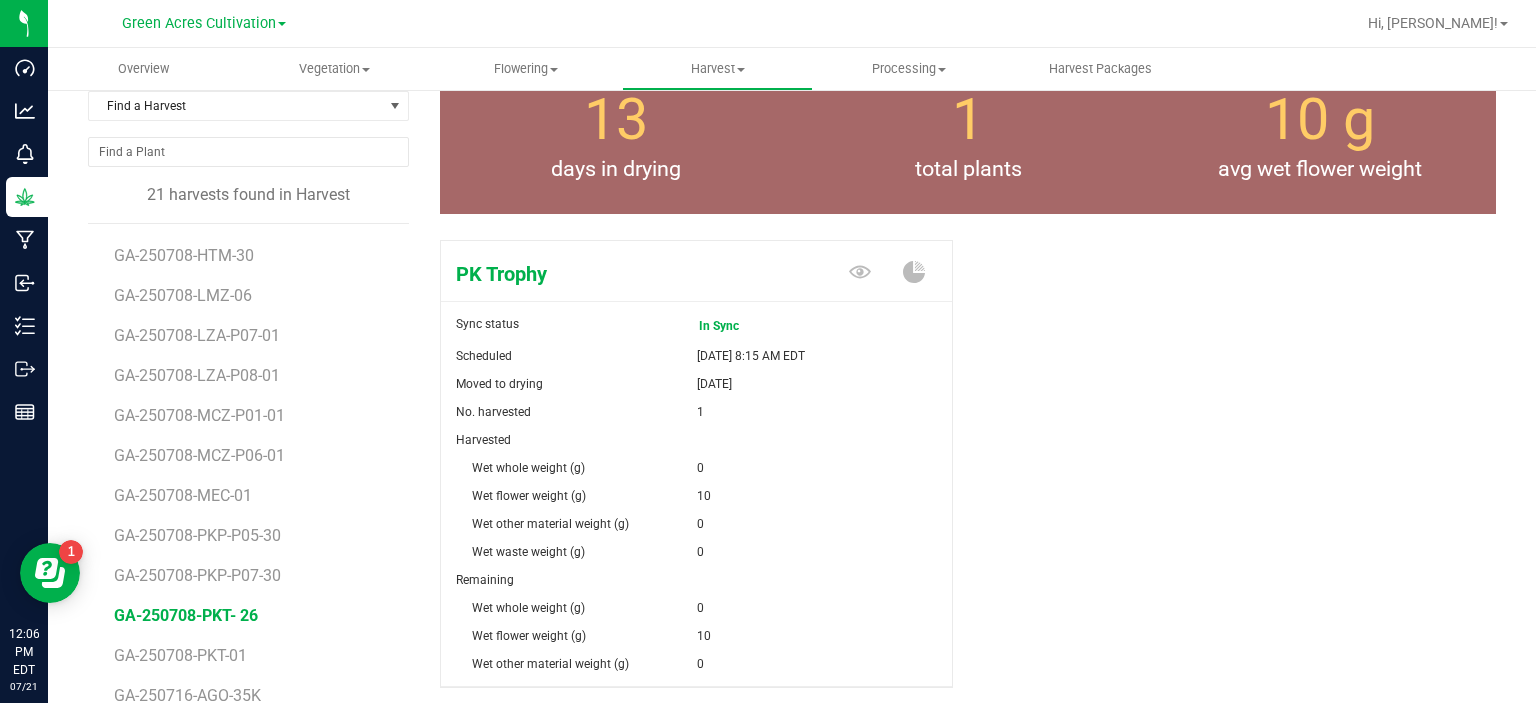 scroll, scrollTop: 9, scrollLeft: 0, axis: vertical 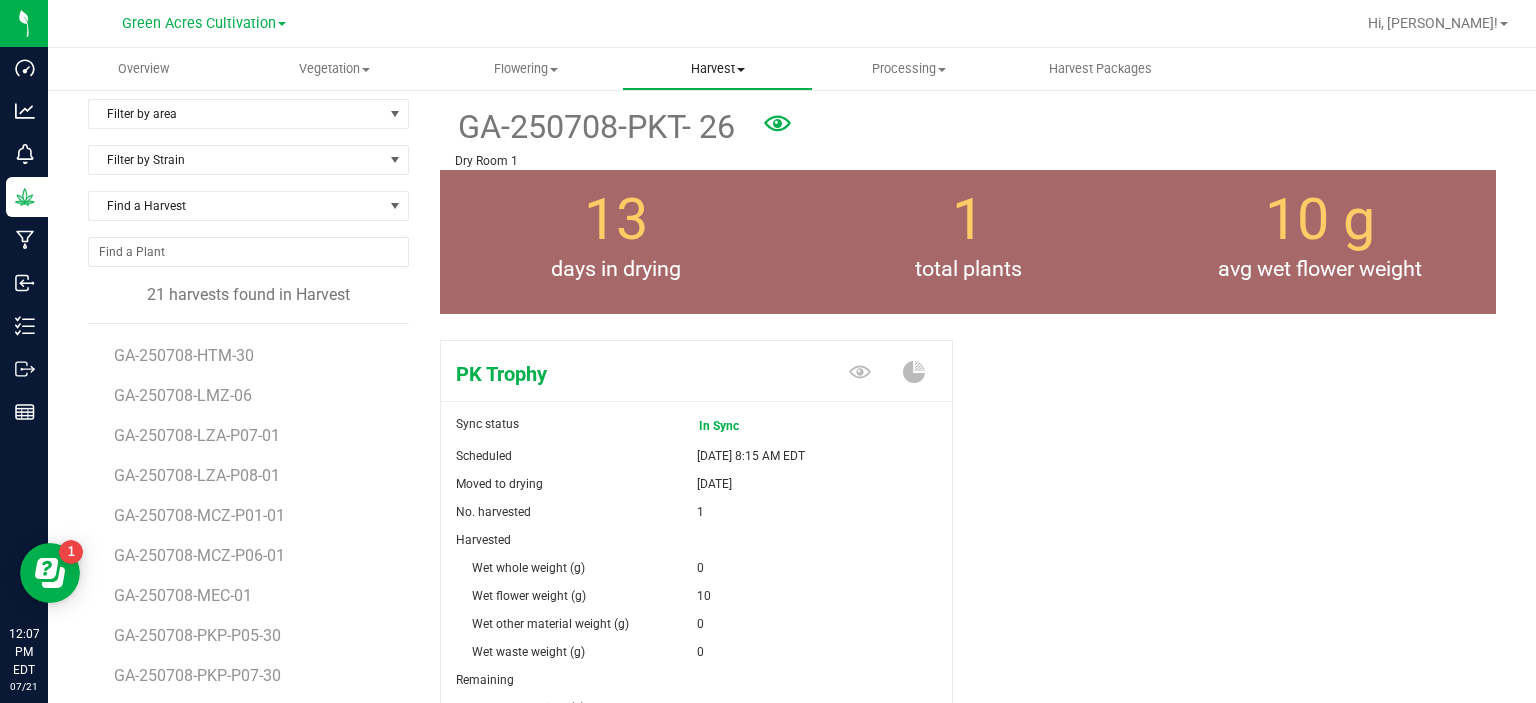 click on "Harvest
Harvests
Harvested plants" at bounding box center (717, 69) 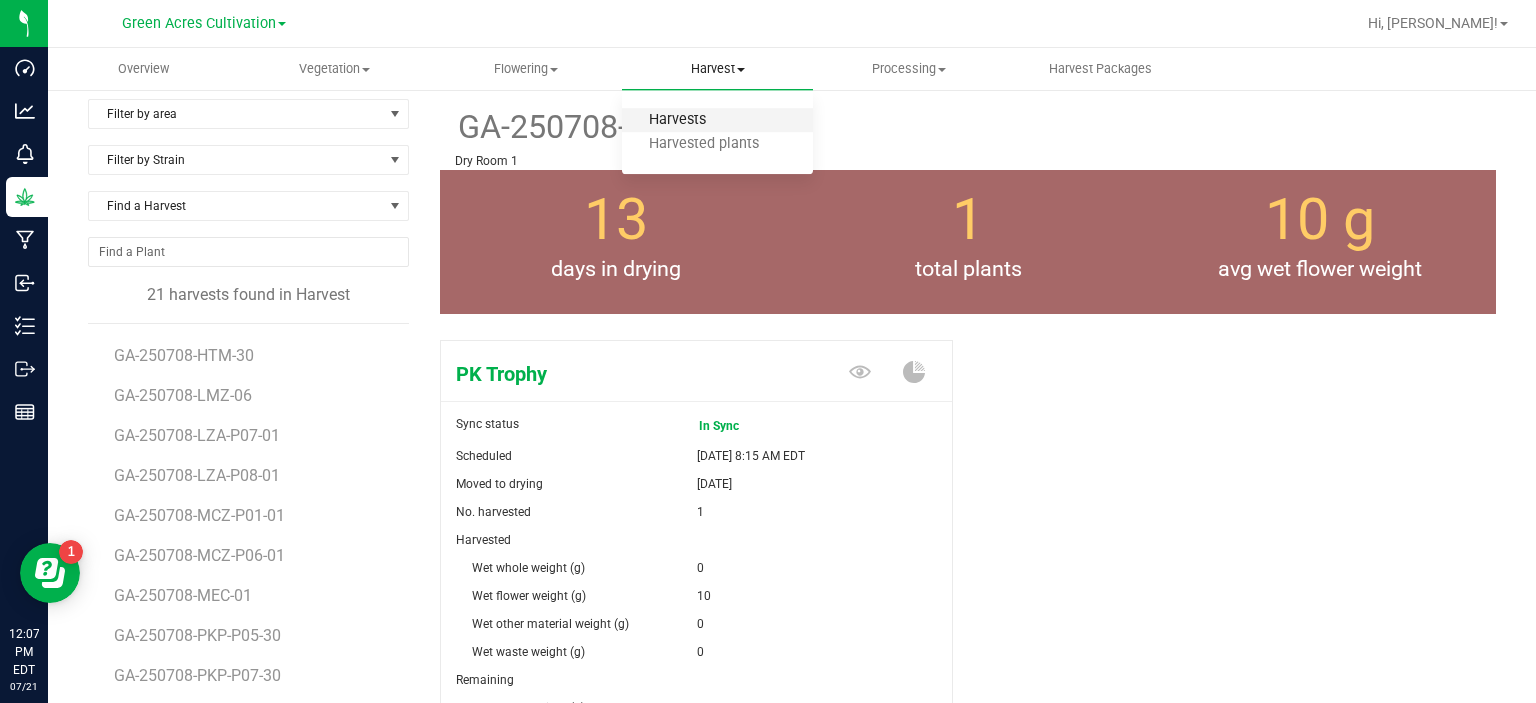 click on "Harvests" at bounding box center [677, 120] 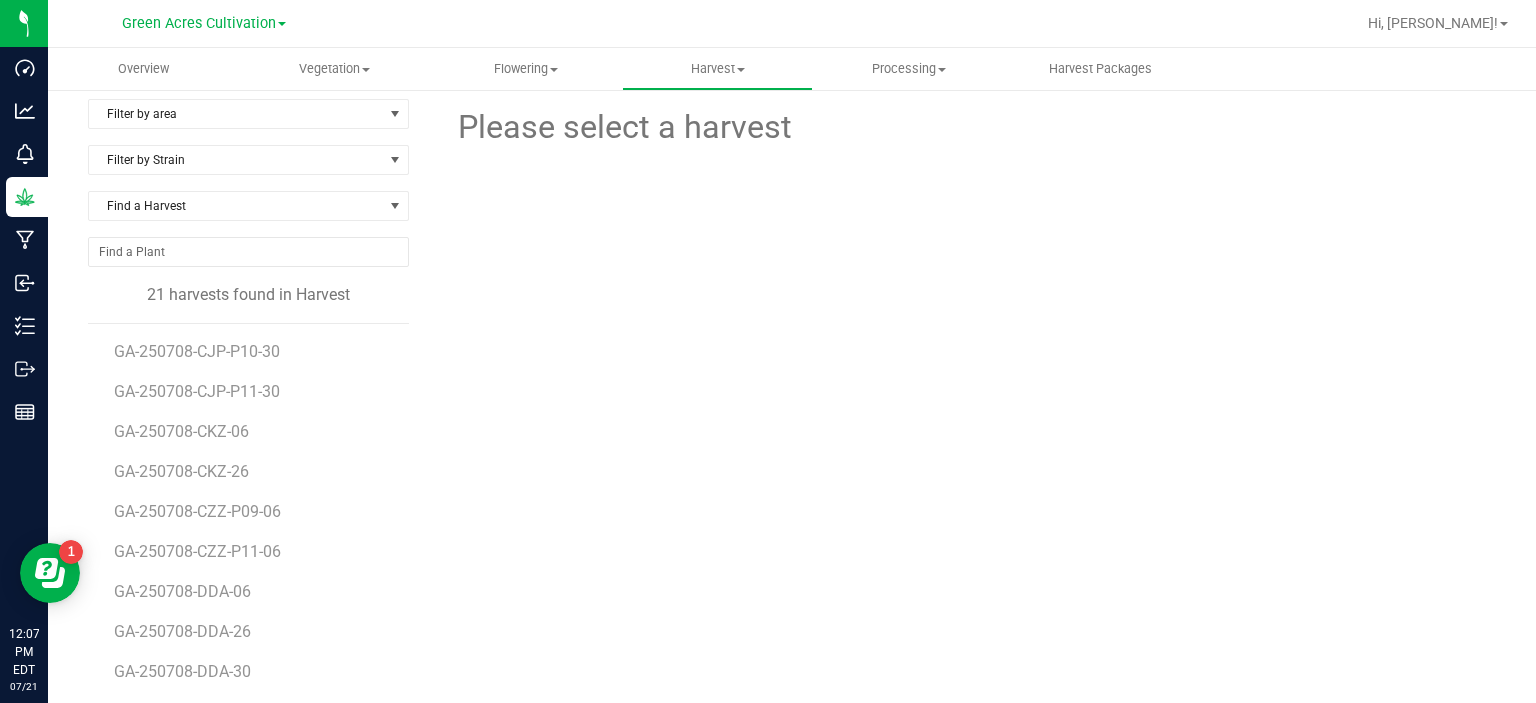 click on "Processing" at bounding box center [908, 69] 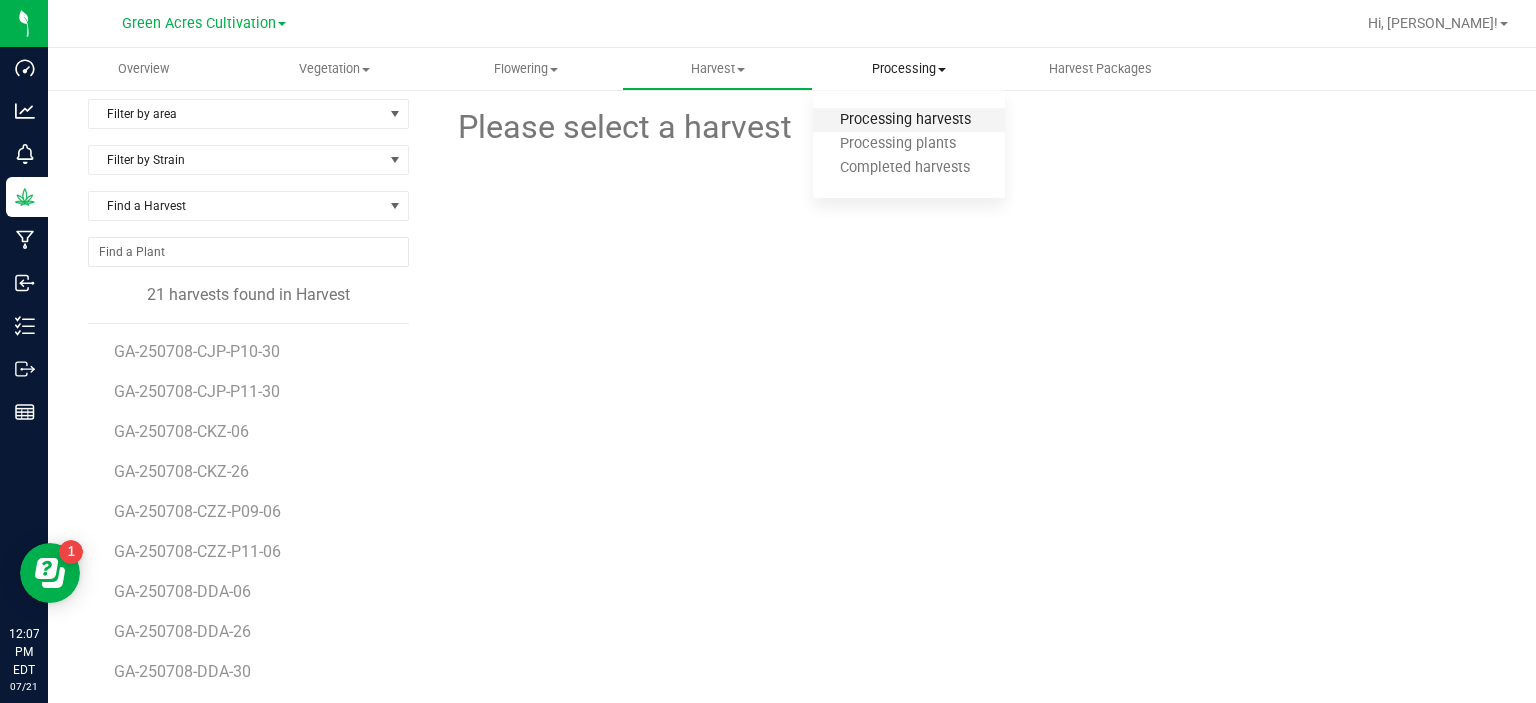 click on "Processing harvests" at bounding box center [905, 120] 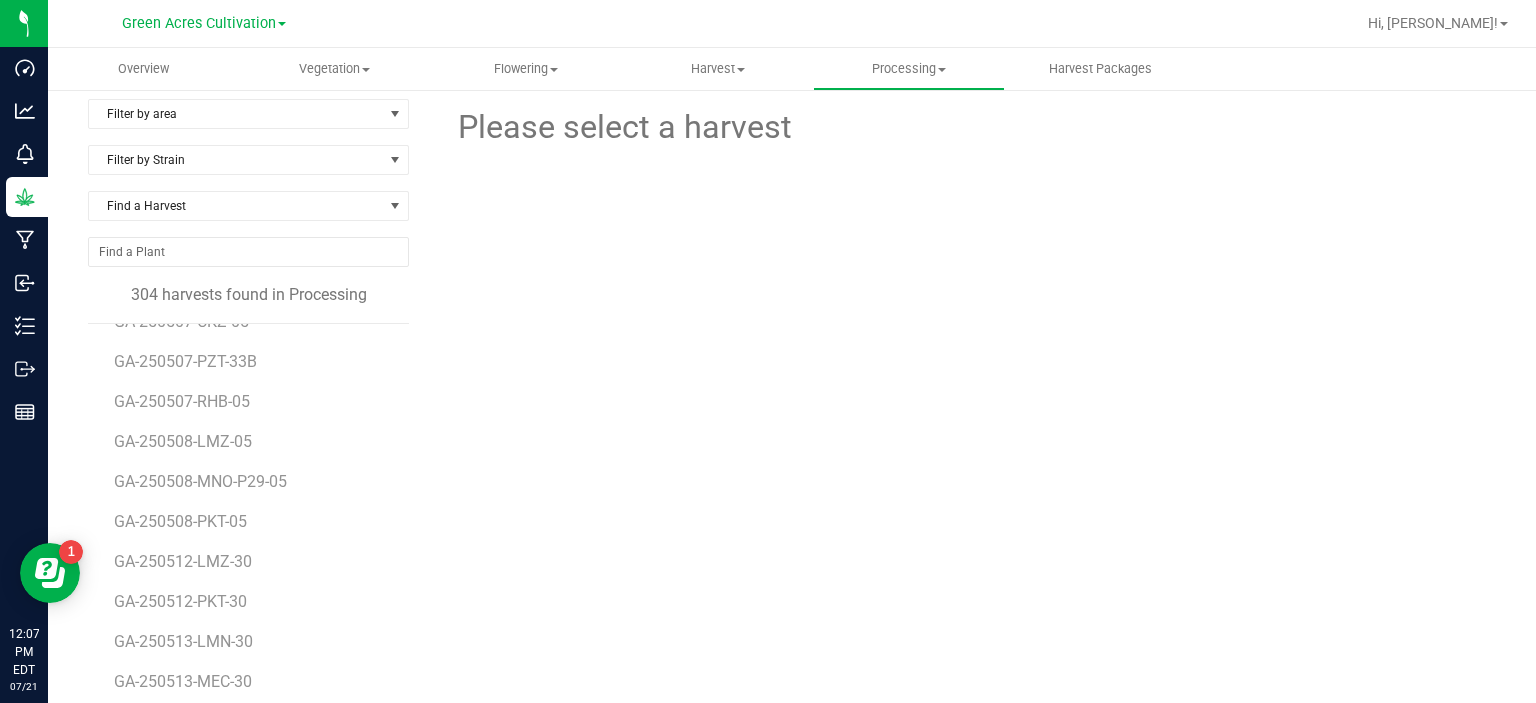 scroll, scrollTop: 10208, scrollLeft: 0, axis: vertical 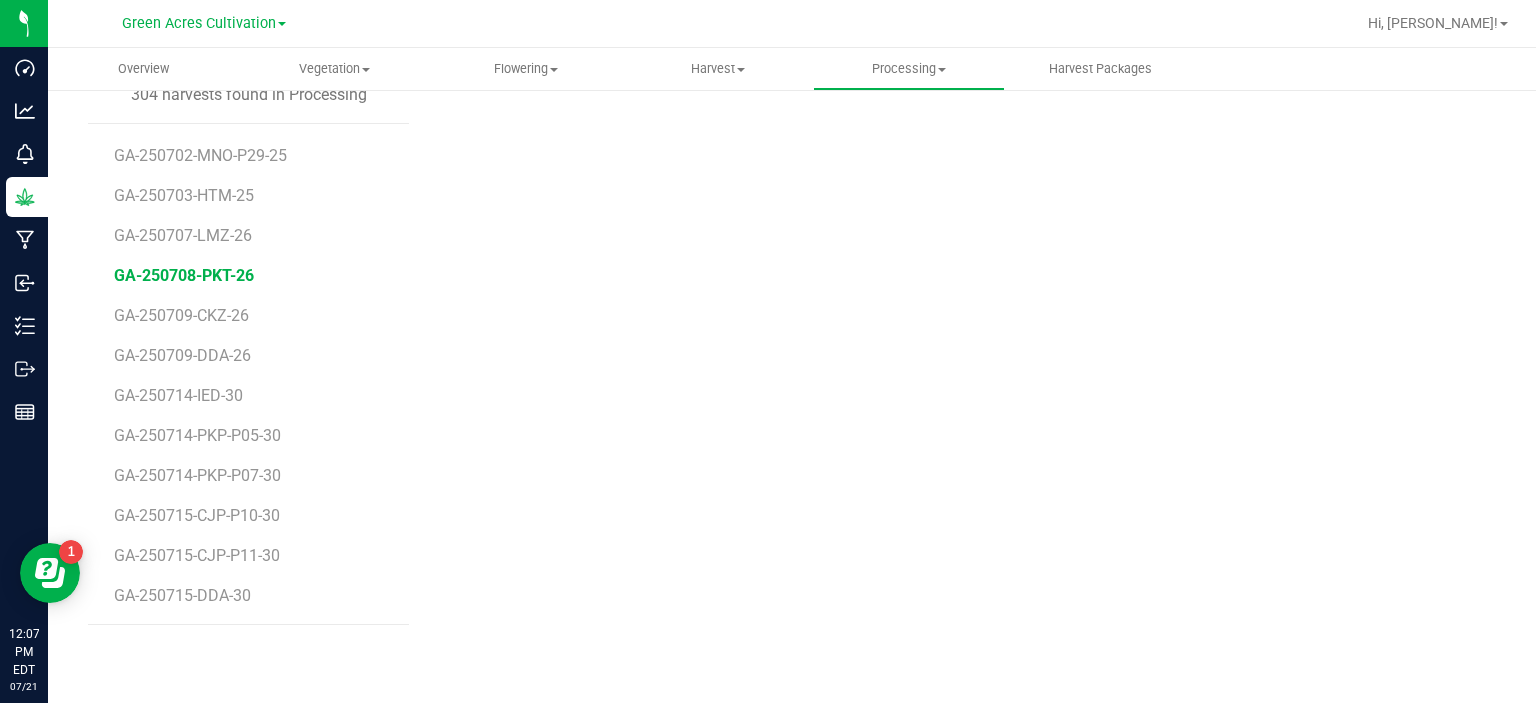 click on "GA-250708-PKT-26" at bounding box center [184, 275] 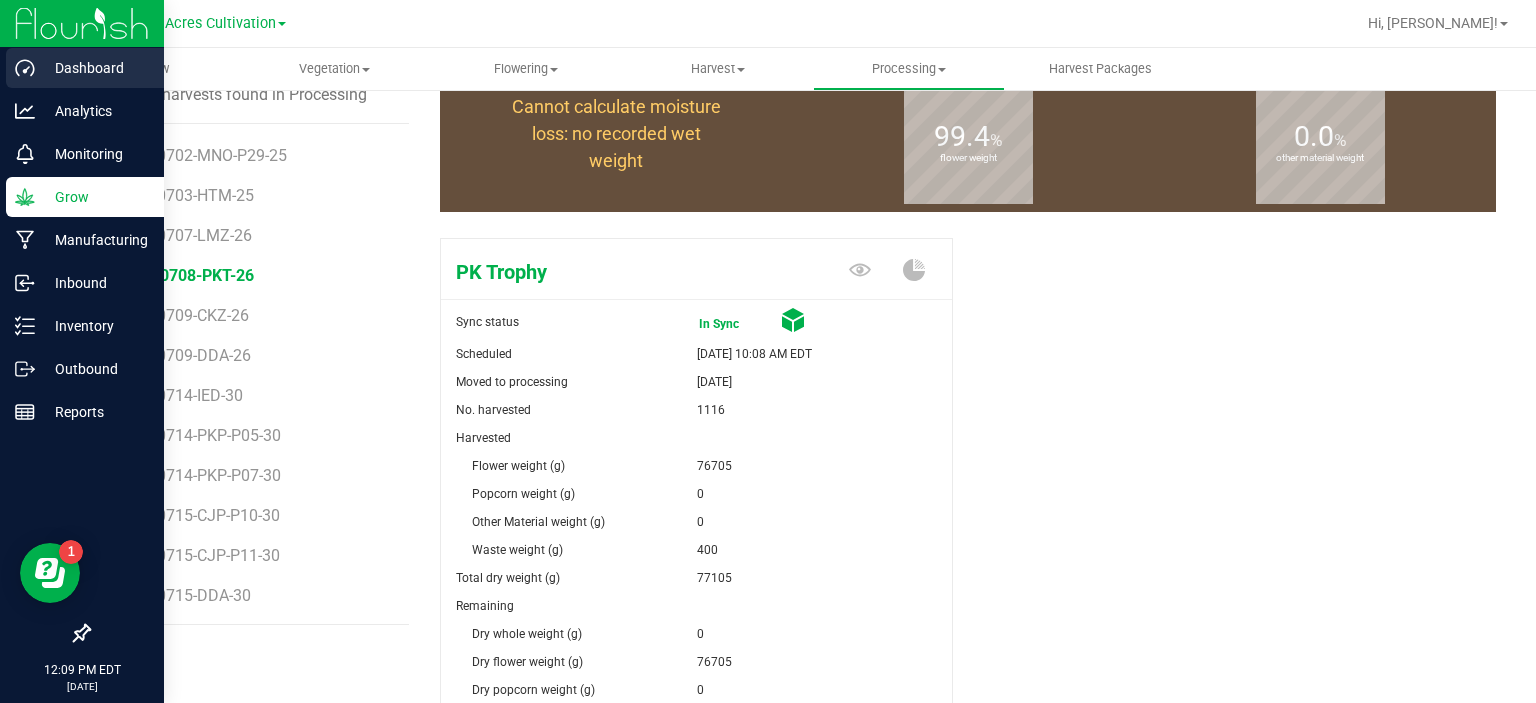 click 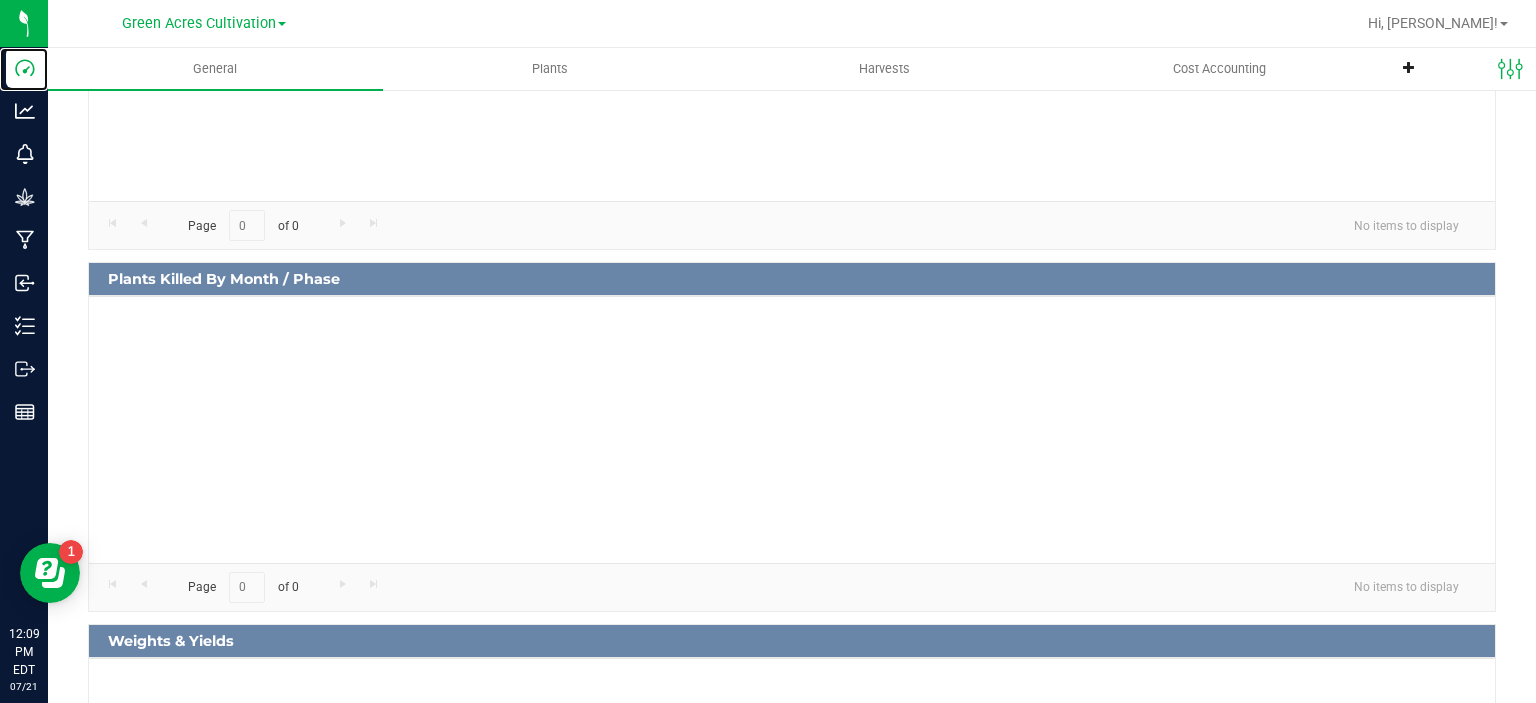 scroll, scrollTop: 0, scrollLeft: 0, axis: both 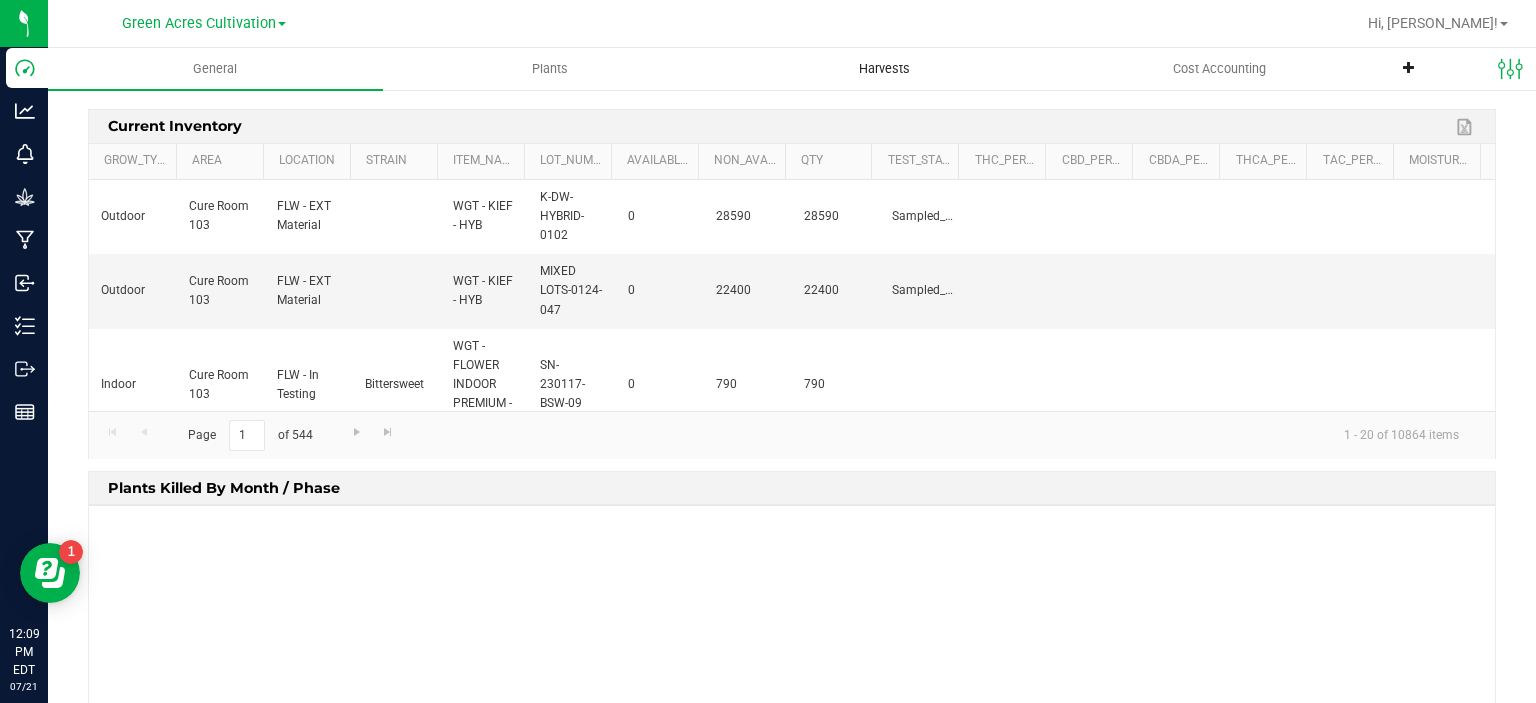 click on "Harvests" at bounding box center (884, 69) 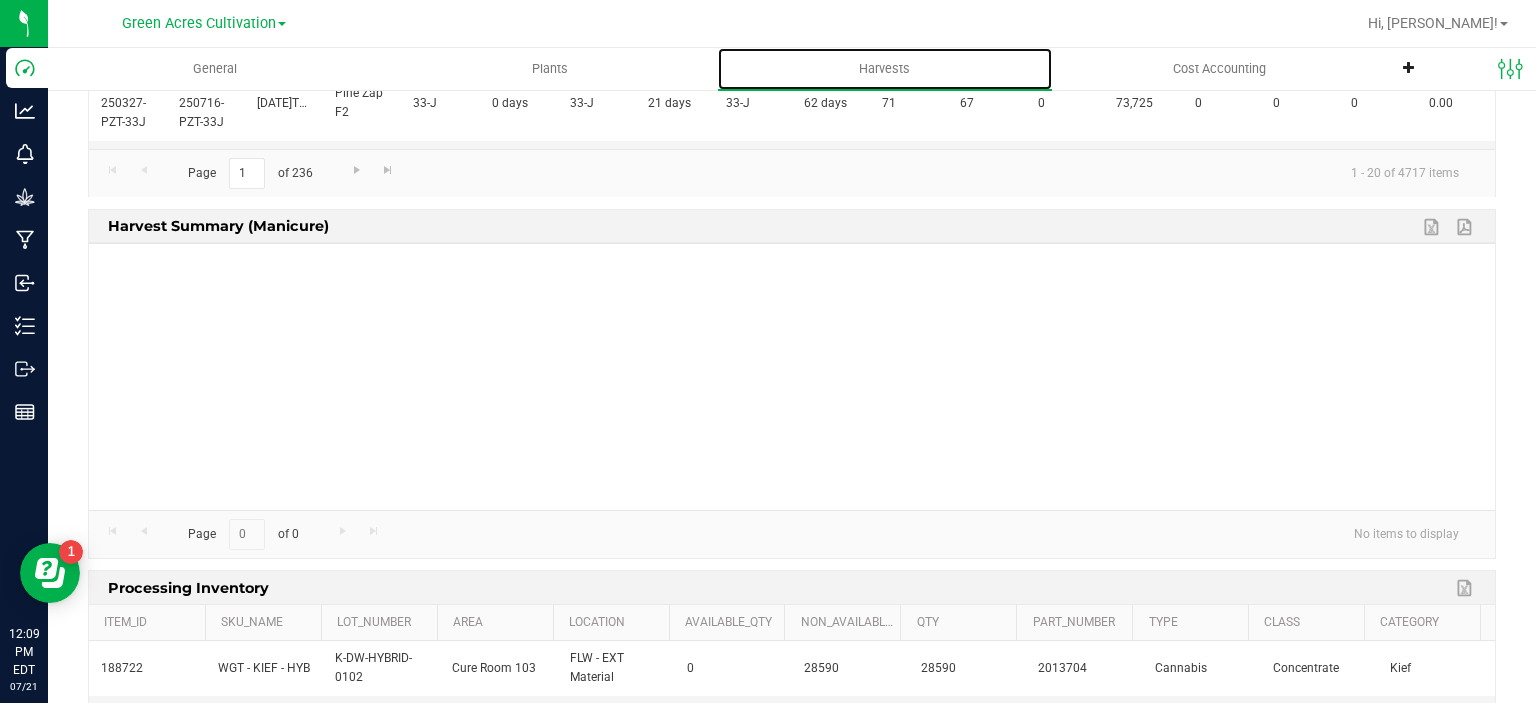 scroll, scrollTop: 700, scrollLeft: 0, axis: vertical 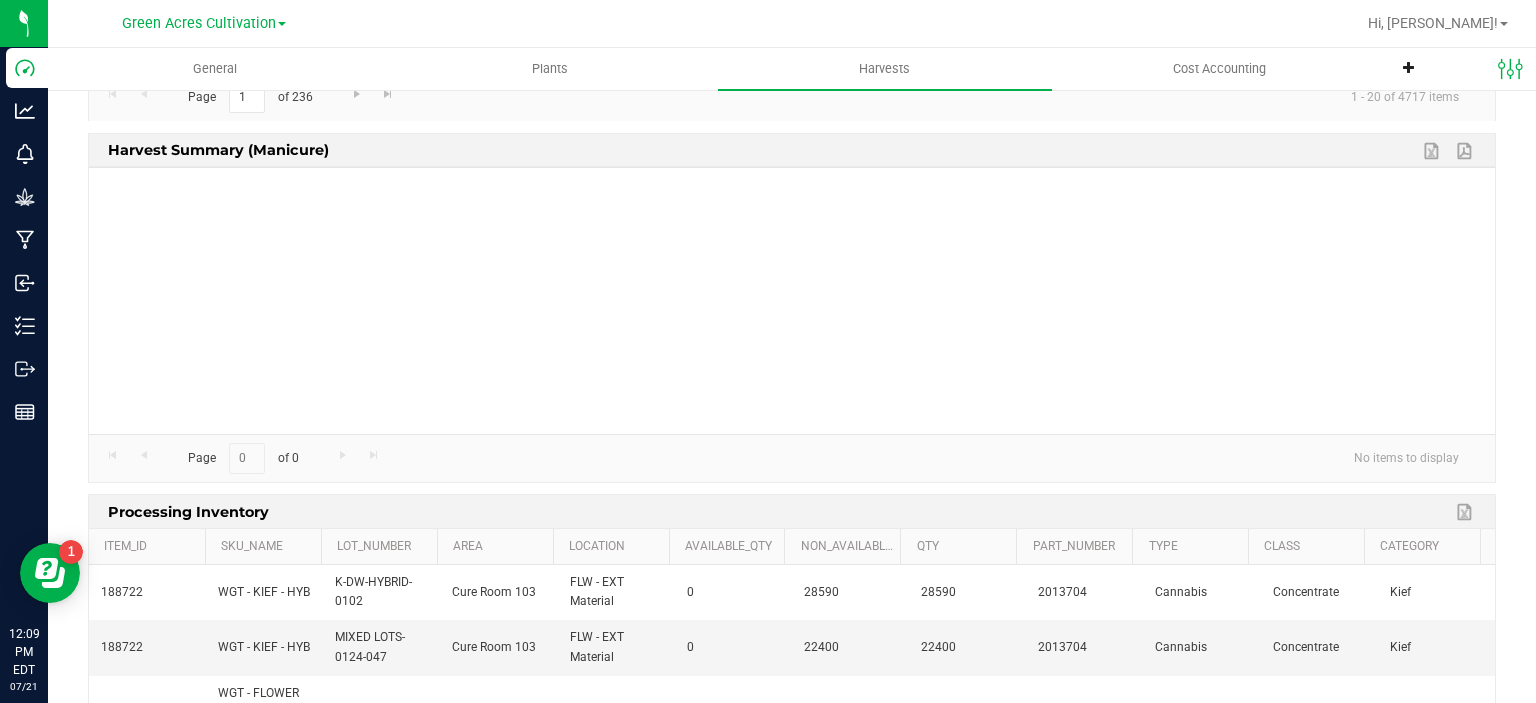 click at bounding box center (792, 300) 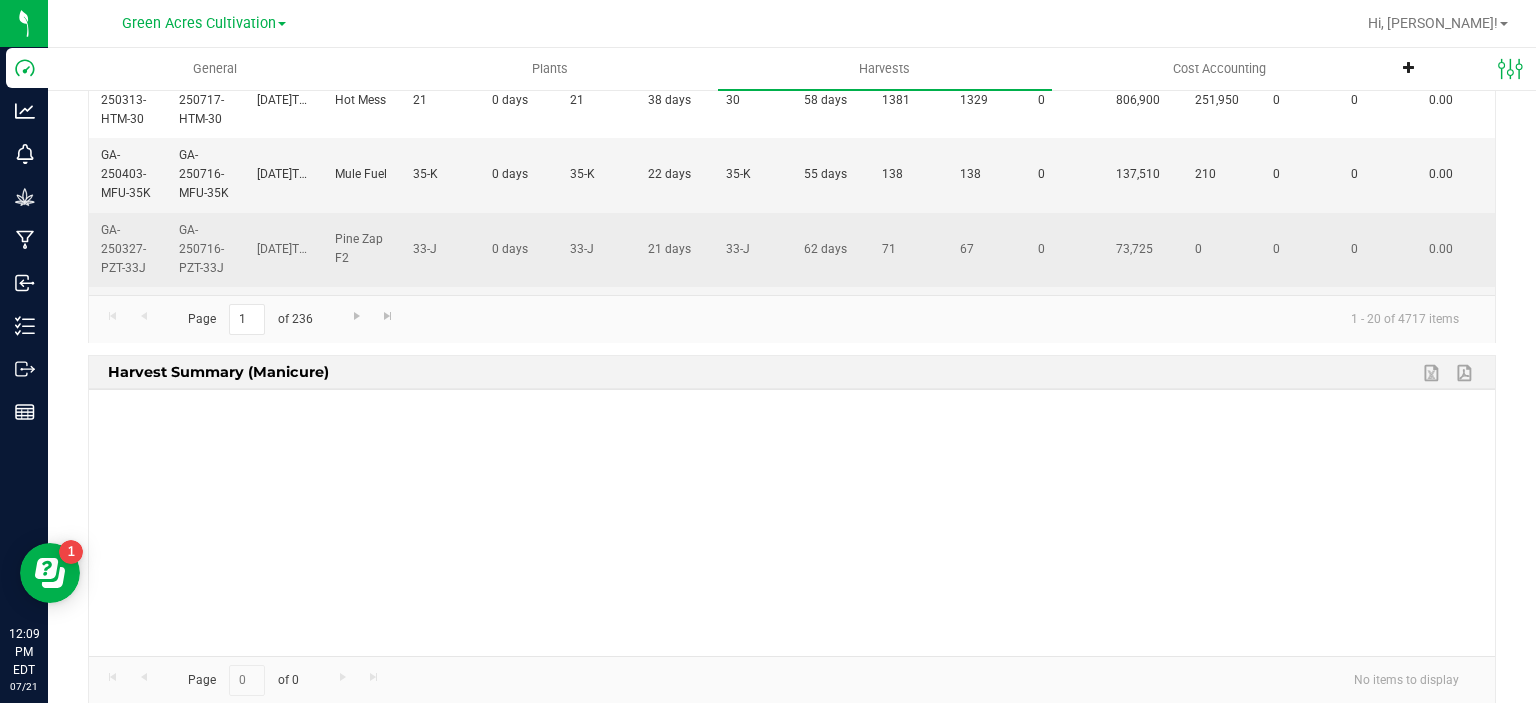 scroll, scrollTop: 700, scrollLeft: 0, axis: vertical 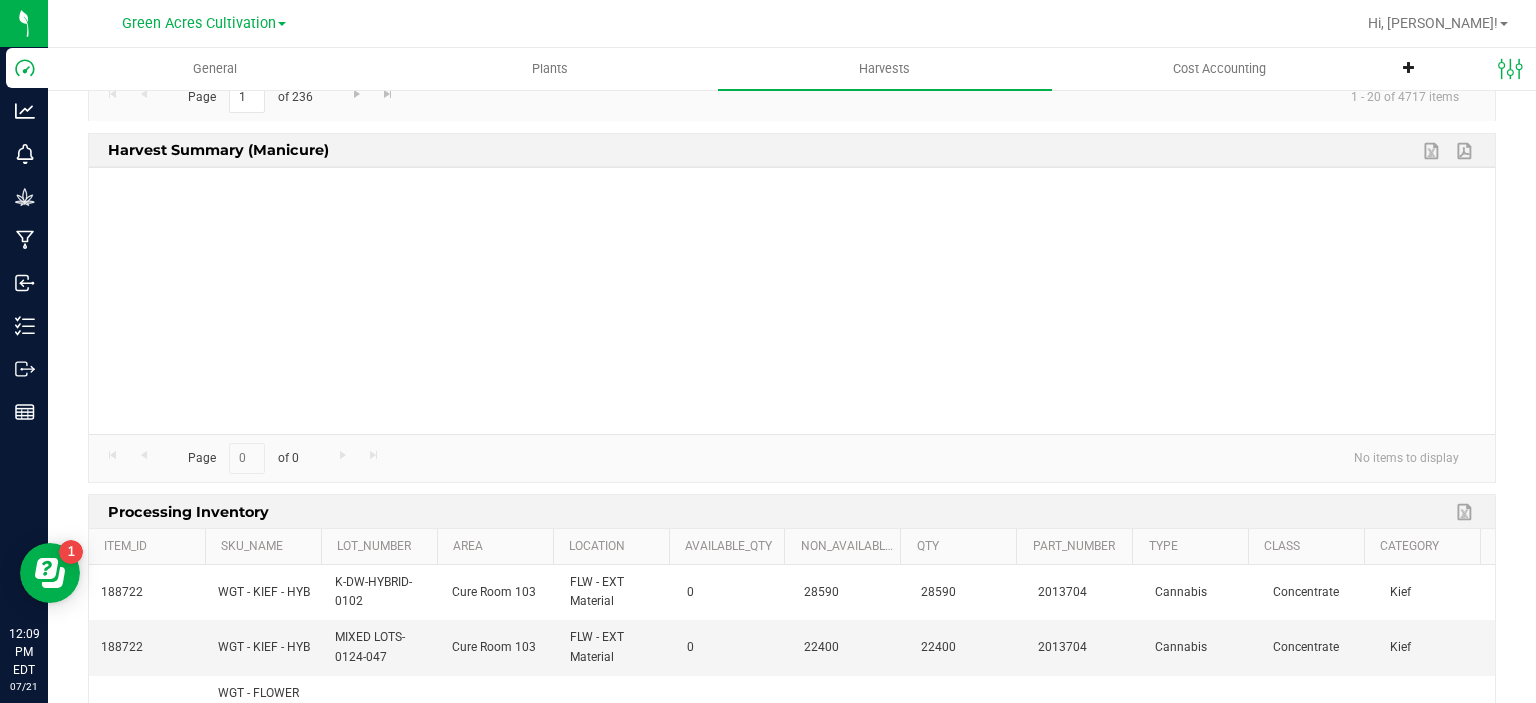 click at bounding box center (792, 300) 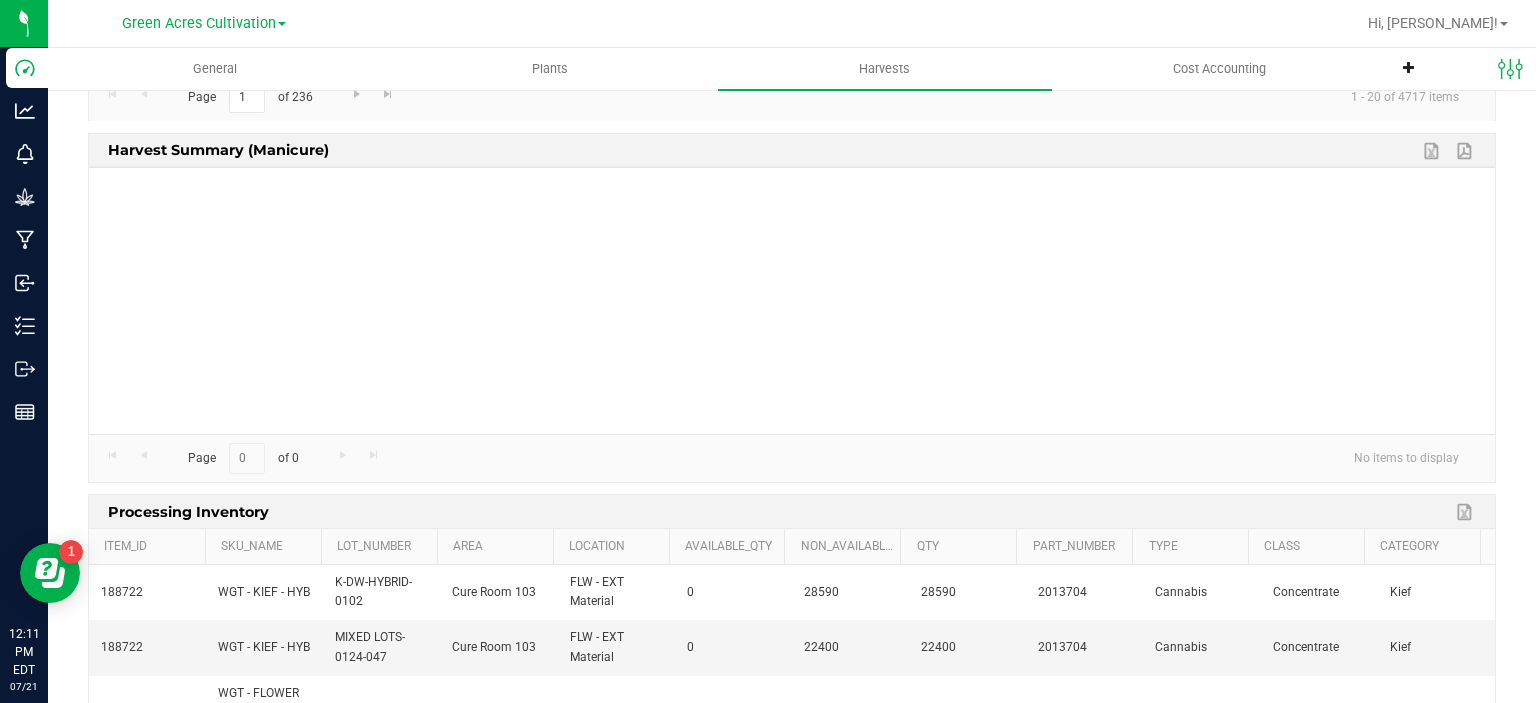 drag, startPoint x: 792, startPoint y: 283, endPoint x: 780, endPoint y: 195, distance: 88.814415 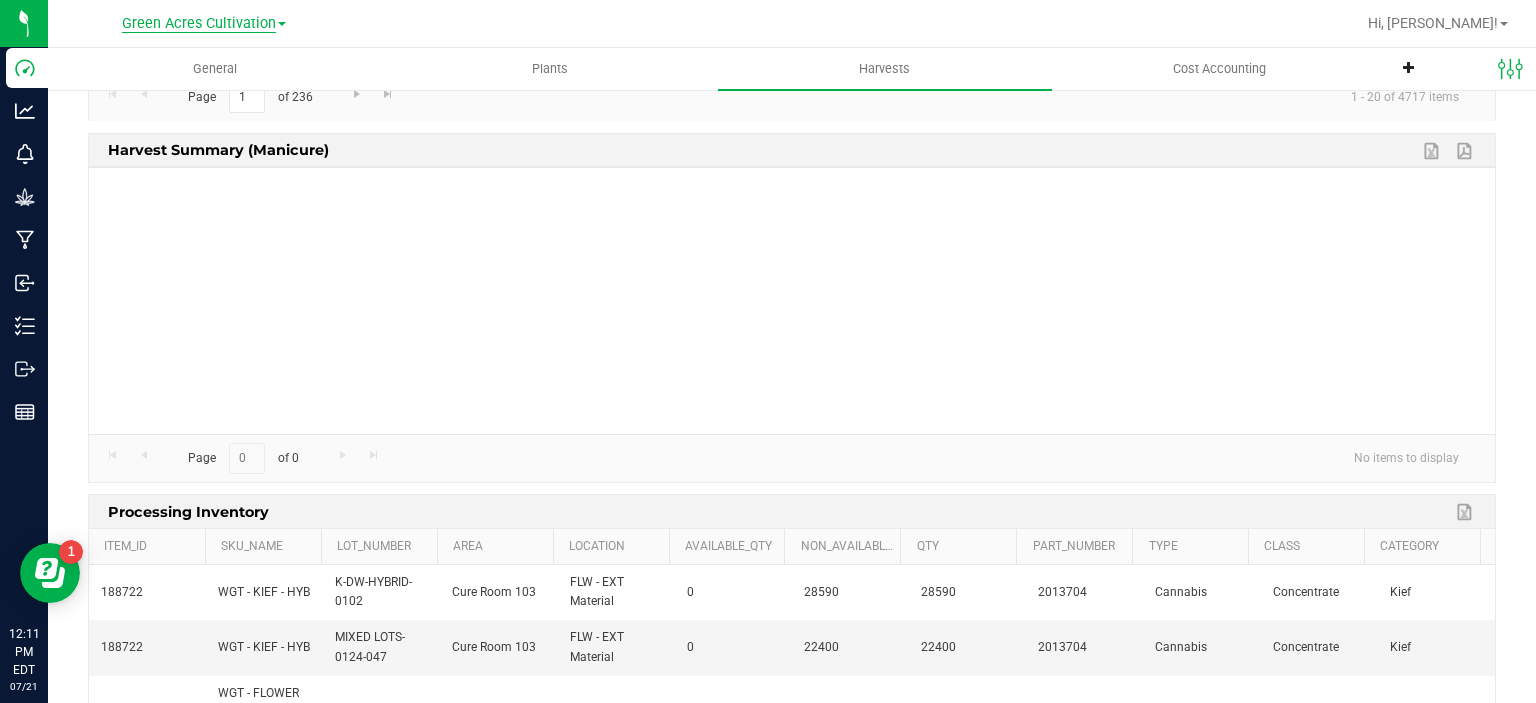 click on "Green Acres Cultivation" at bounding box center [199, 24] 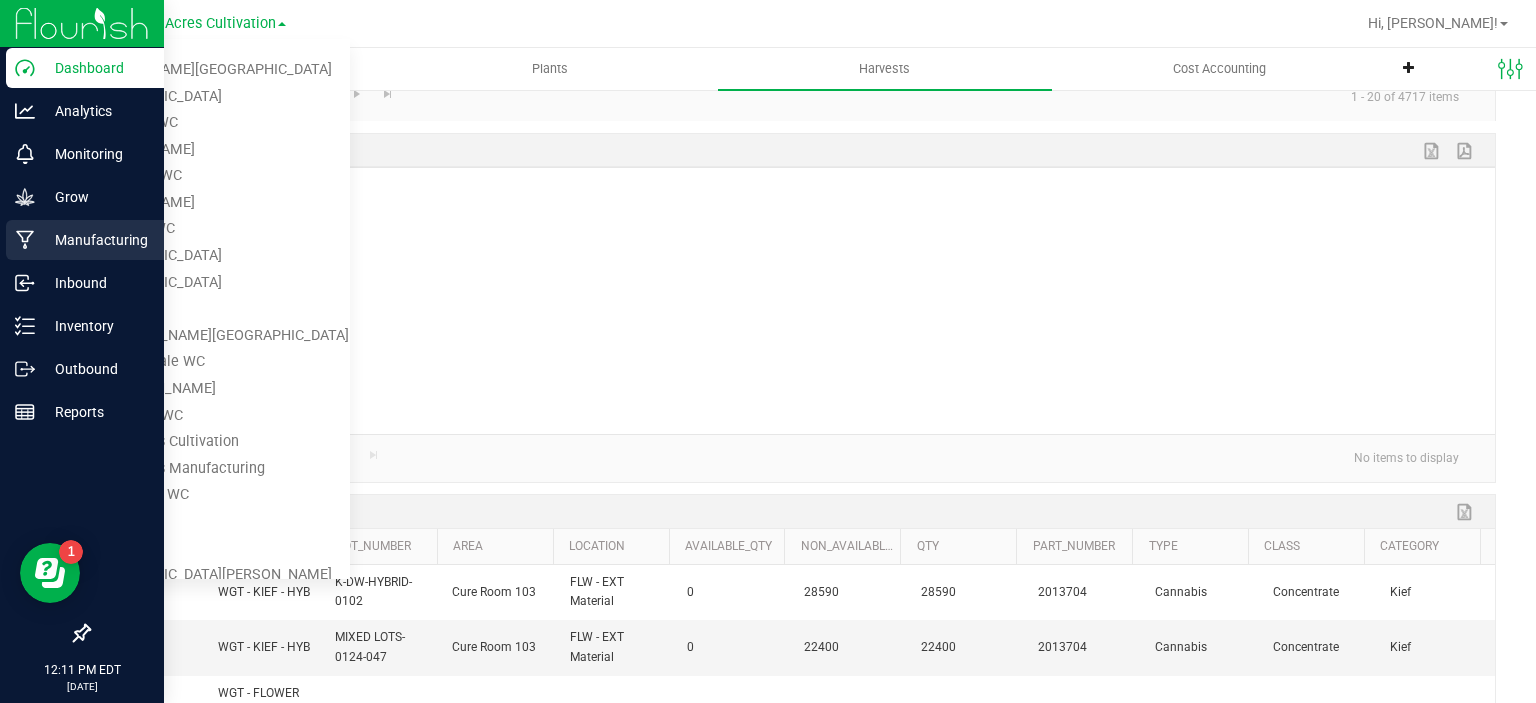 click on "Manufacturing" at bounding box center (85, 240) 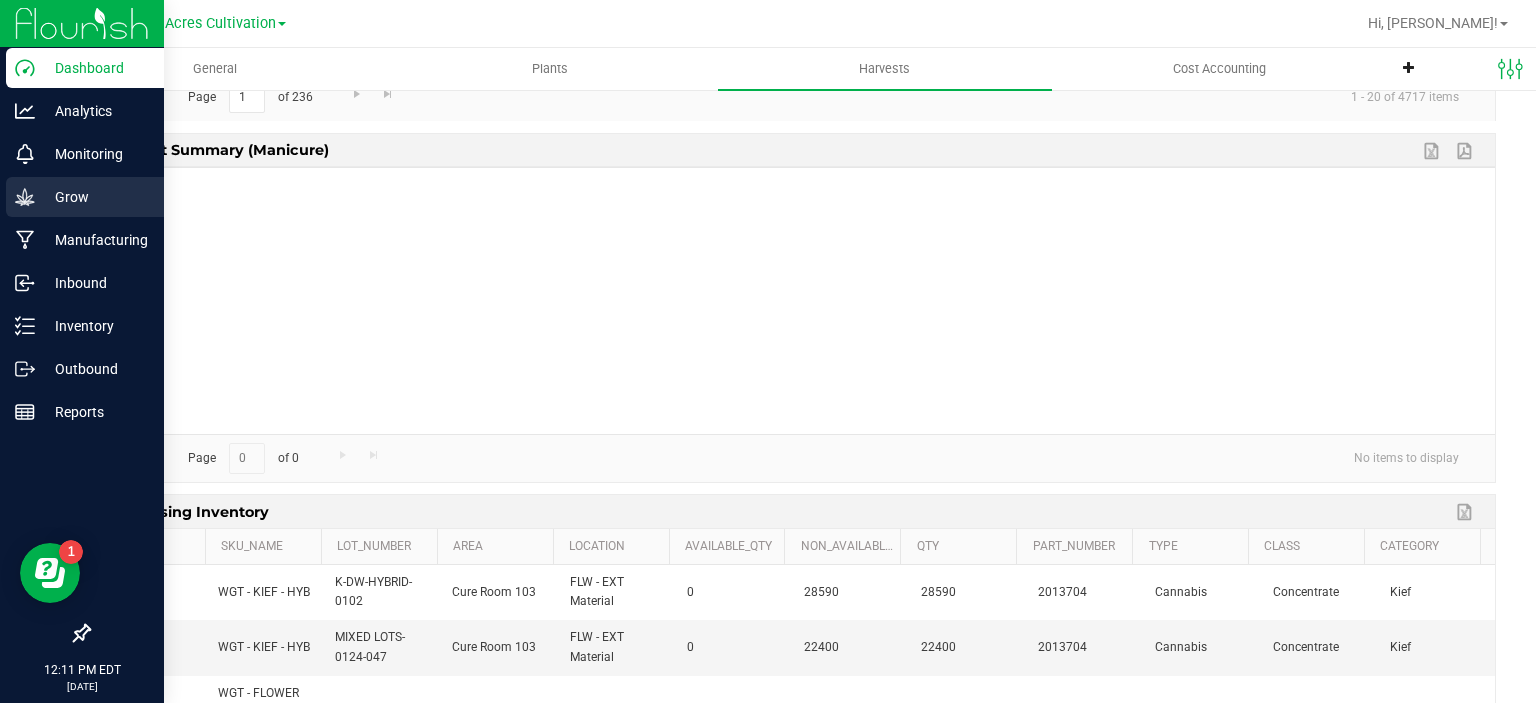 click on "Grow" at bounding box center (95, 197) 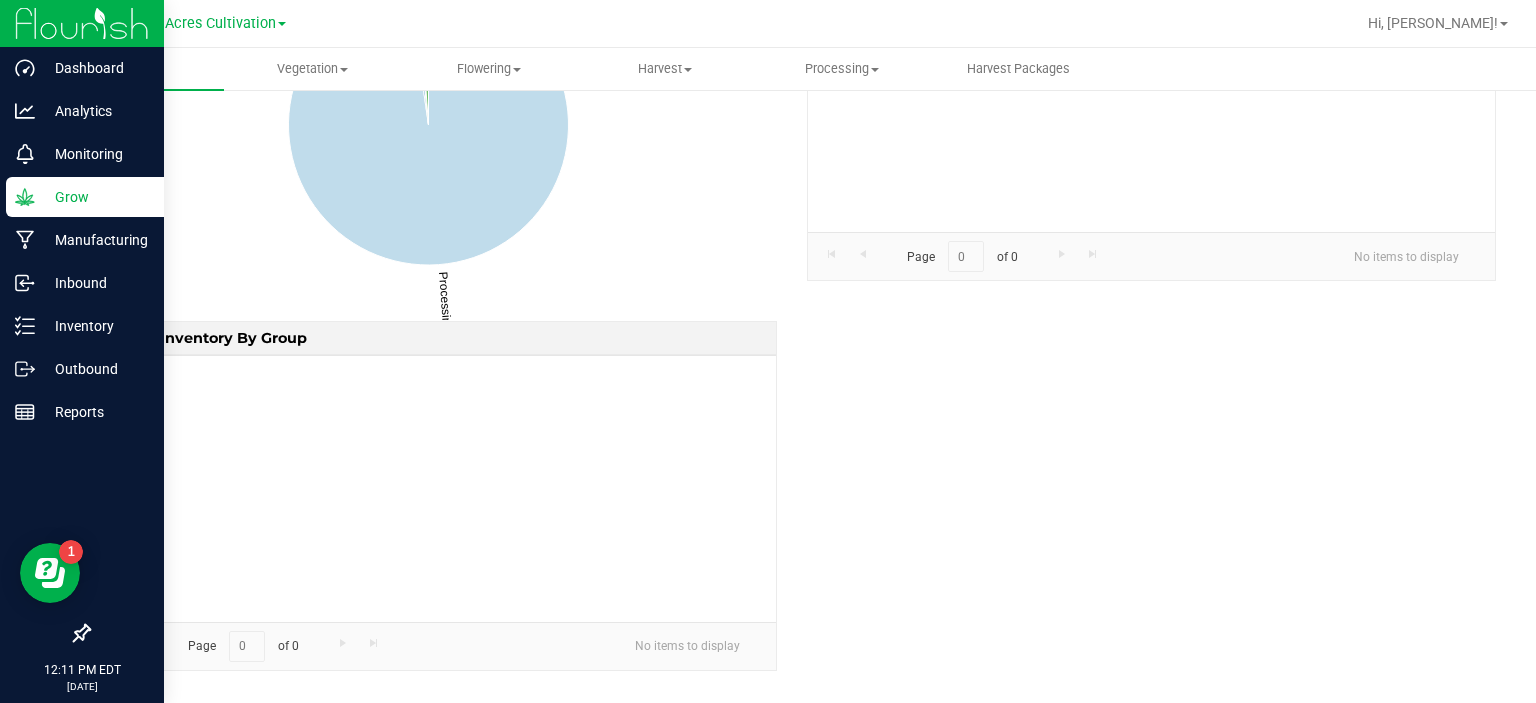 scroll, scrollTop: 0, scrollLeft: 0, axis: both 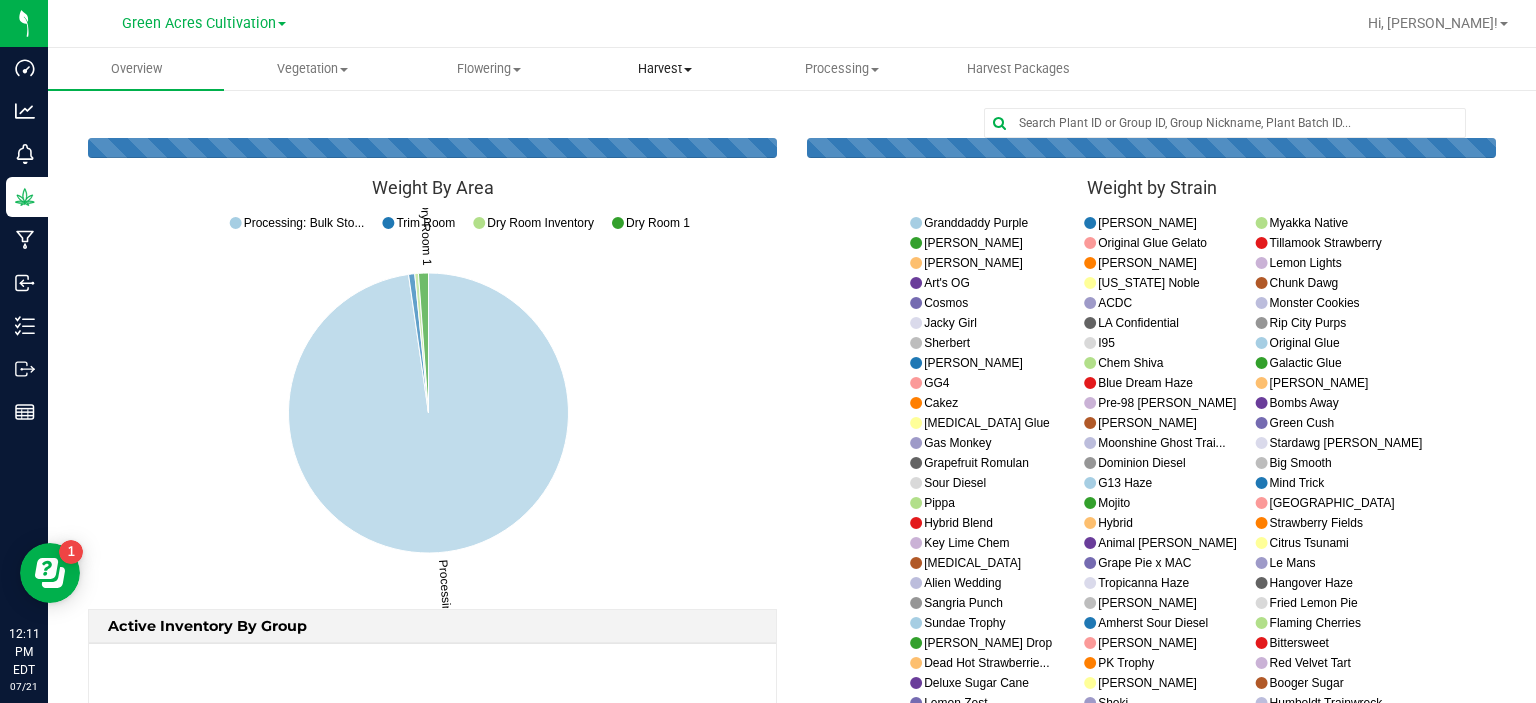 click on "Harvest" at bounding box center [665, 69] 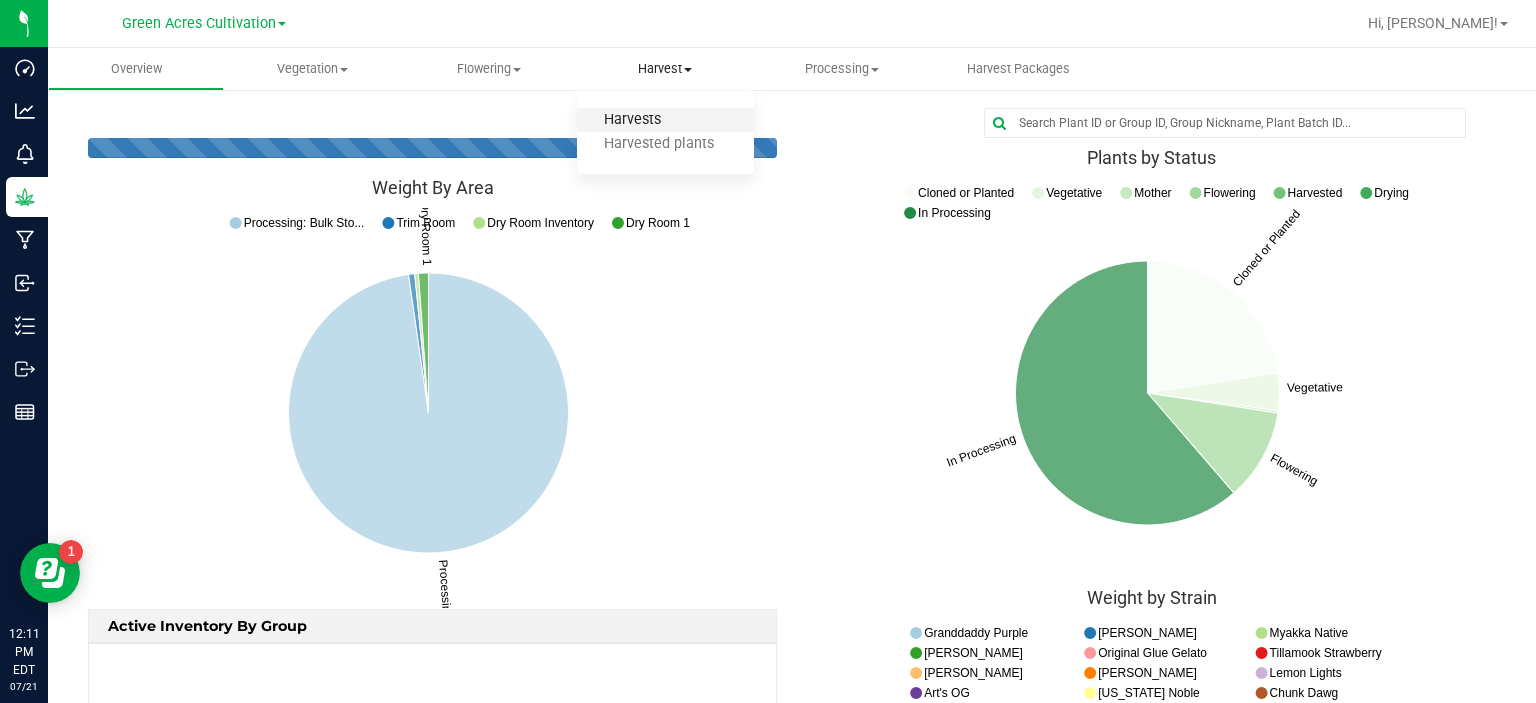 click on "Harvests" at bounding box center [632, 120] 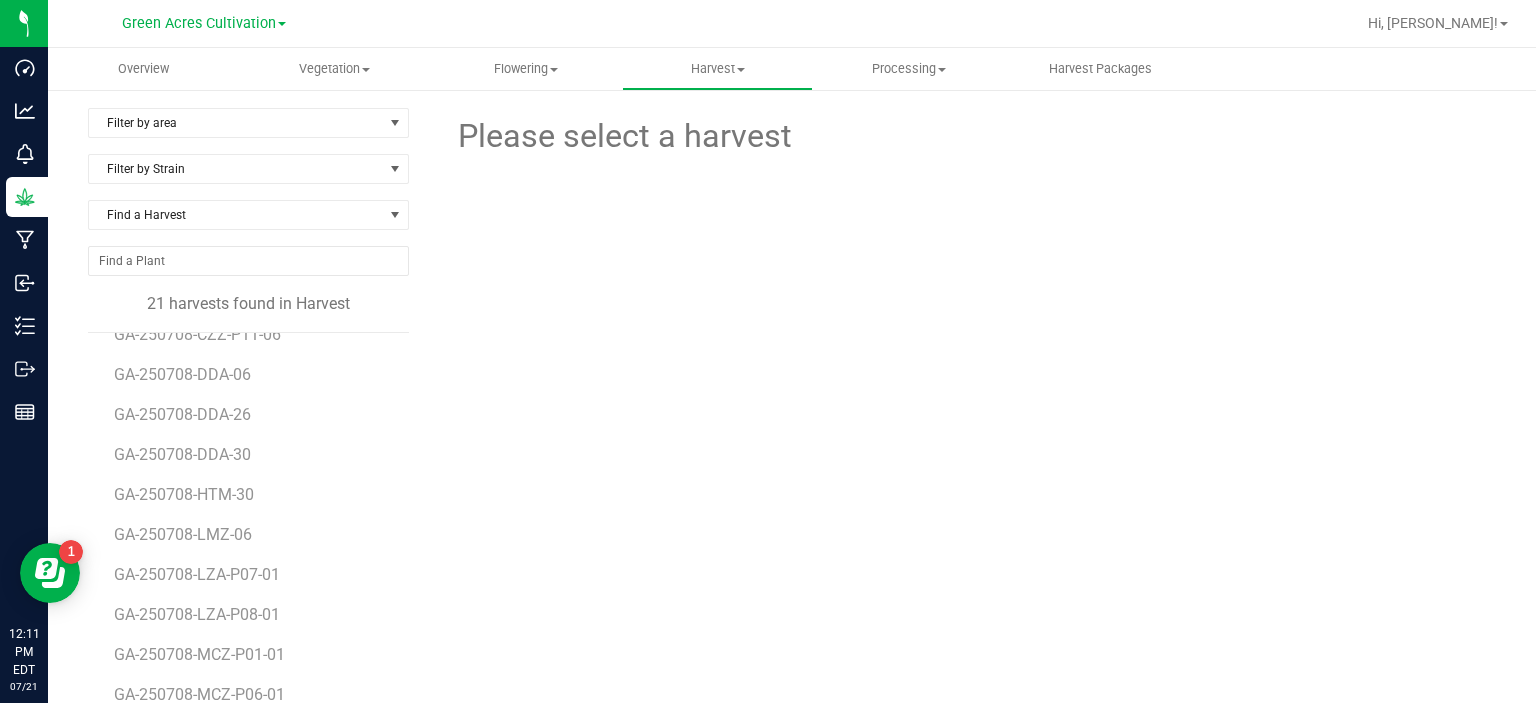 scroll, scrollTop: 356, scrollLeft: 0, axis: vertical 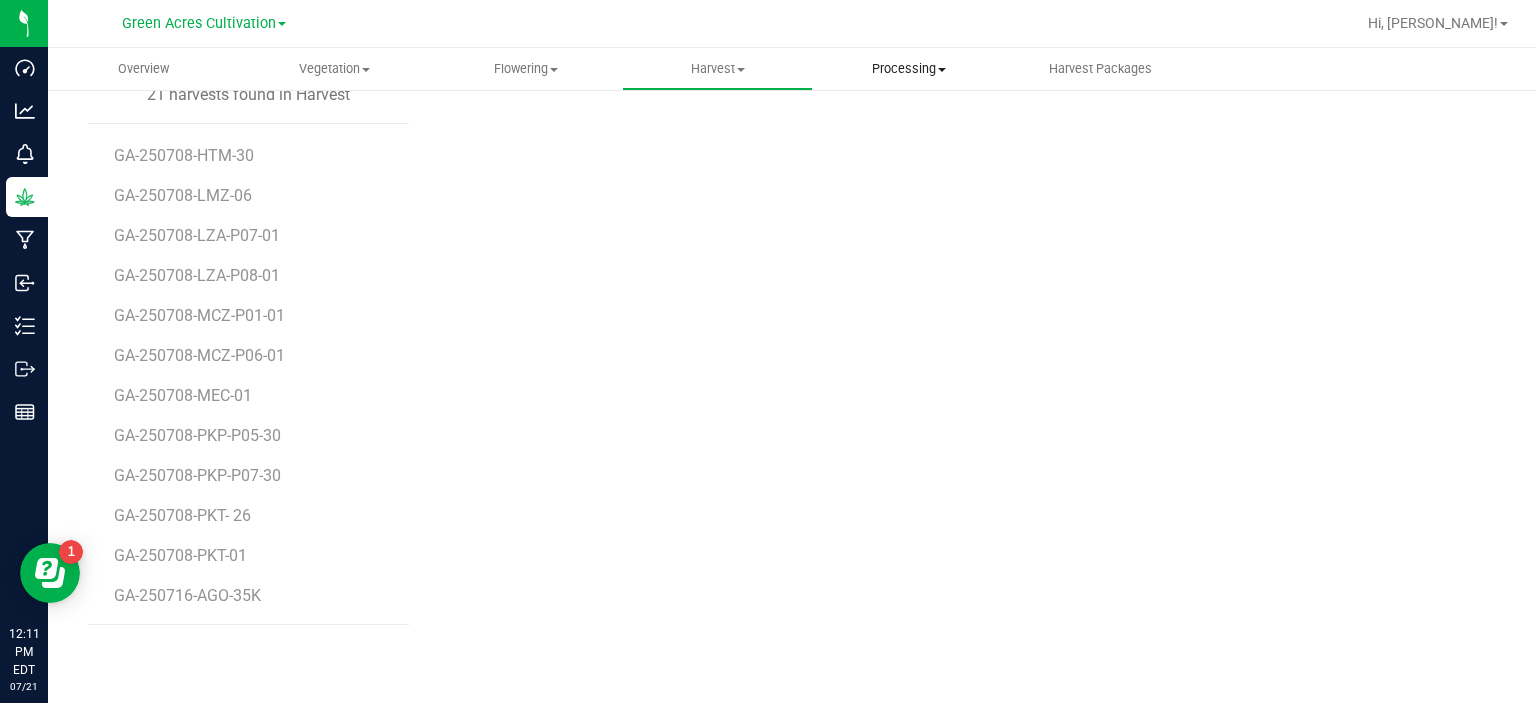 click on "Processing" at bounding box center (908, 69) 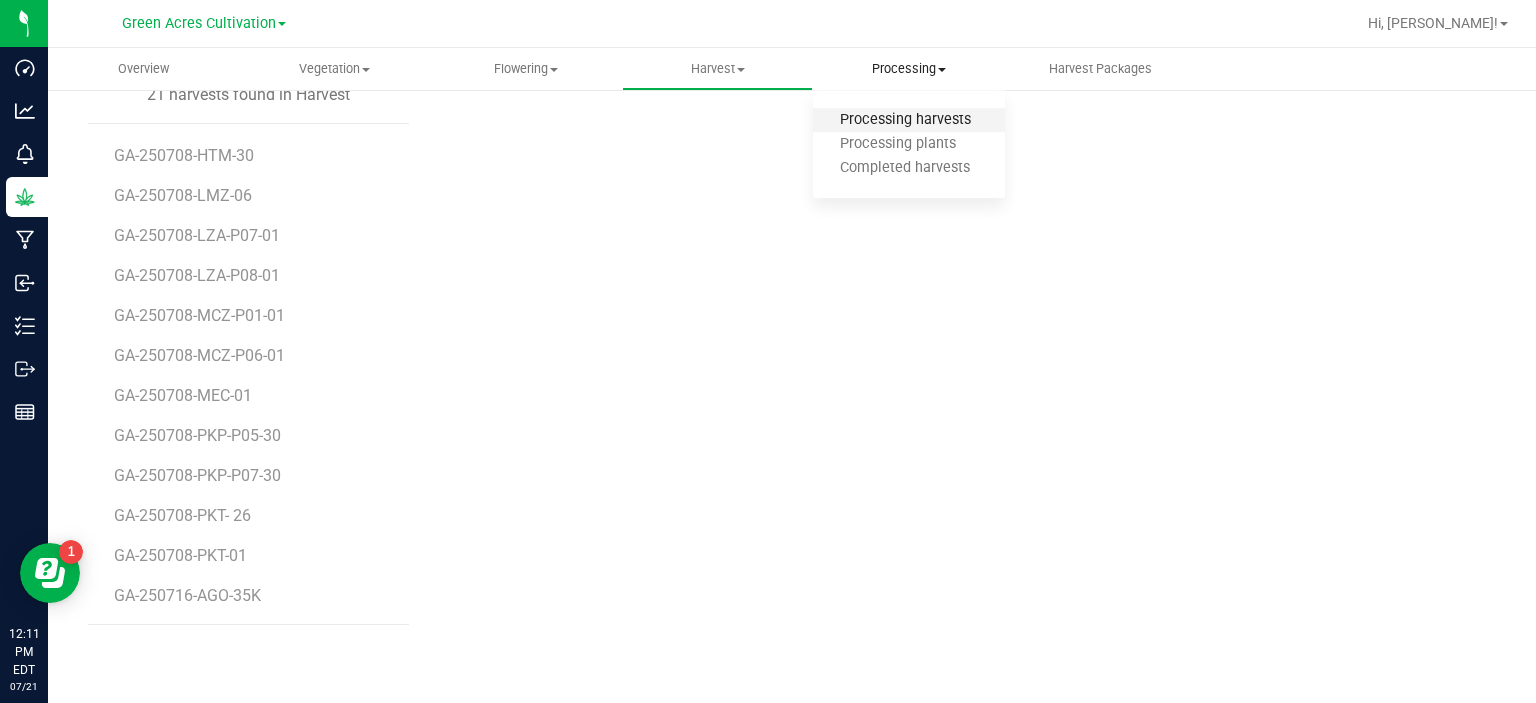 click on "Processing harvests" at bounding box center [905, 120] 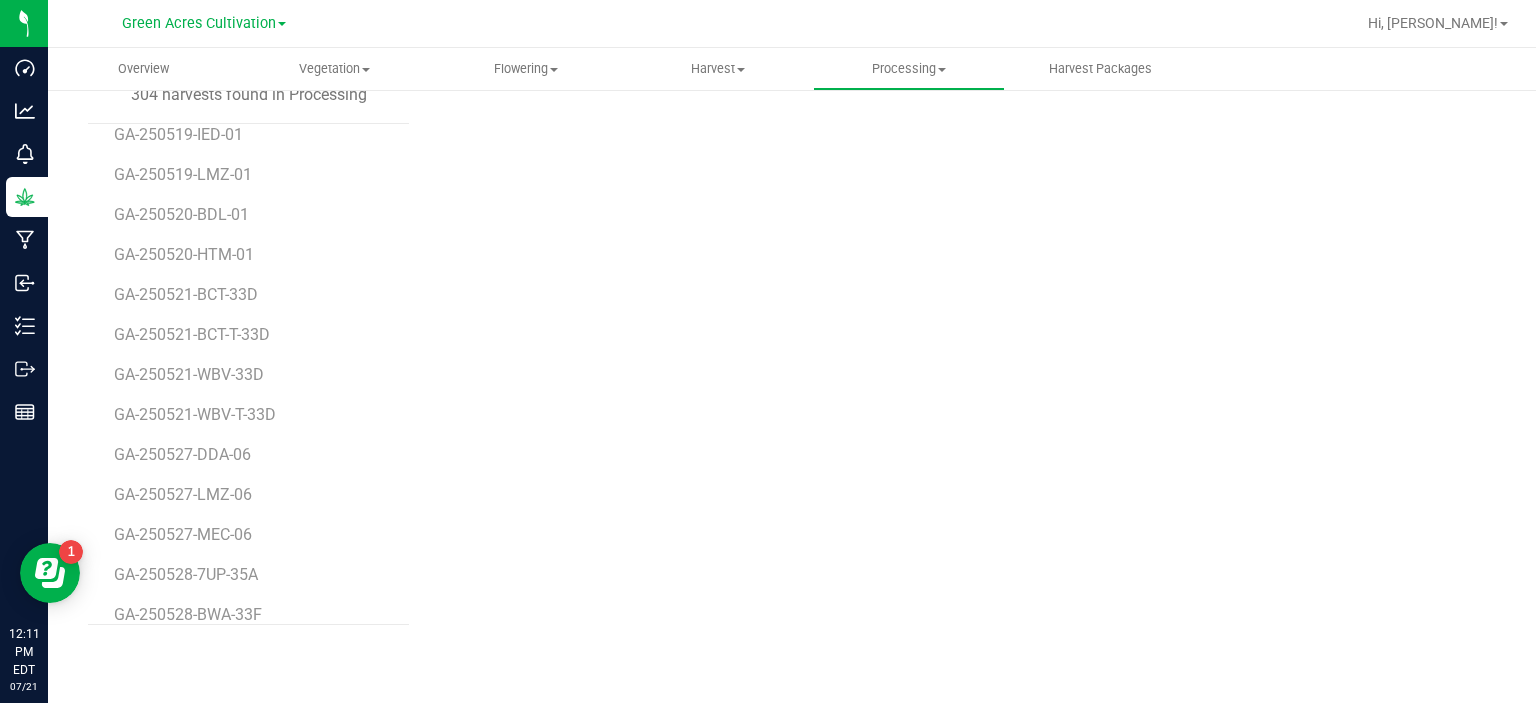 scroll, scrollTop: 11676, scrollLeft: 0, axis: vertical 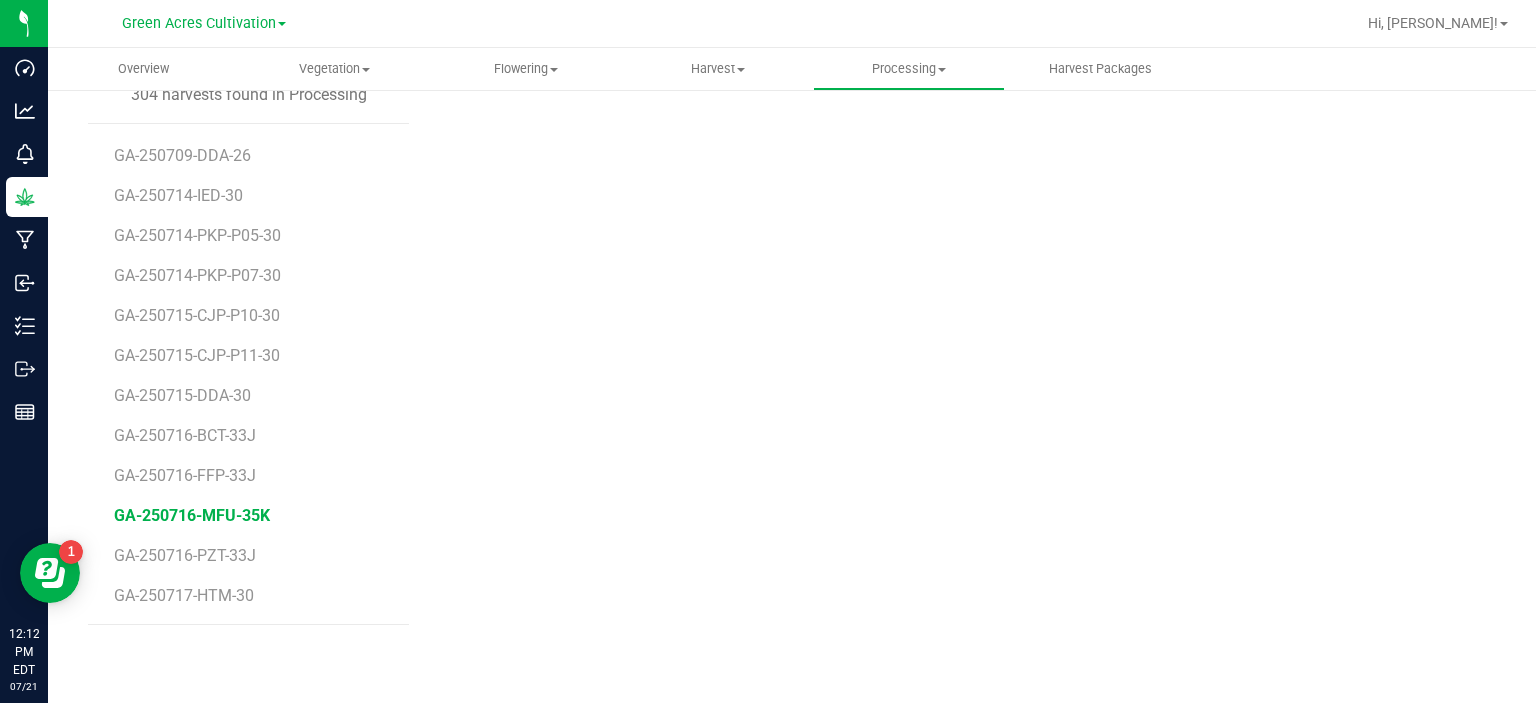 click on "GA-250716-MFU-35K" at bounding box center (192, 515) 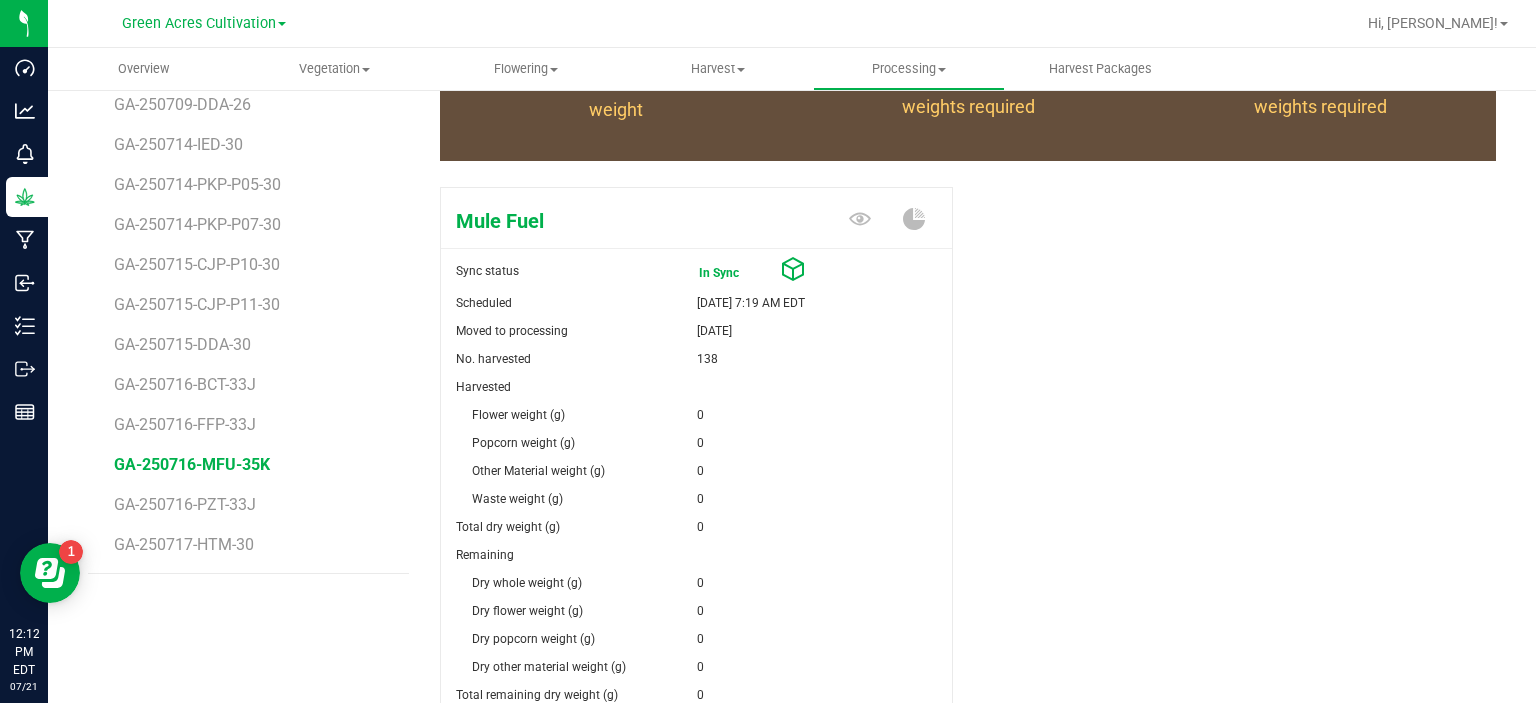 scroll, scrollTop: 309, scrollLeft: 0, axis: vertical 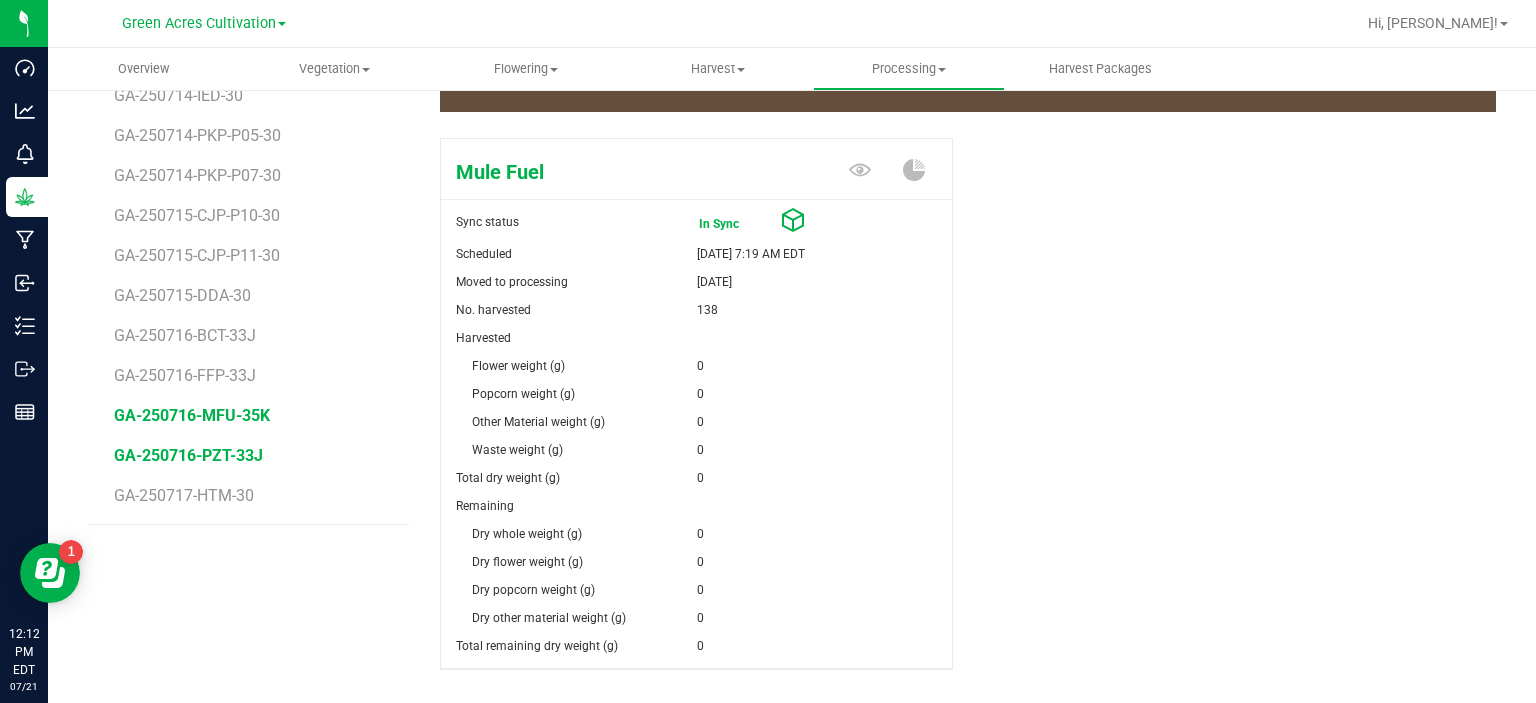 click on "GA-250716-PZT-33J" at bounding box center [188, 455] 